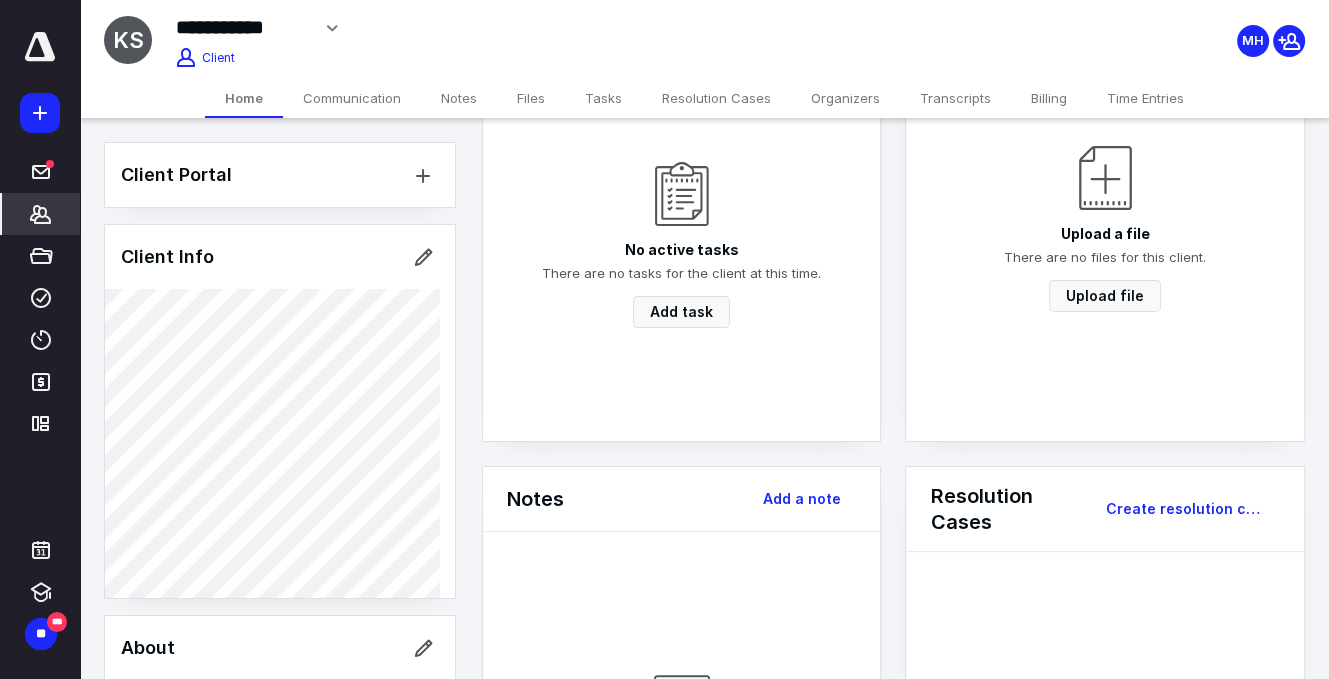 scroll, scrollTop: 200, scrollLeft: 0, axis: vertical 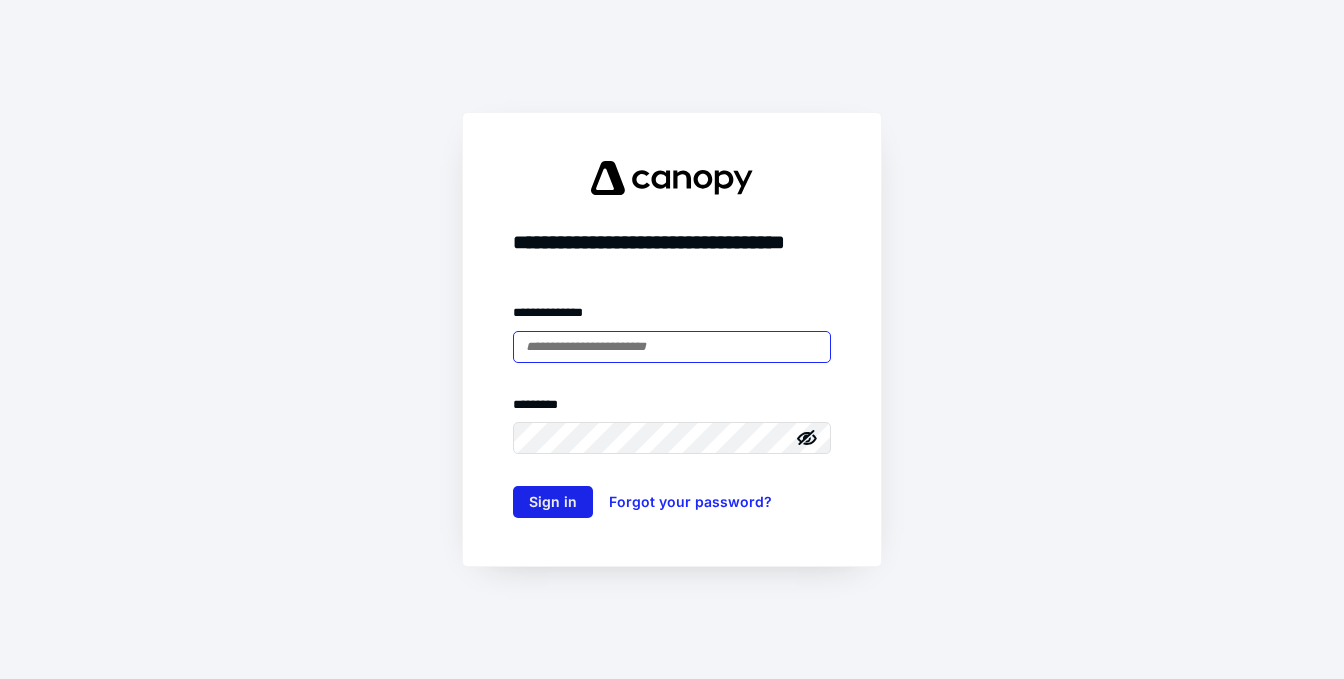 type on "**********" 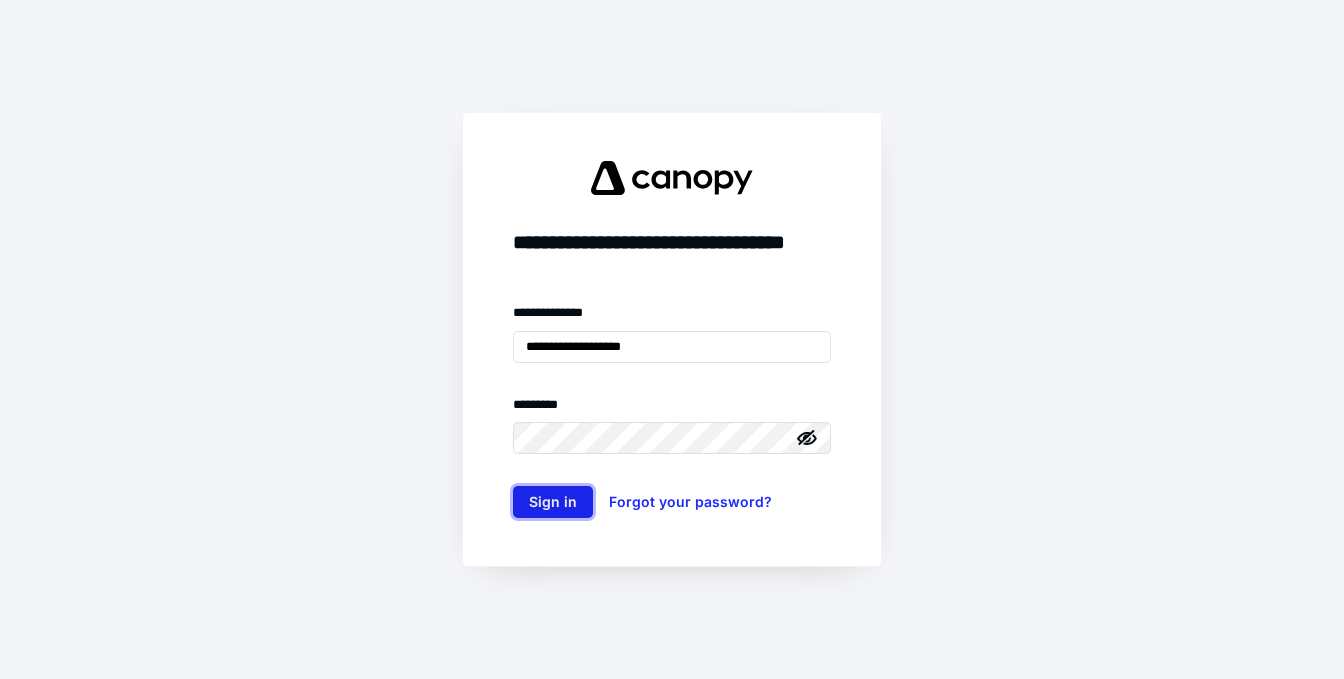 click on "Sign in" at bounding box center [553, 502] 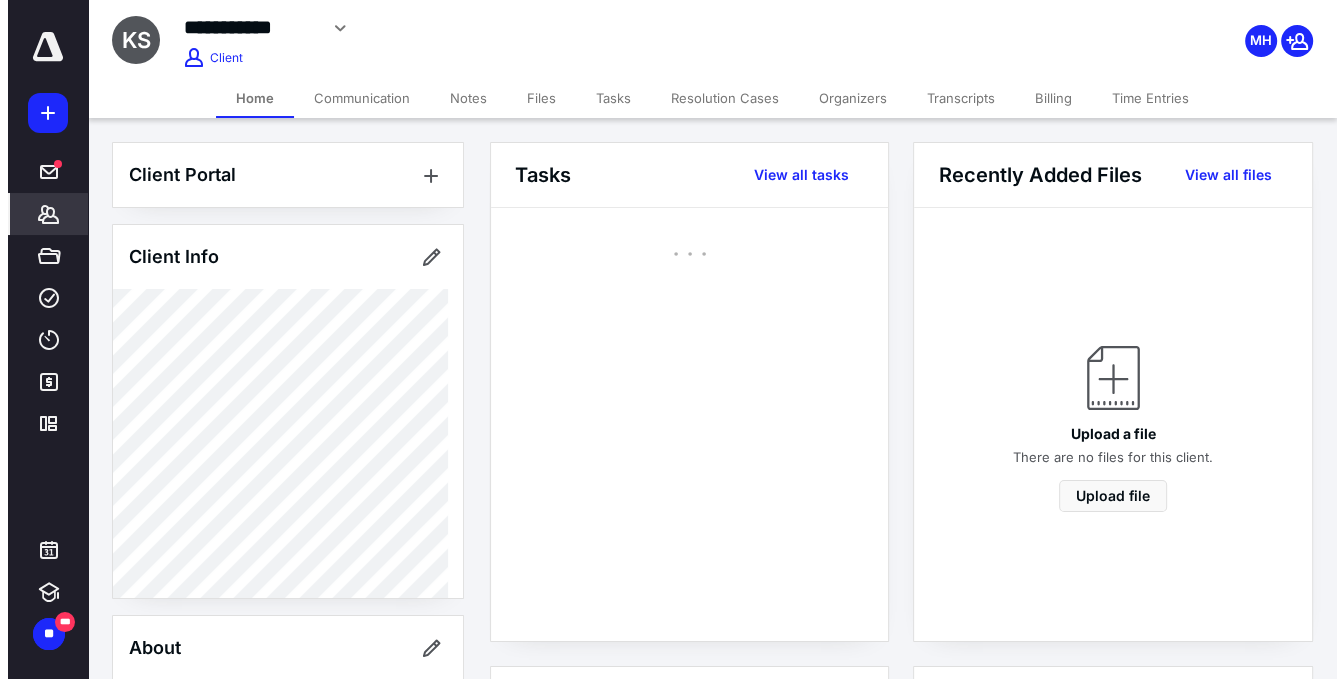 scroll, scrollTop: 0, scrollLeft: 0, axis: both 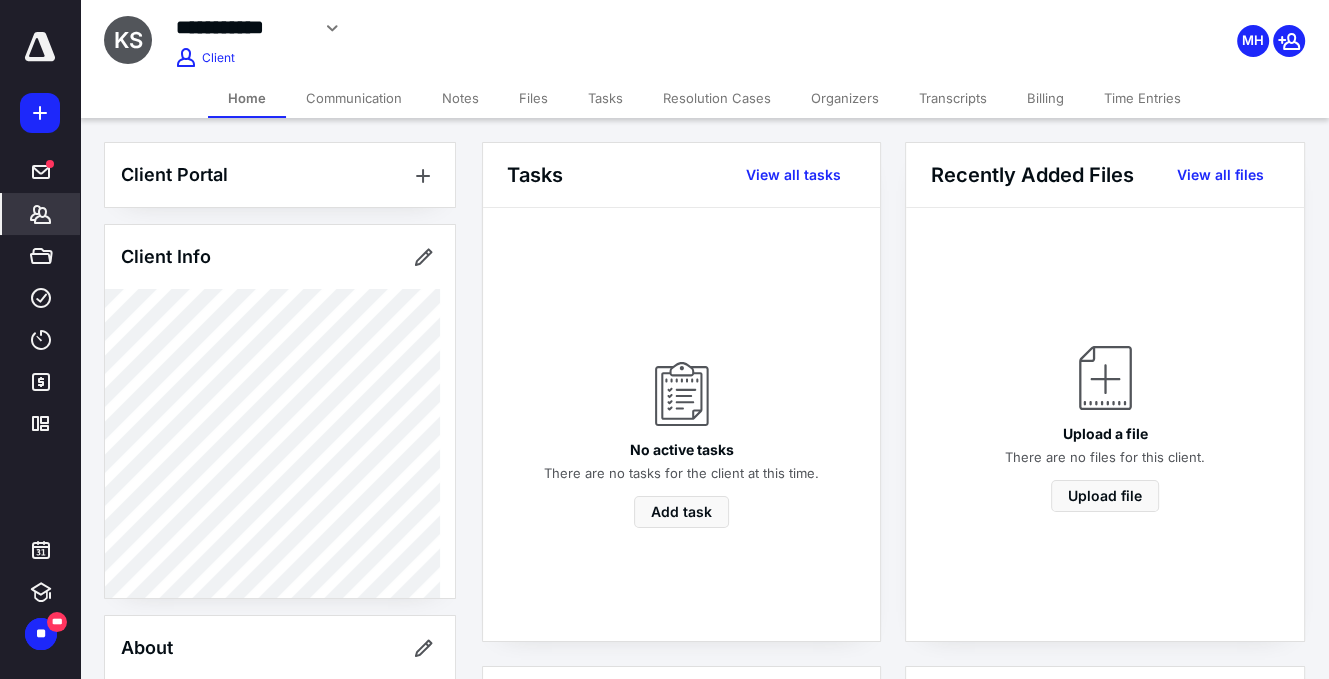 click on "Notes" at bounding box center [460, 98] 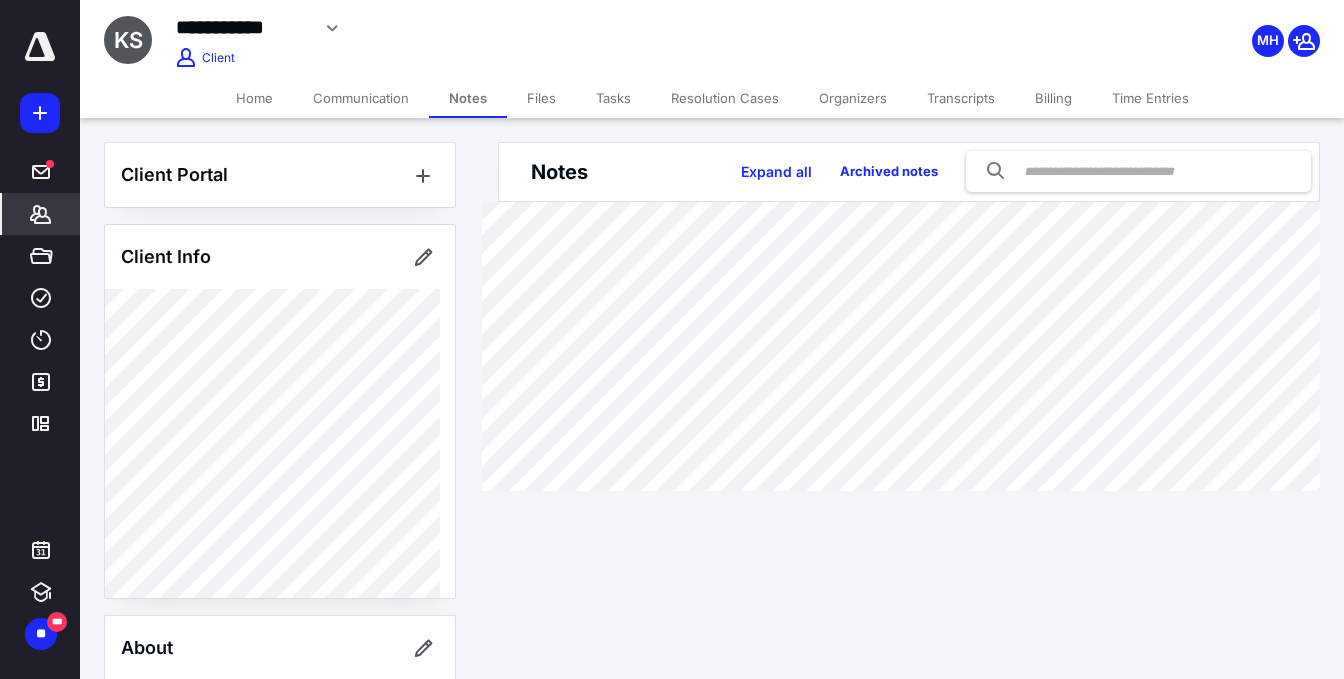 click on "Files" at bounding box center (541, 98) 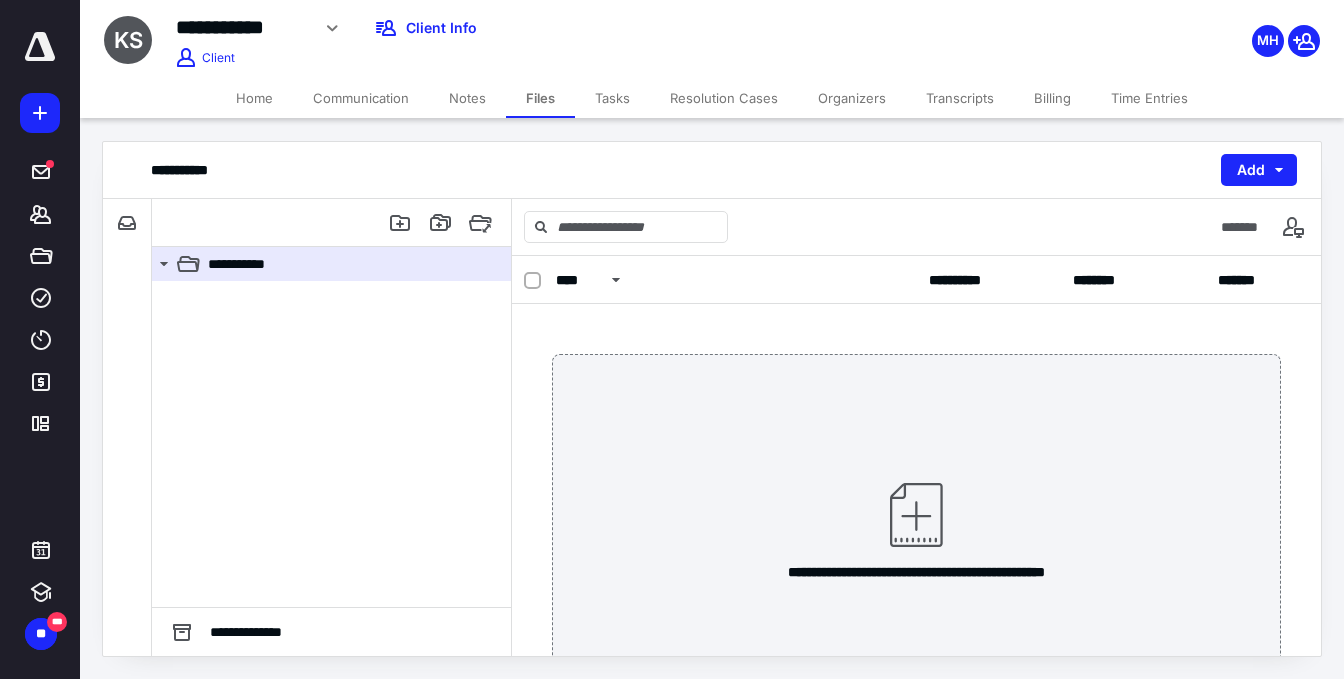 click on "Home" at bounding box center [254, 98] 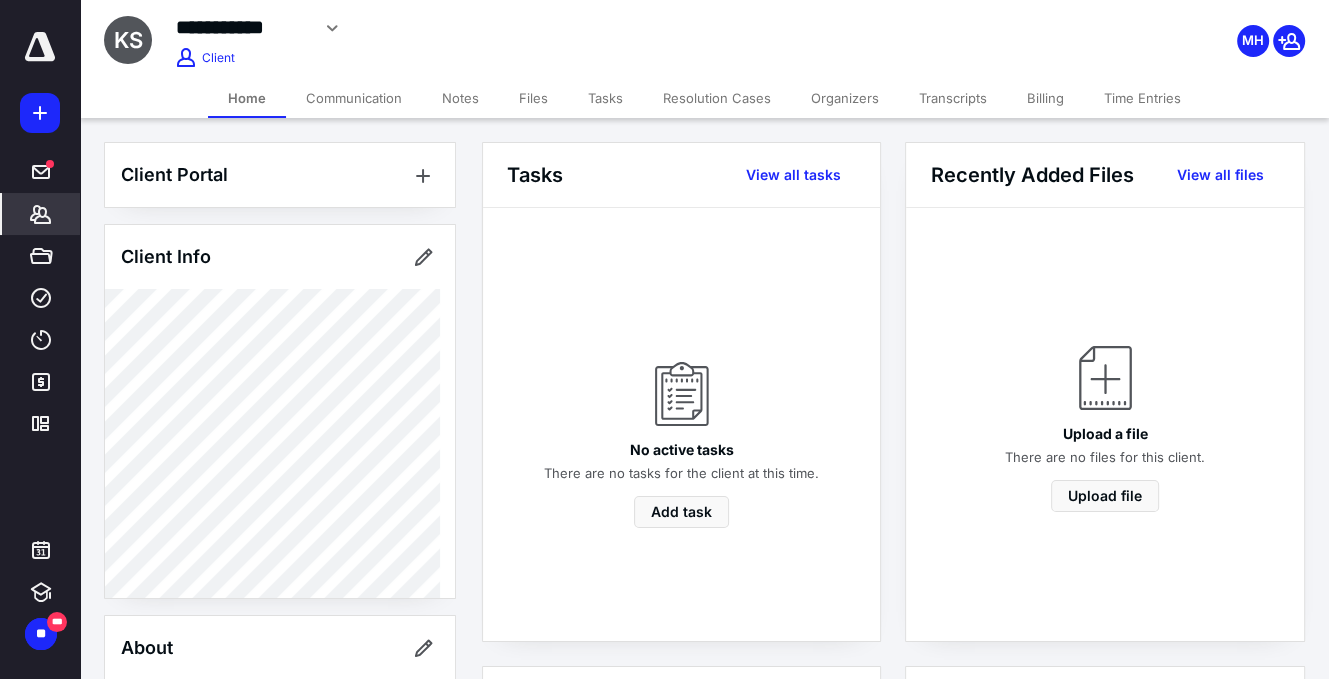 click on "**********" at bounding box center (537, 28) 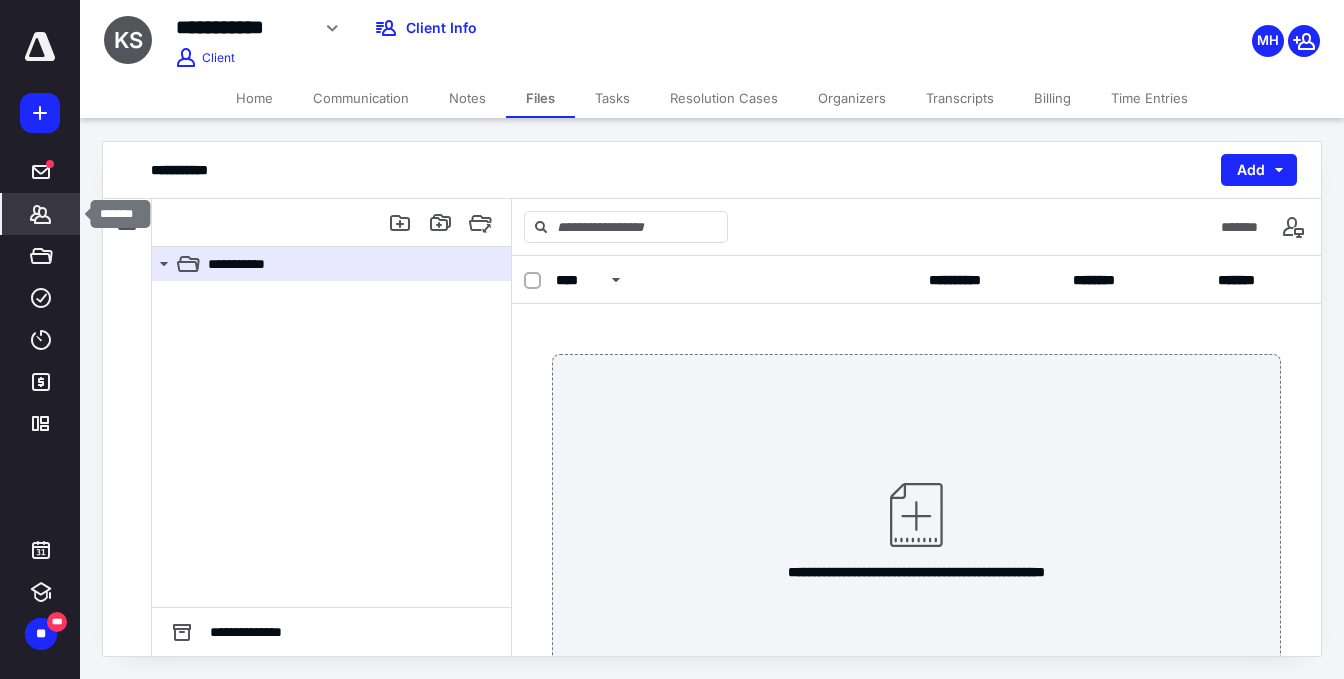 click 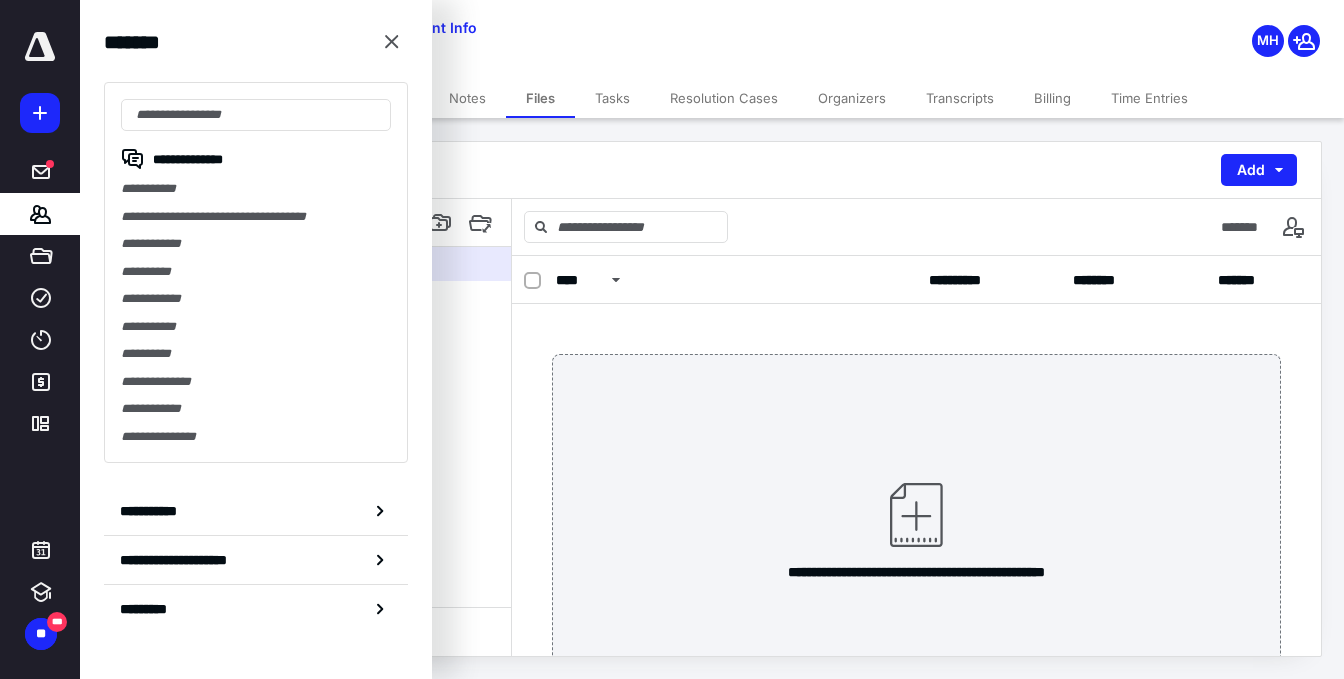 click 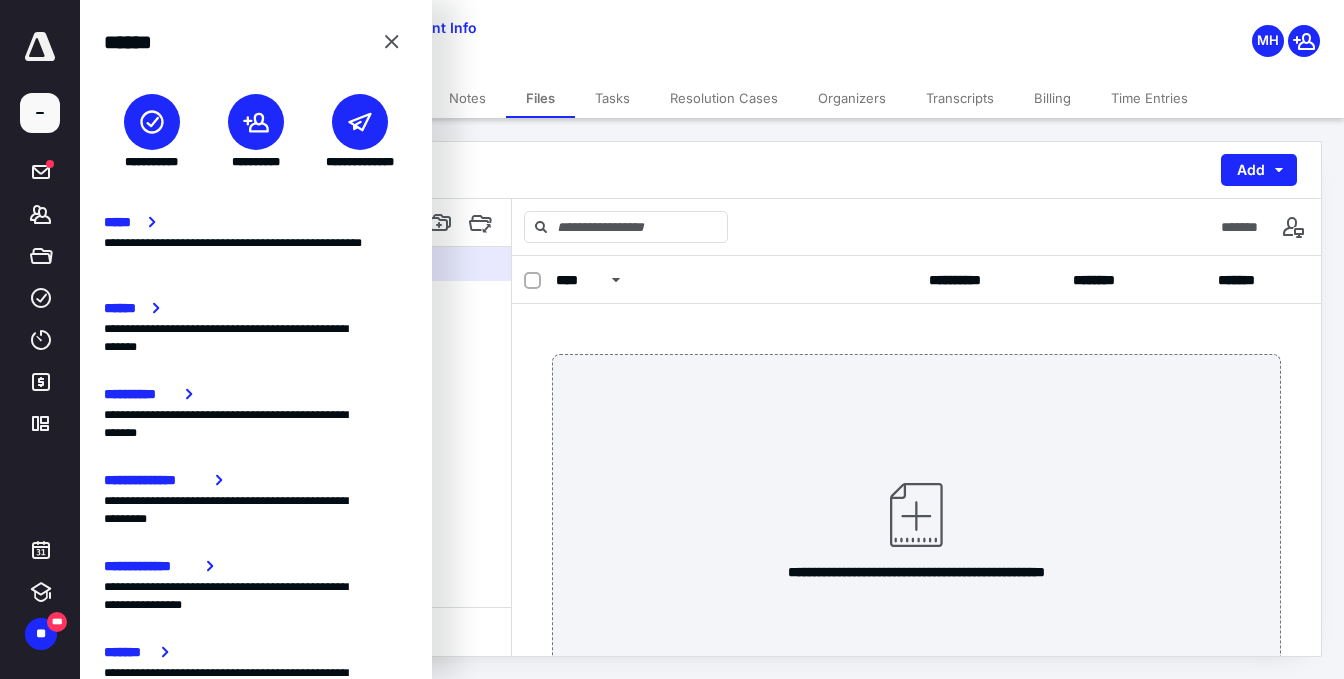 click 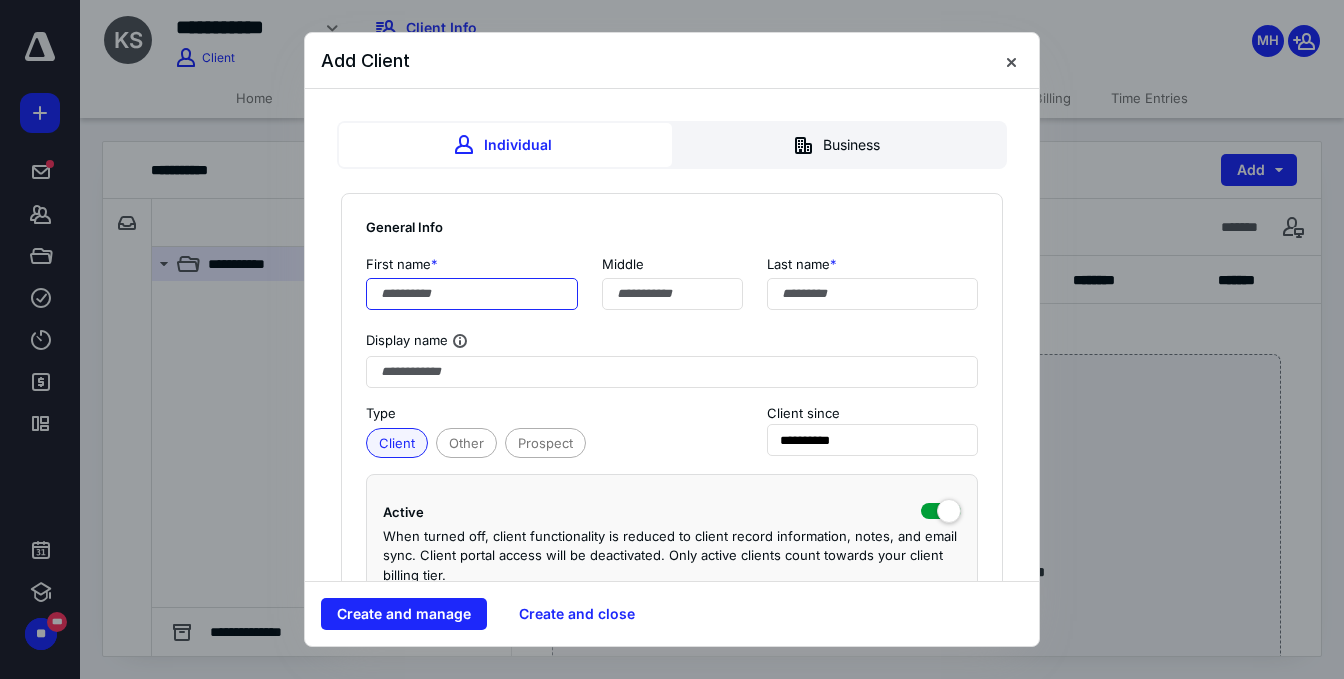 click at bounding box center [472, 294] 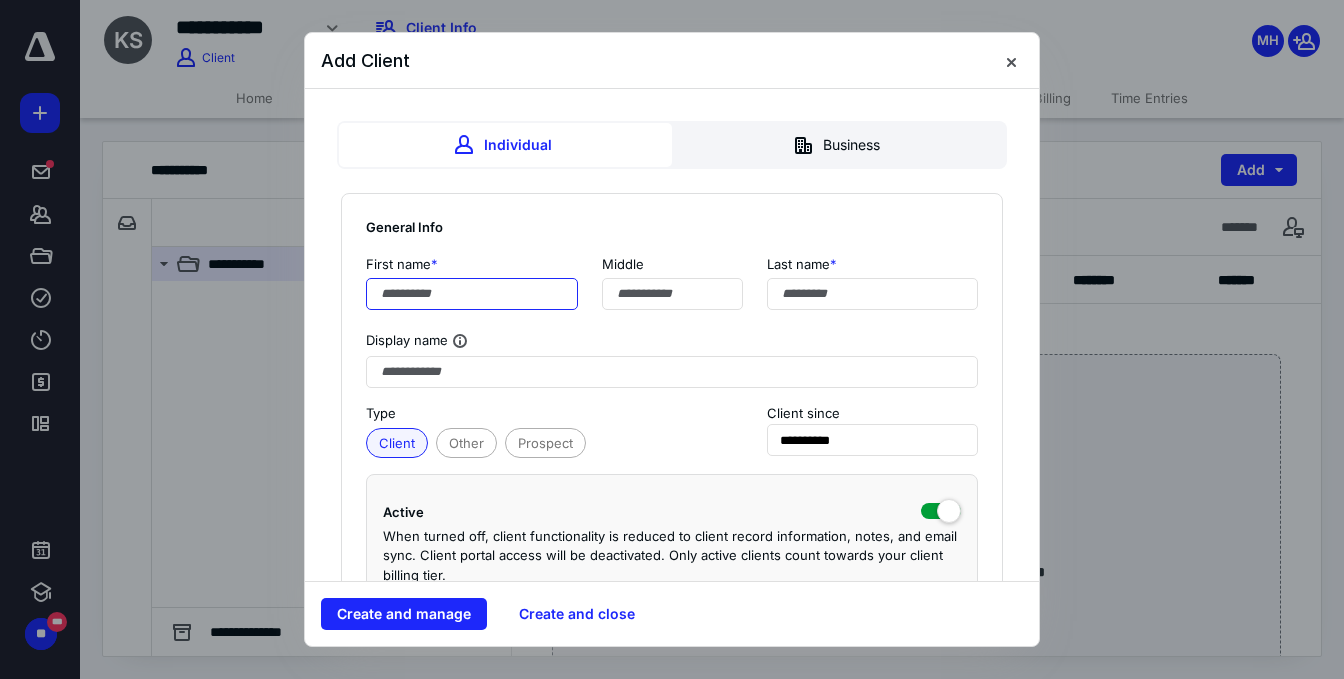 type on "*" 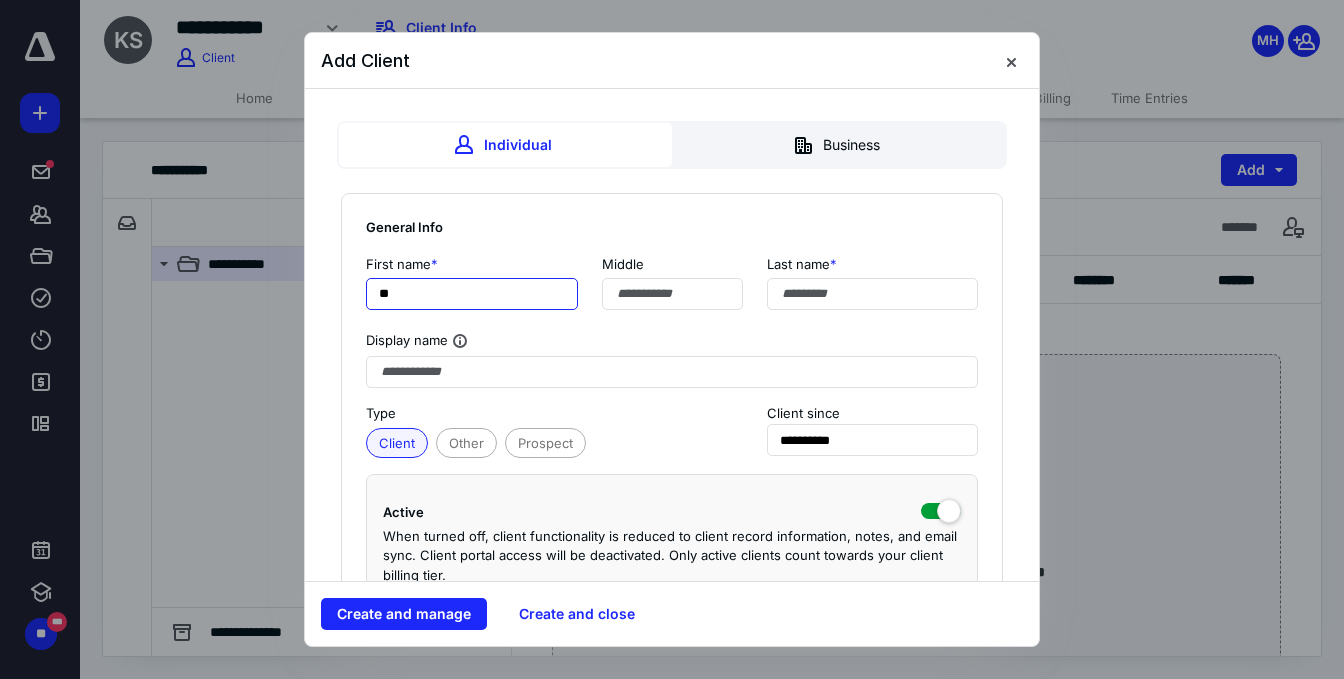 type on "*" 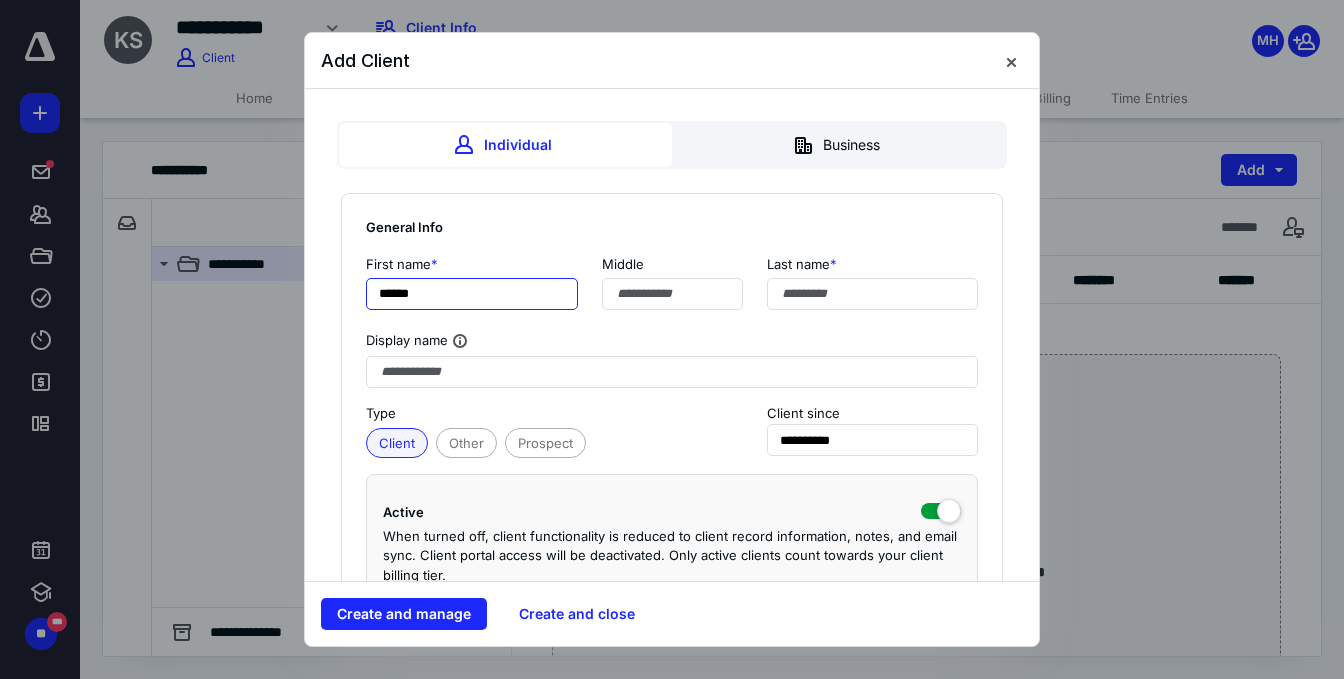 type on "******" 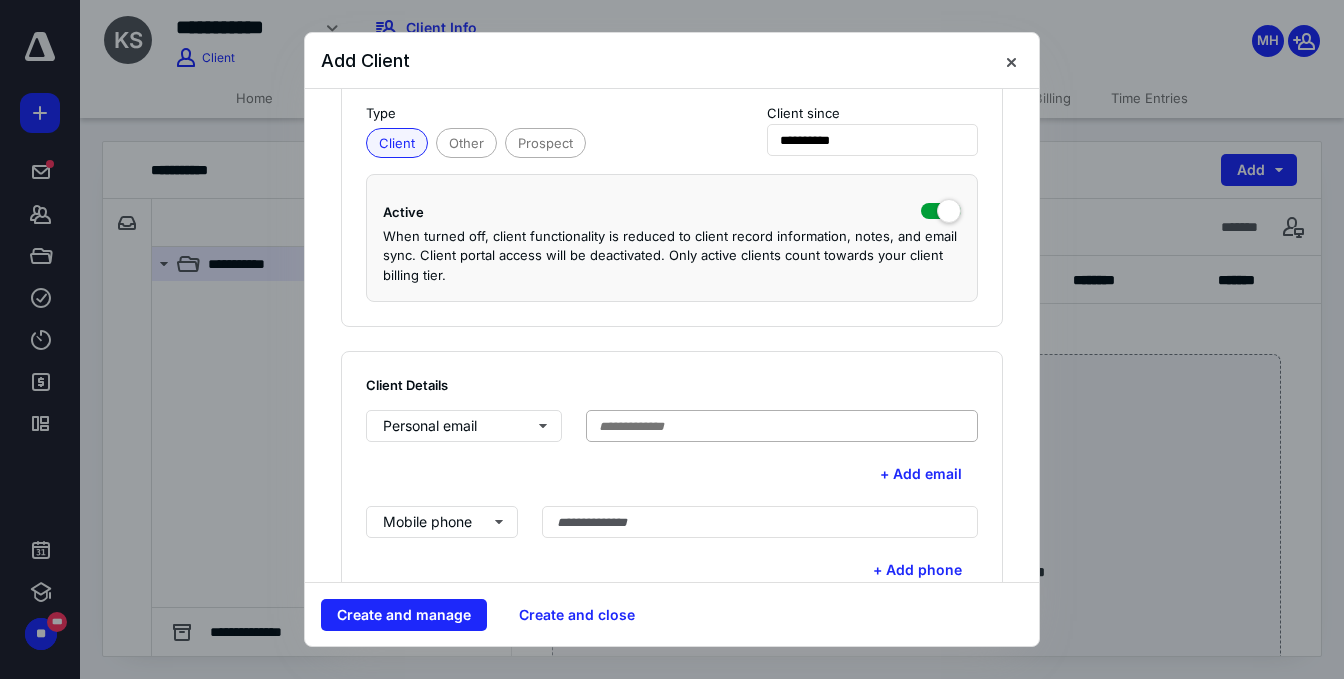 scroll, scrollTop: 196, scrollLeft: 0, axis: vertical 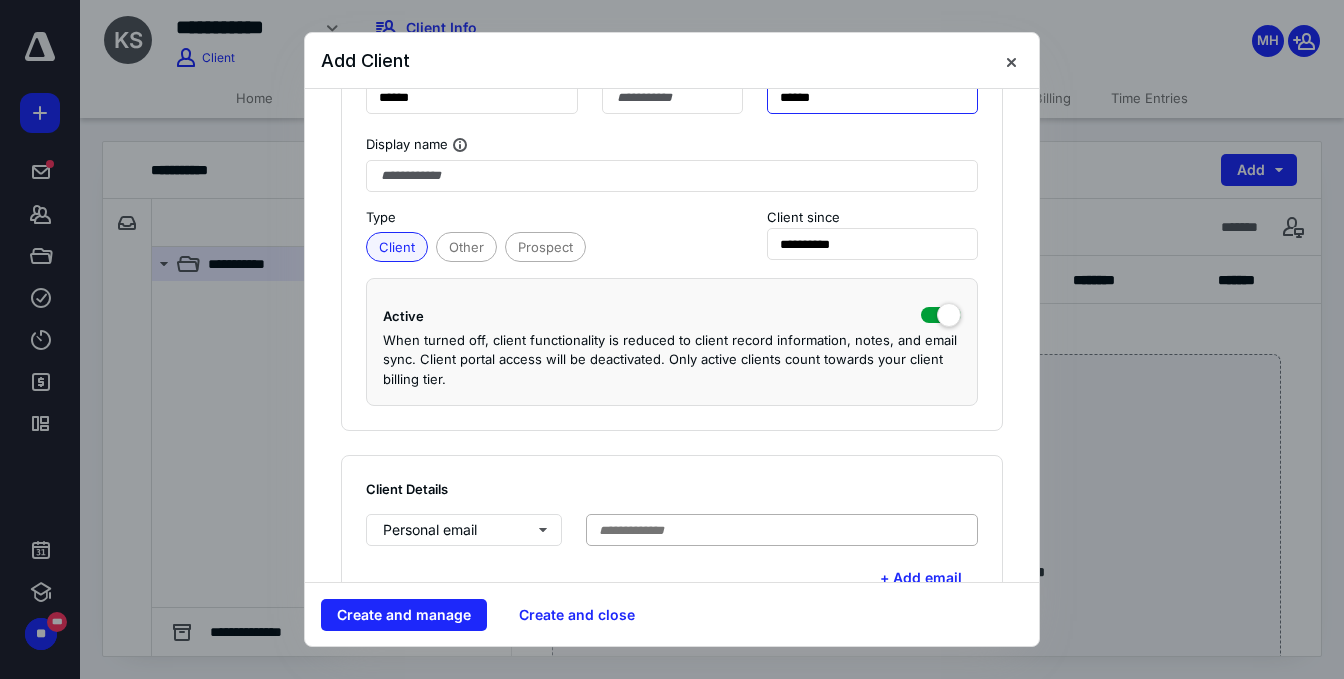 type on "******" 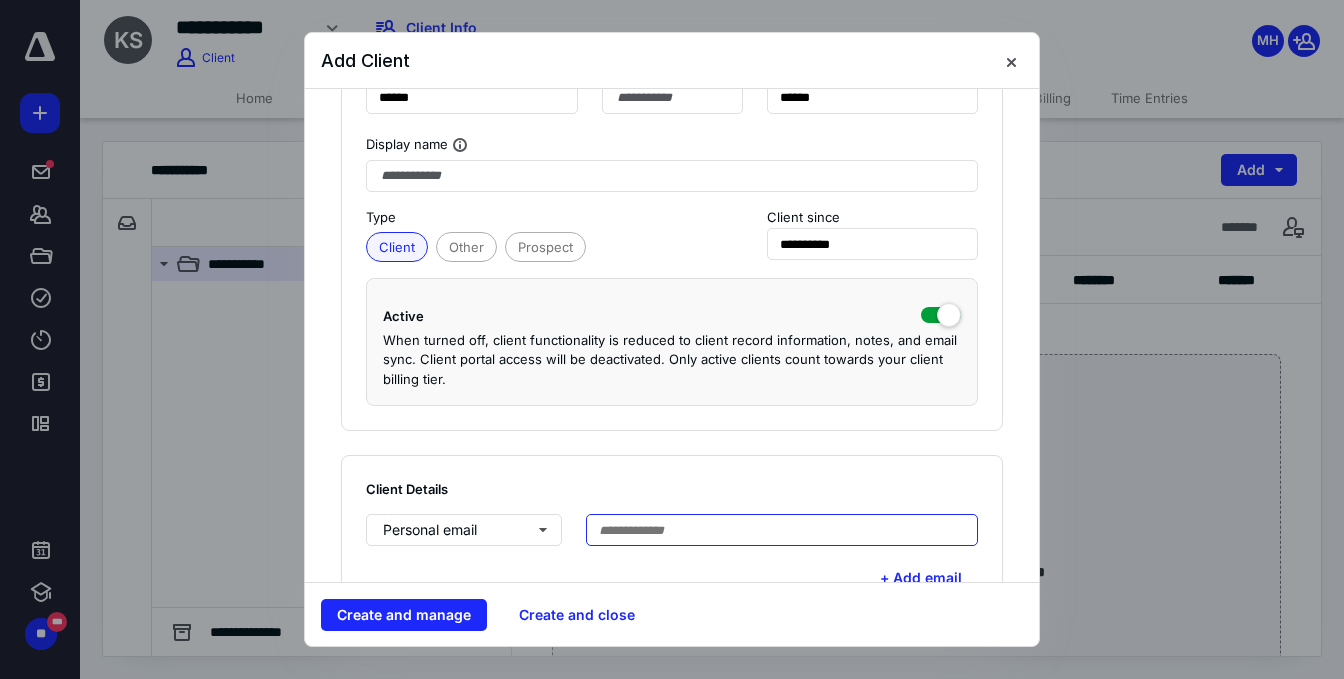 click at bounding box center (782, 530) 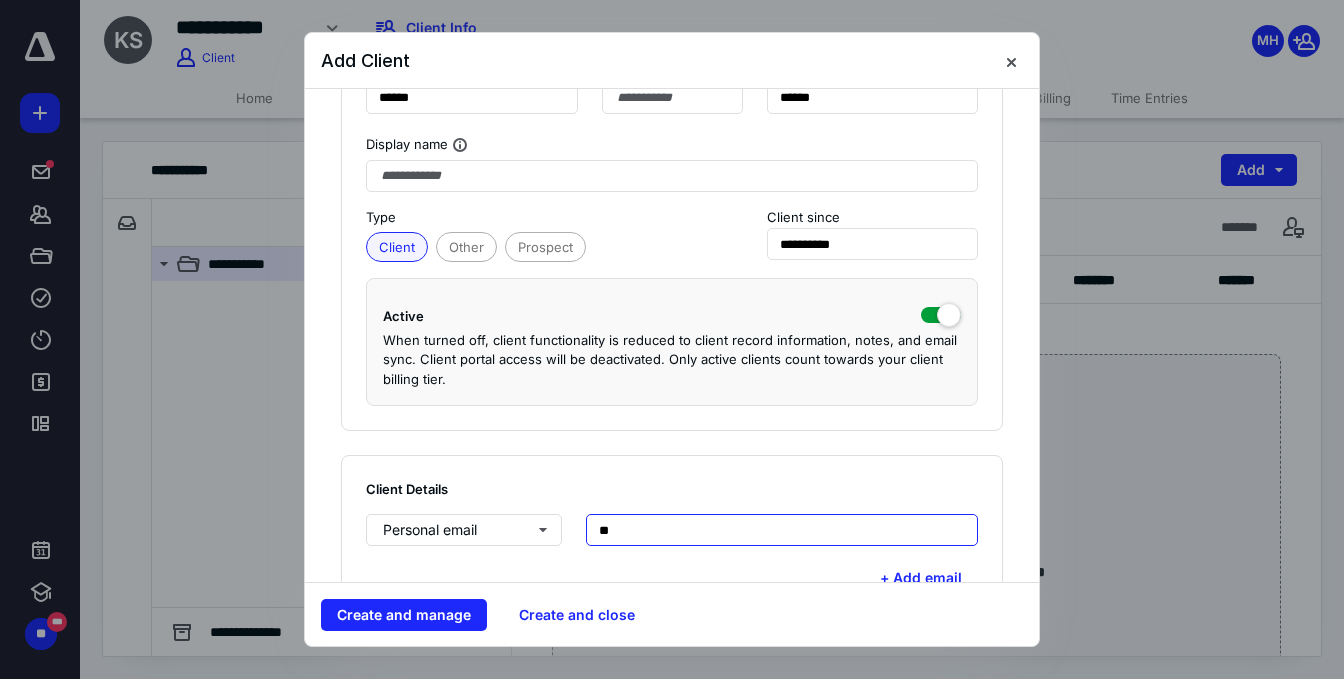 type on "*" 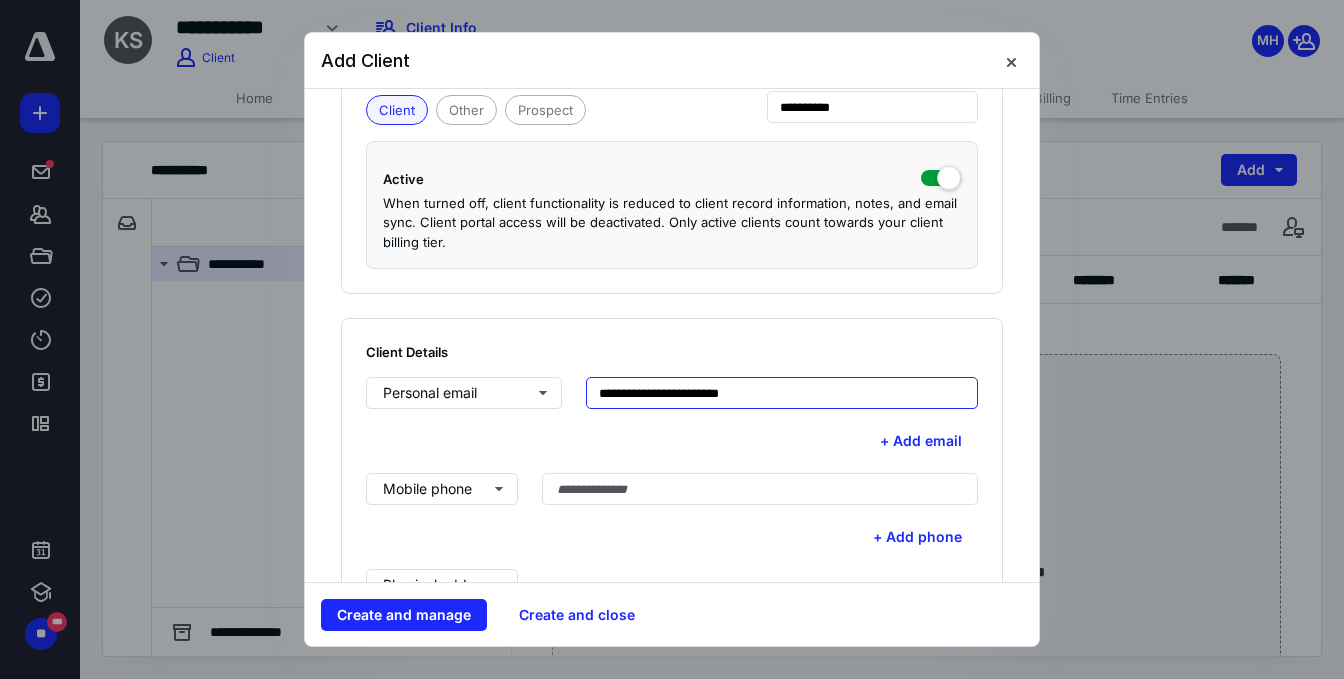 scroll, scrollTop: 396, scrollLeft: 0, axis: vertical 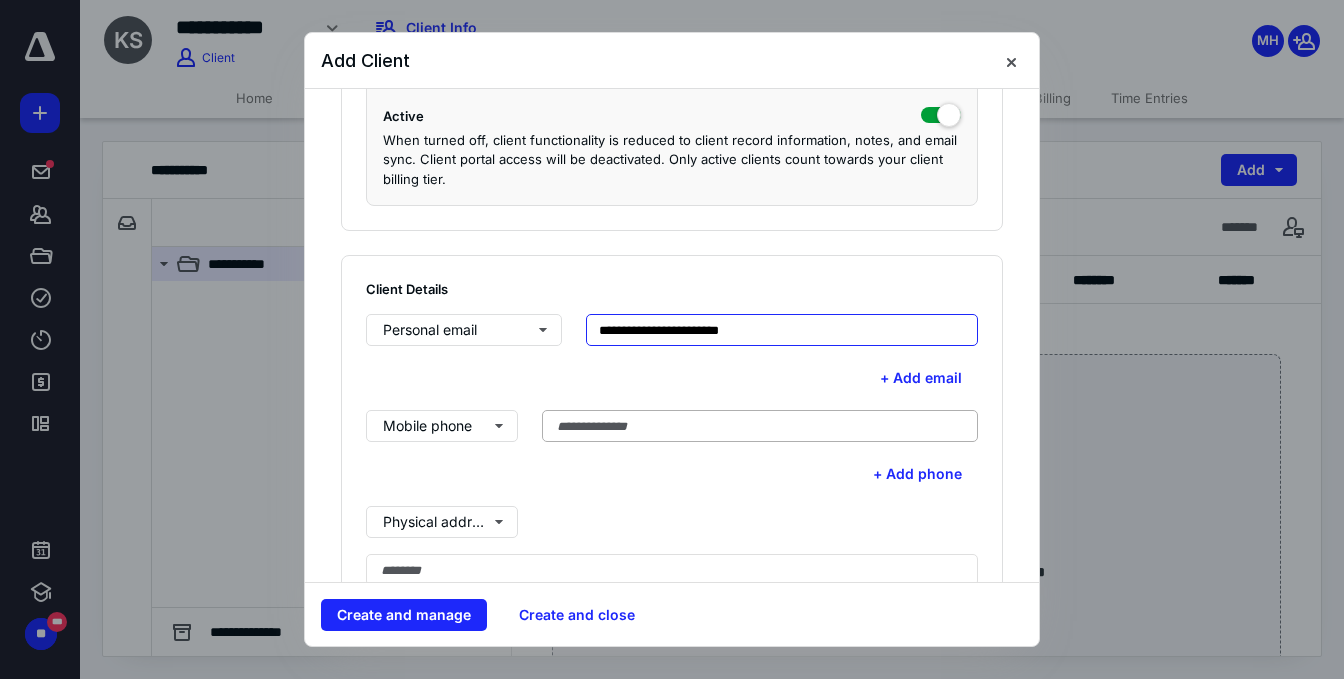 type on "**********" 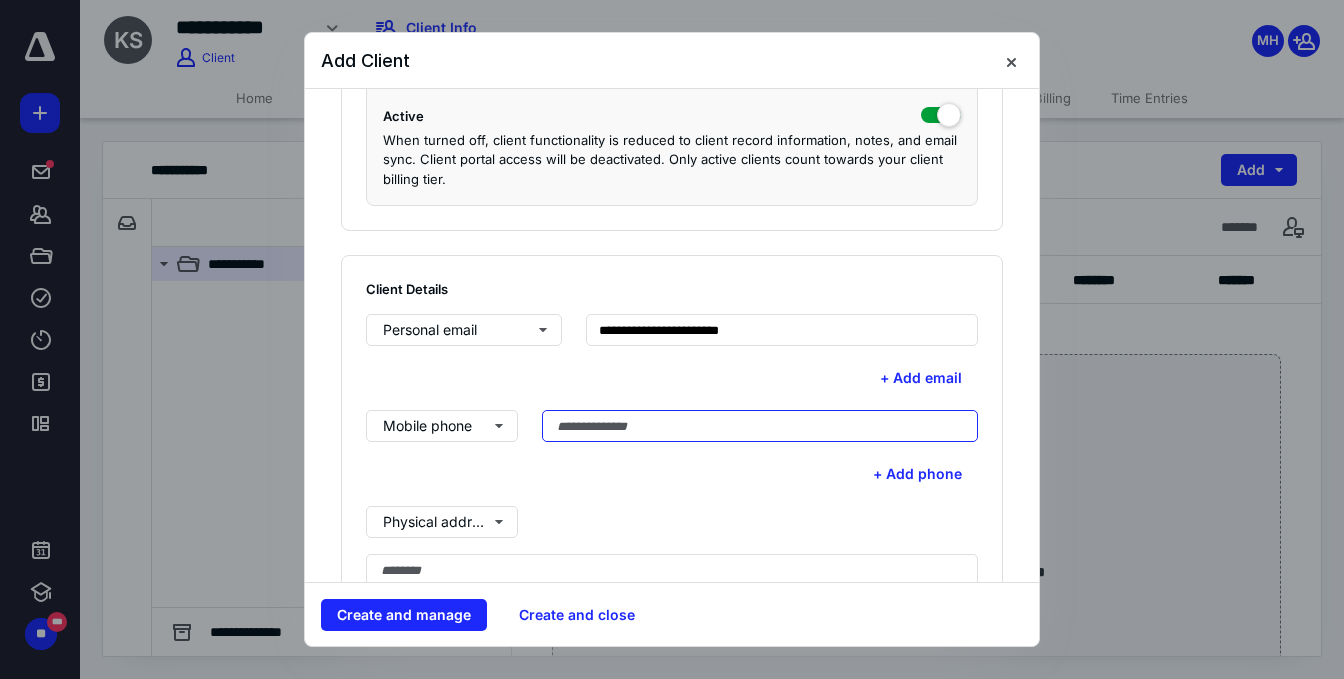 click at bounding box center (760, 426) 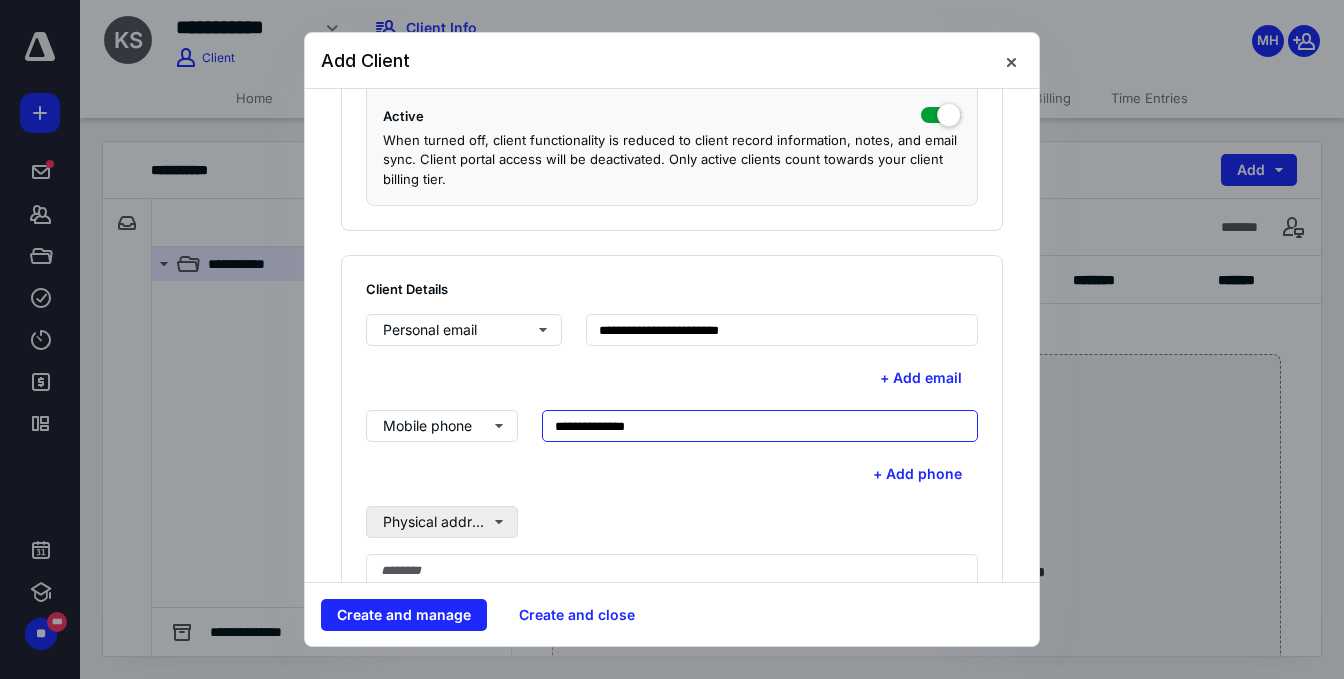 type on "**********" 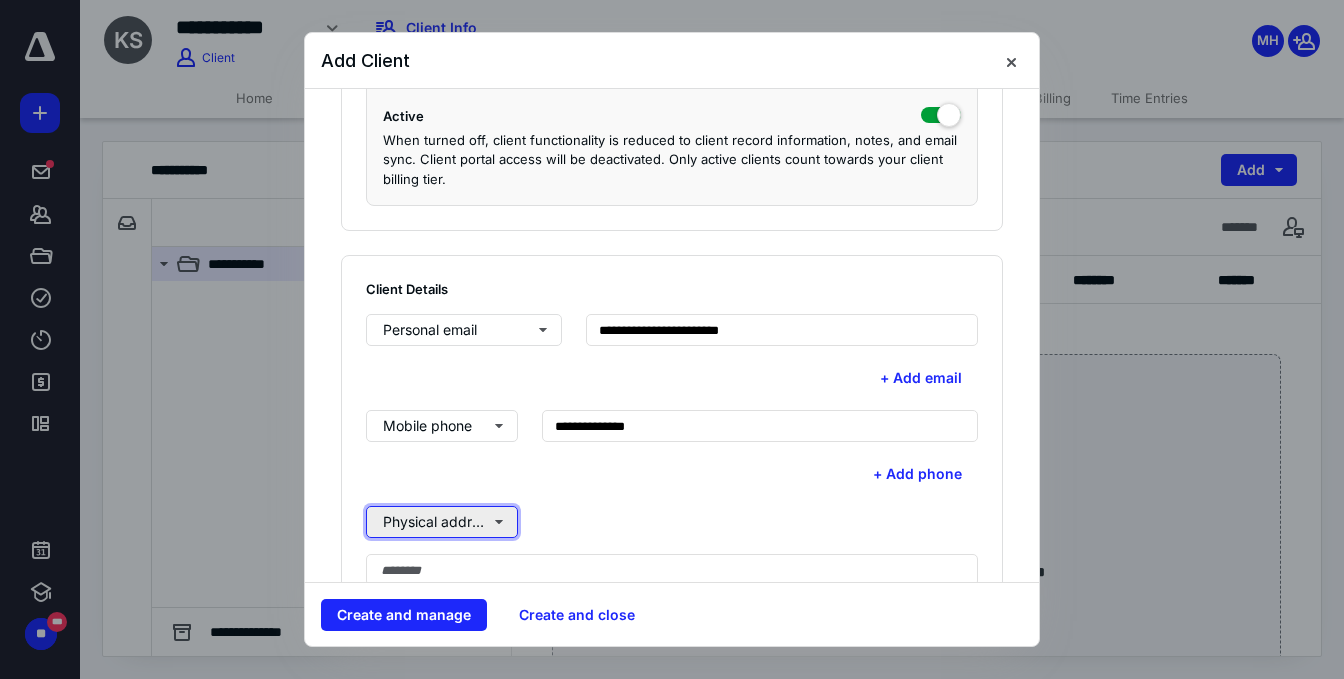 click on "Physical address" at bounding box center [442, 522] 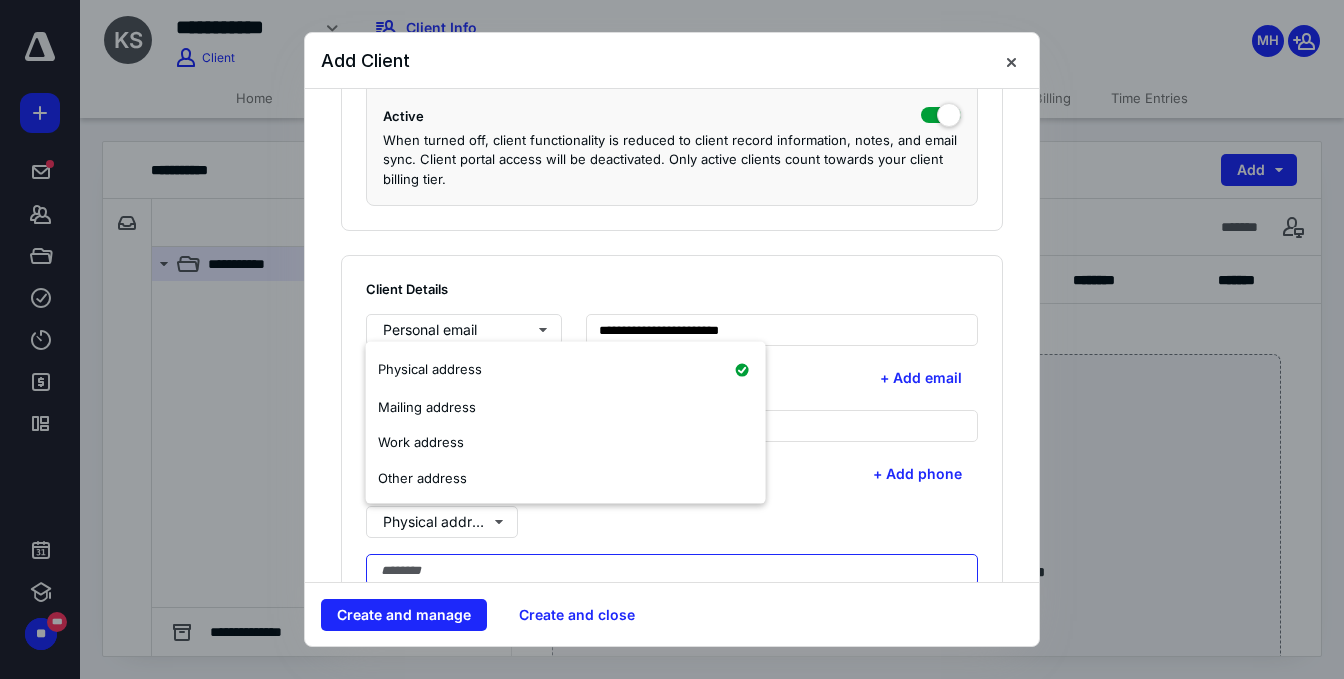 click at bounding box center (672, 570) 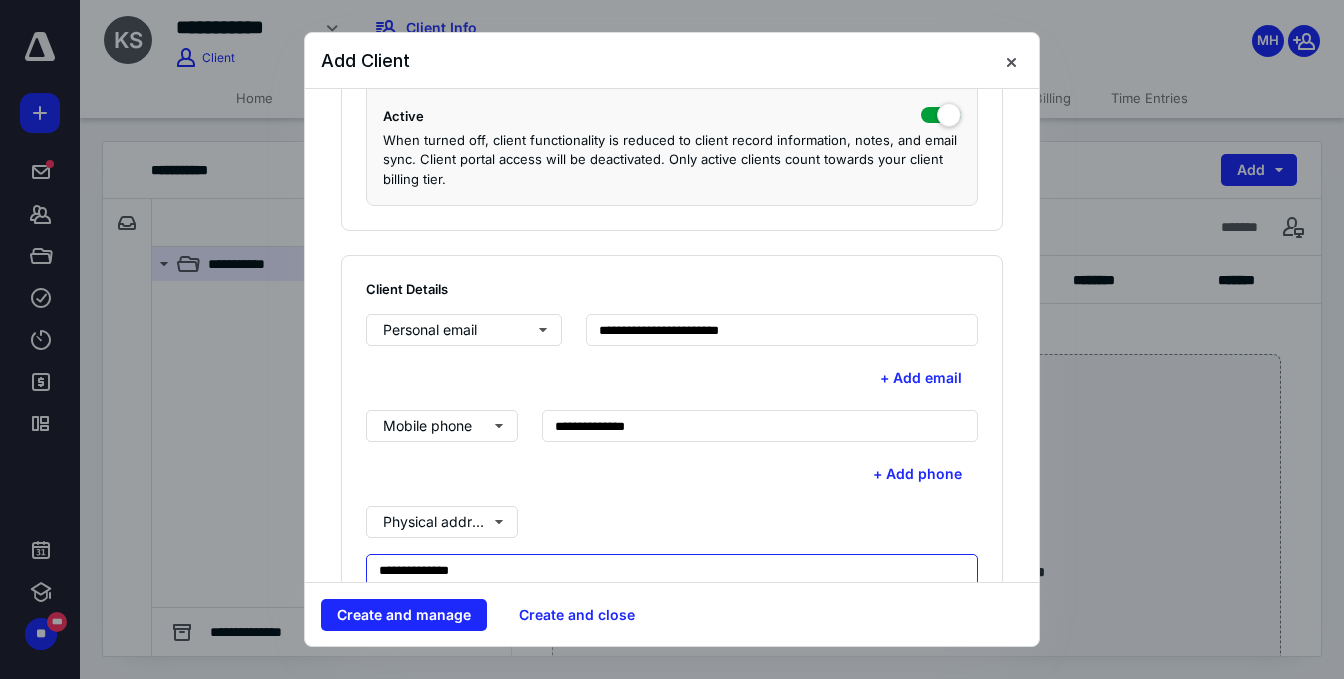type on "**********" 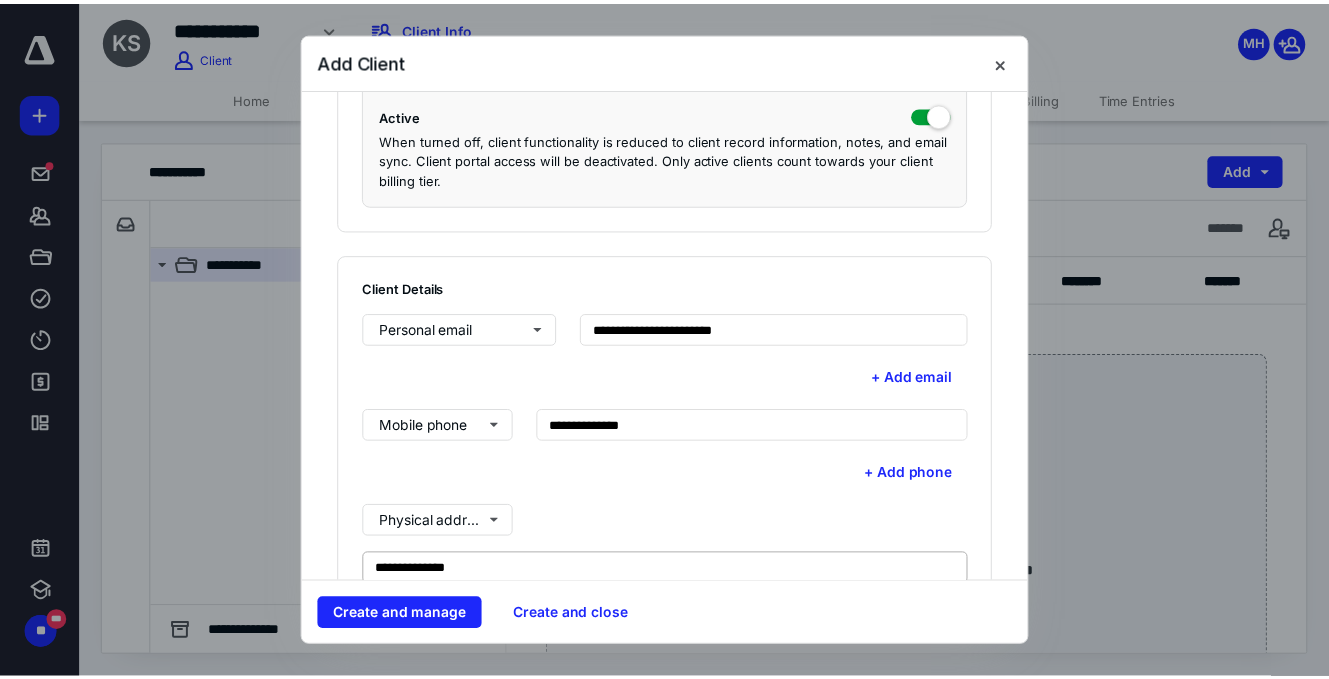 scroll, scrollTop: 677, scrollLeft: 0, axis: vertical 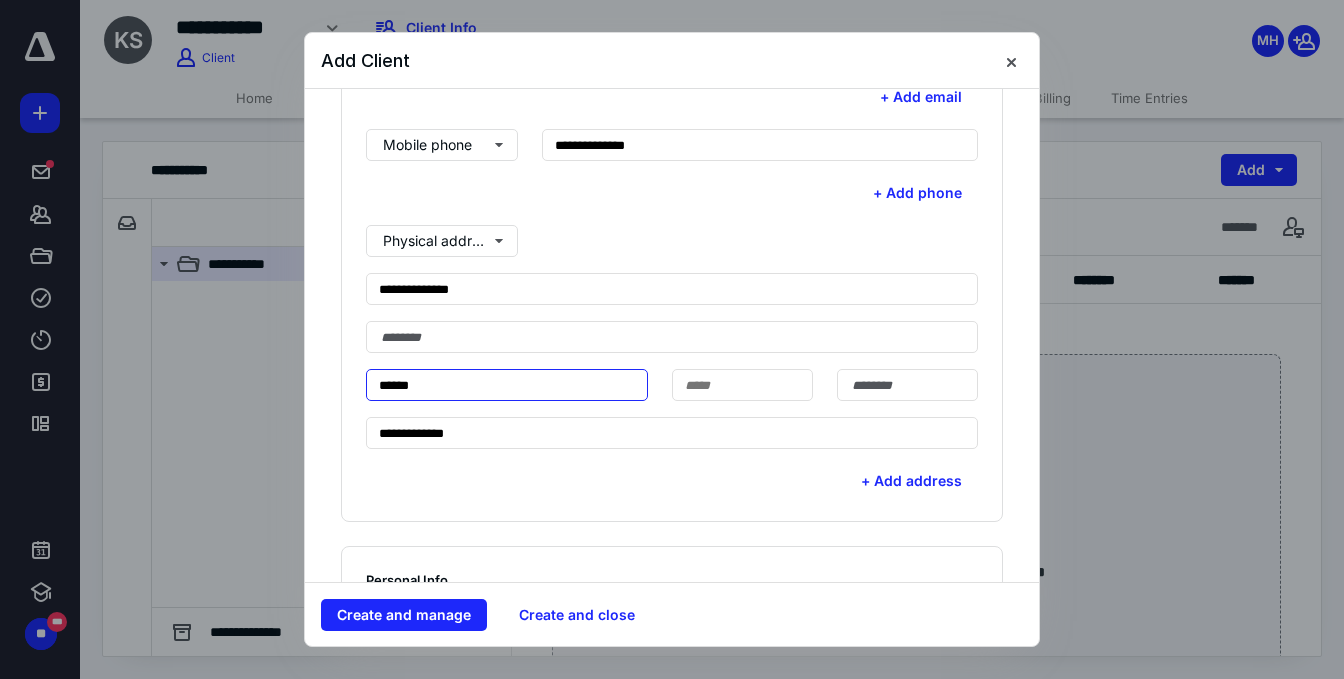 click on "******" at bounding box center [507, 385] 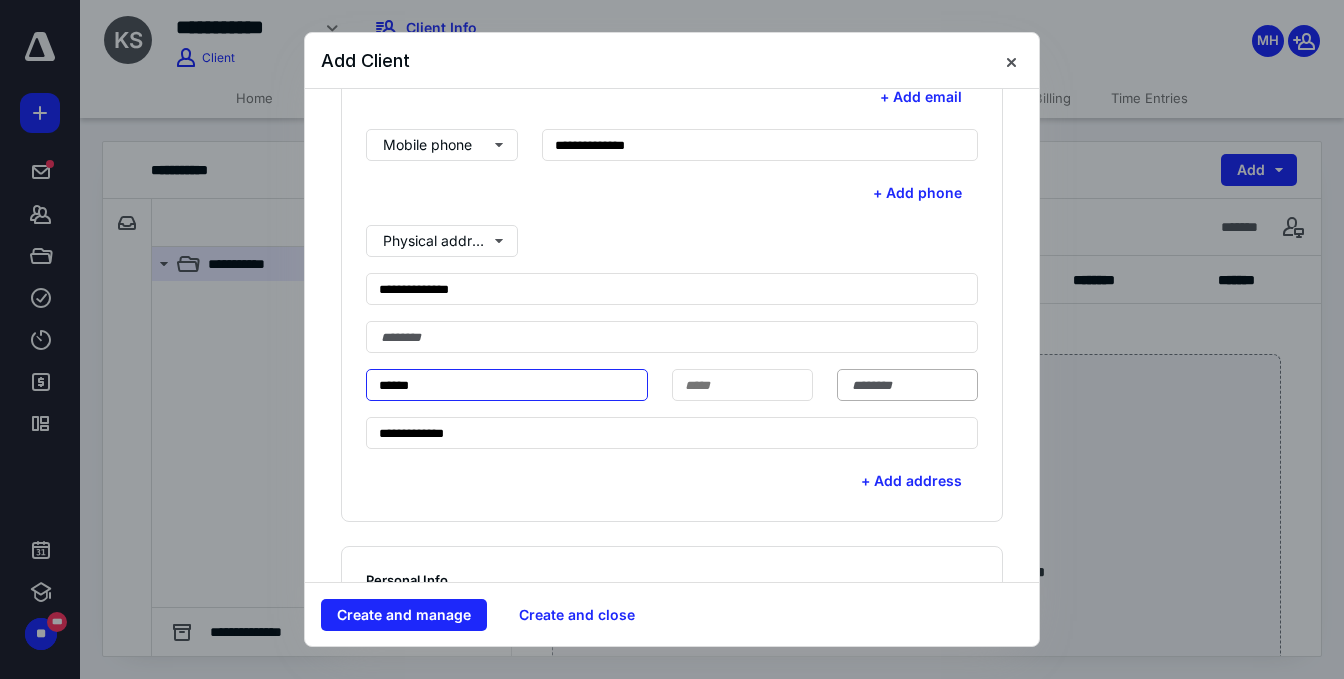 type on "******" 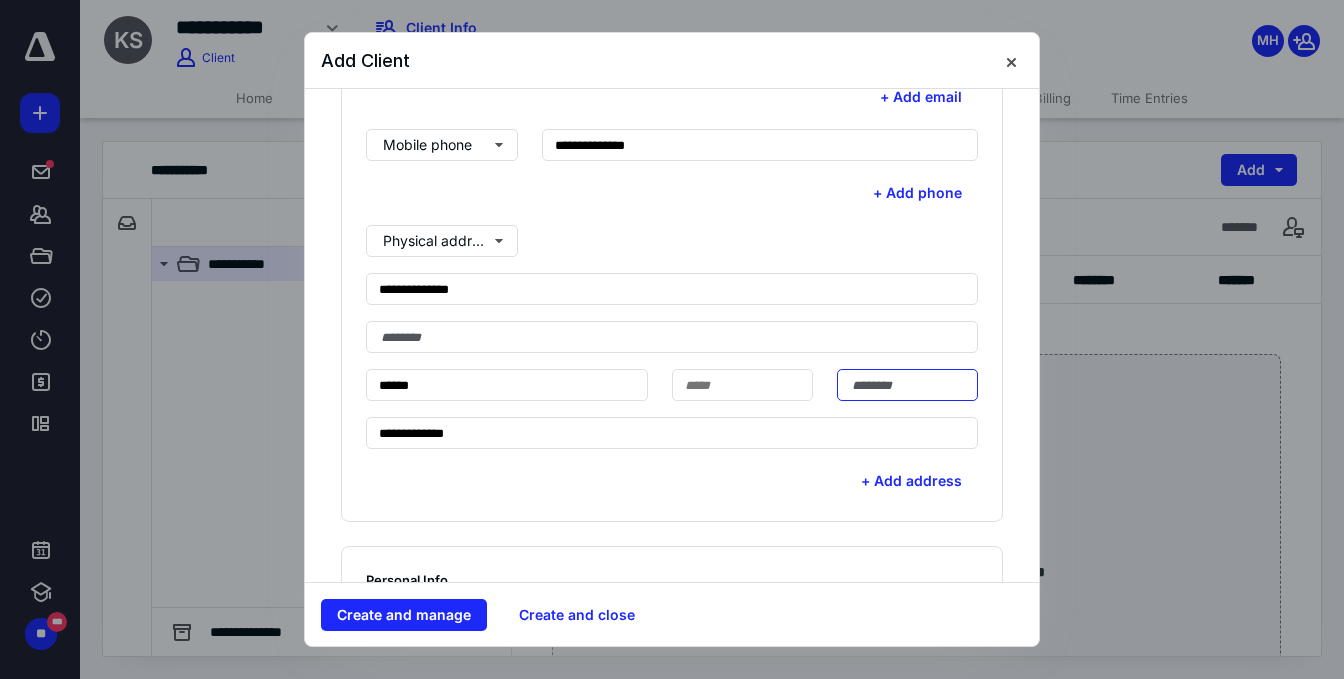 click at bounding box center (907, 385) 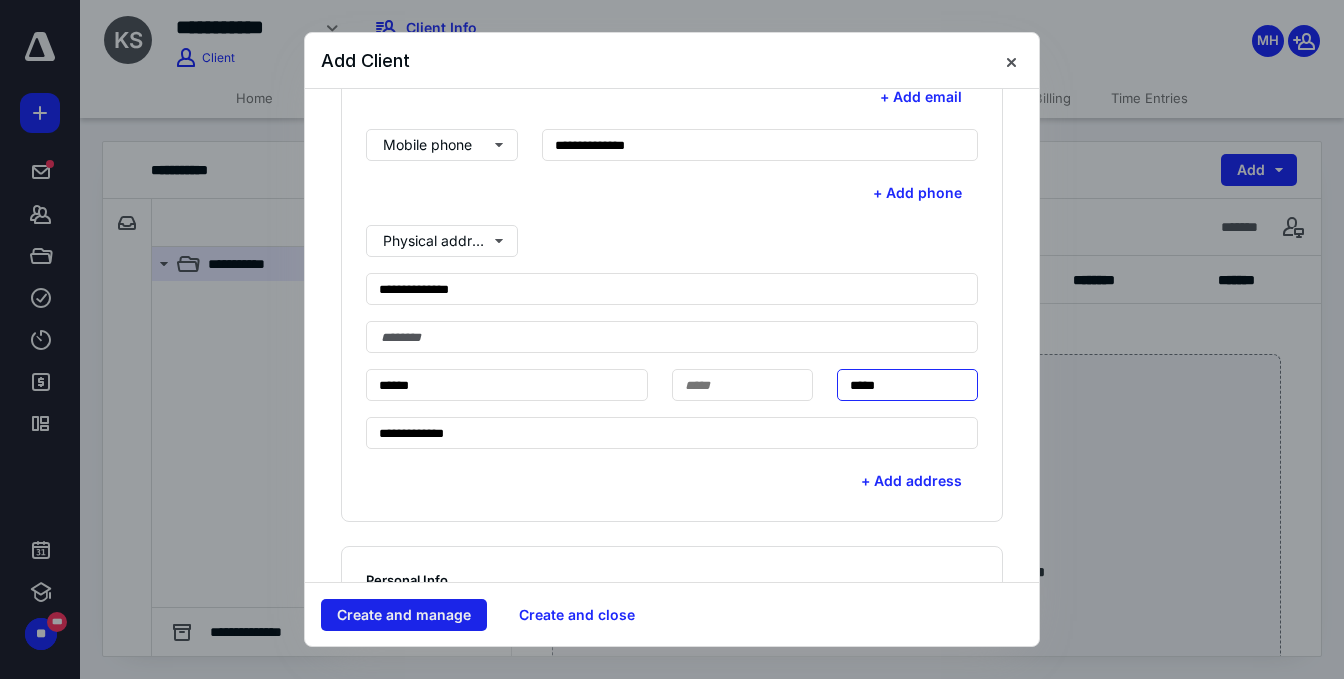 type on "*****" 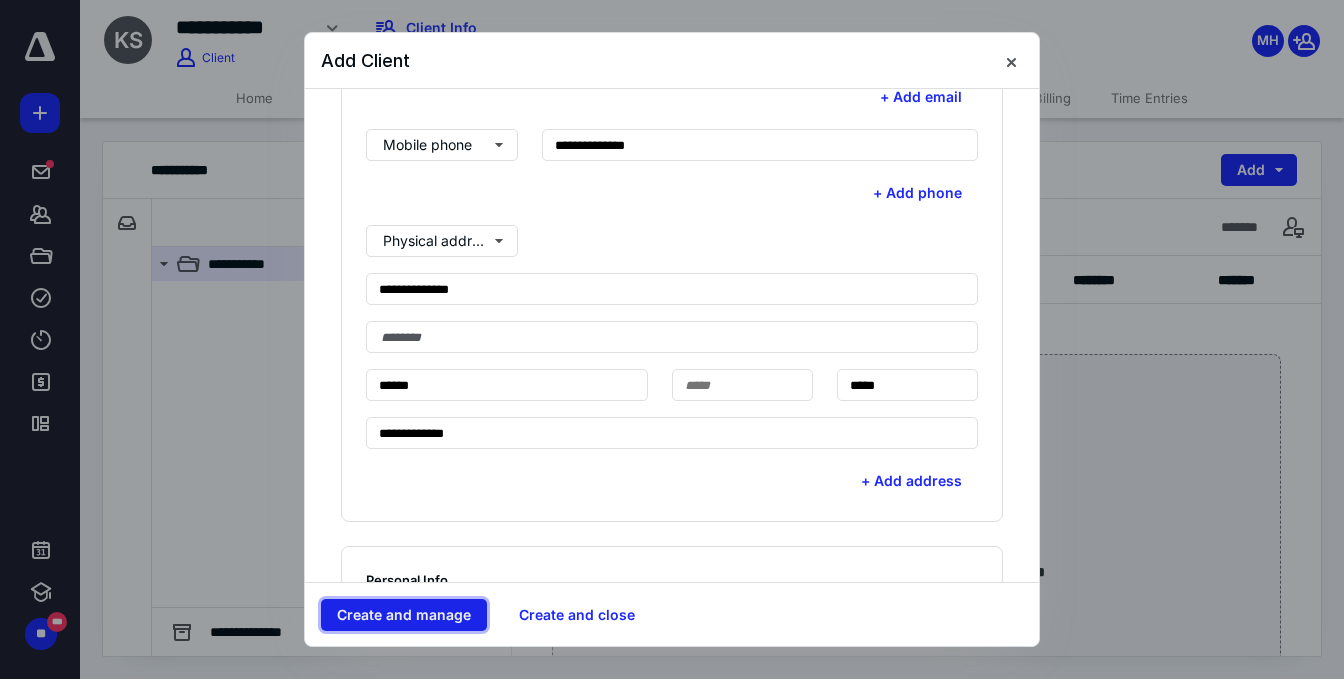 click on "Create and manage" at bounding box center (404, 615) 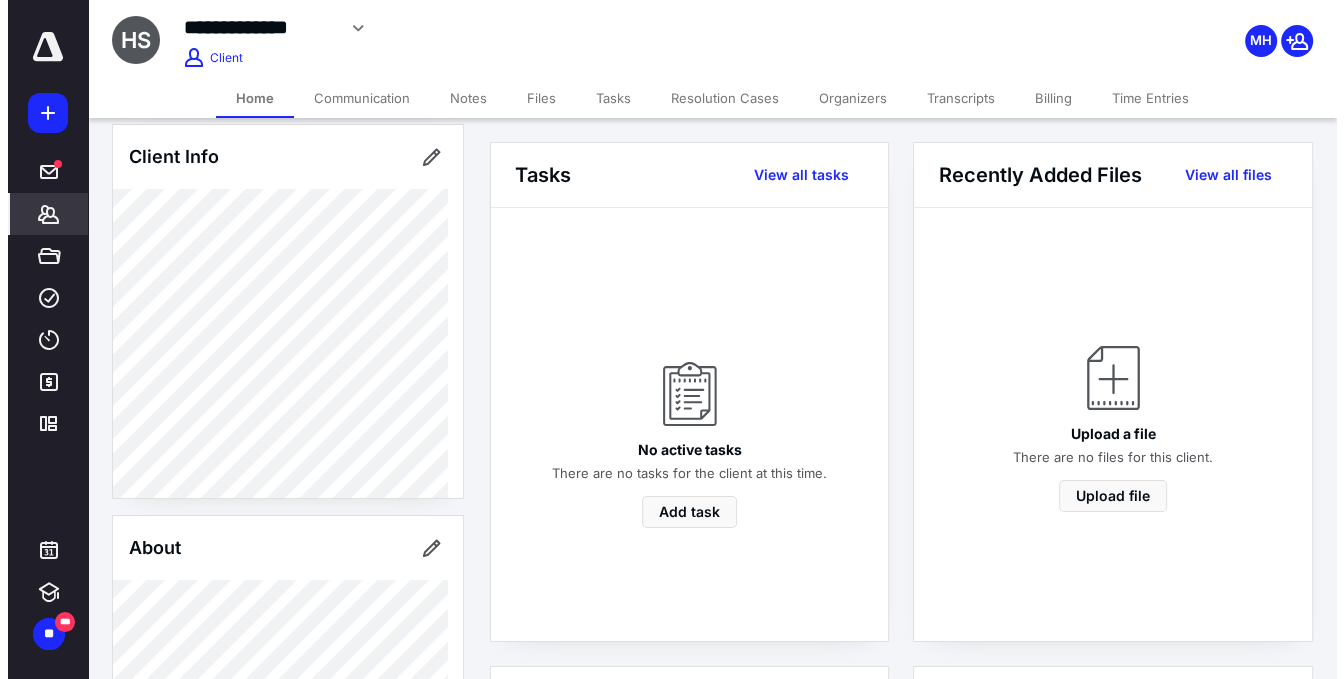 scroll, scrollTop: 200, scrollLeft: 0, axis: vertical 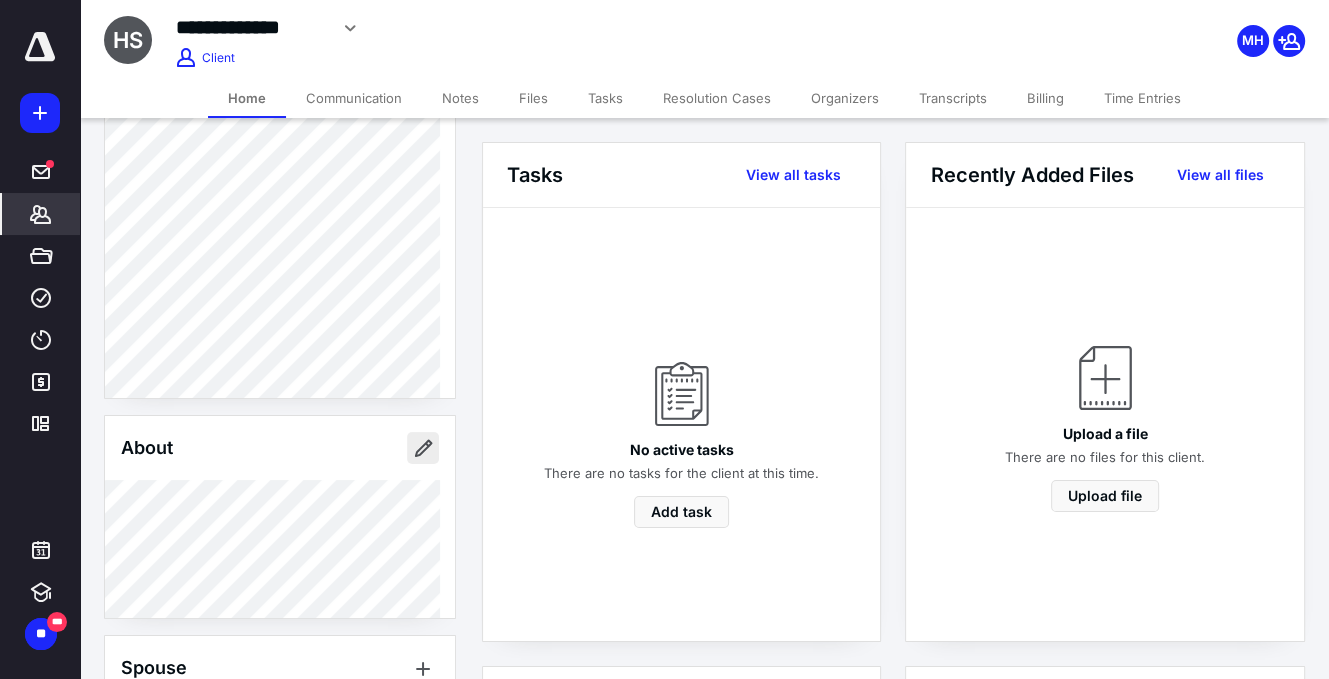 click at bounding box center (423, 448) 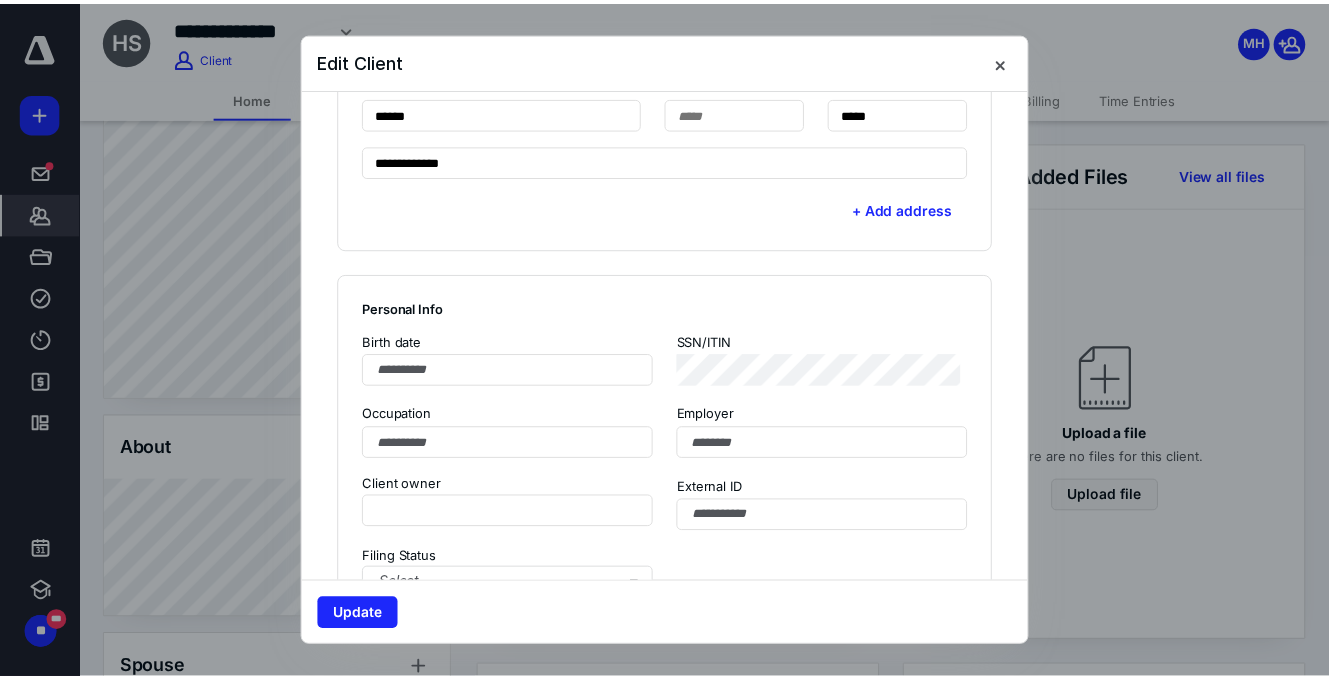 scroll, scrollTop: 900, scrollLeft: 0, axis: vertical 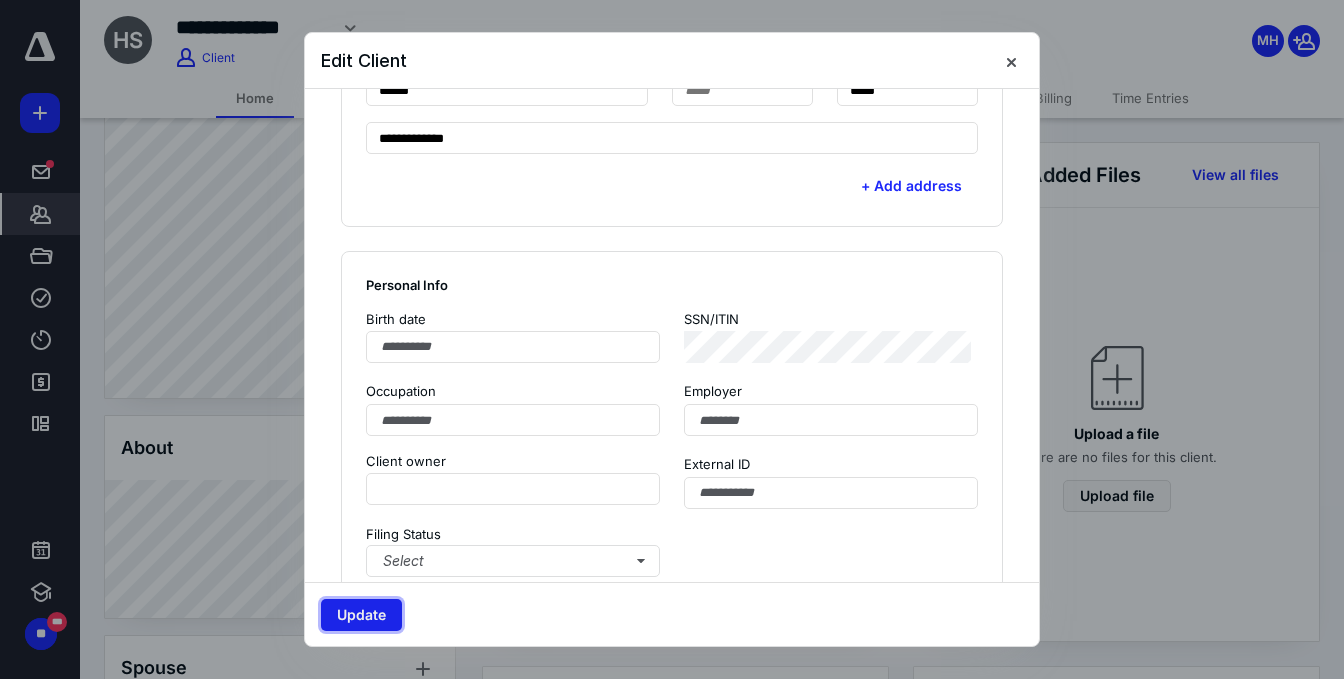 click on "Update" at bounding box center (361, 615) 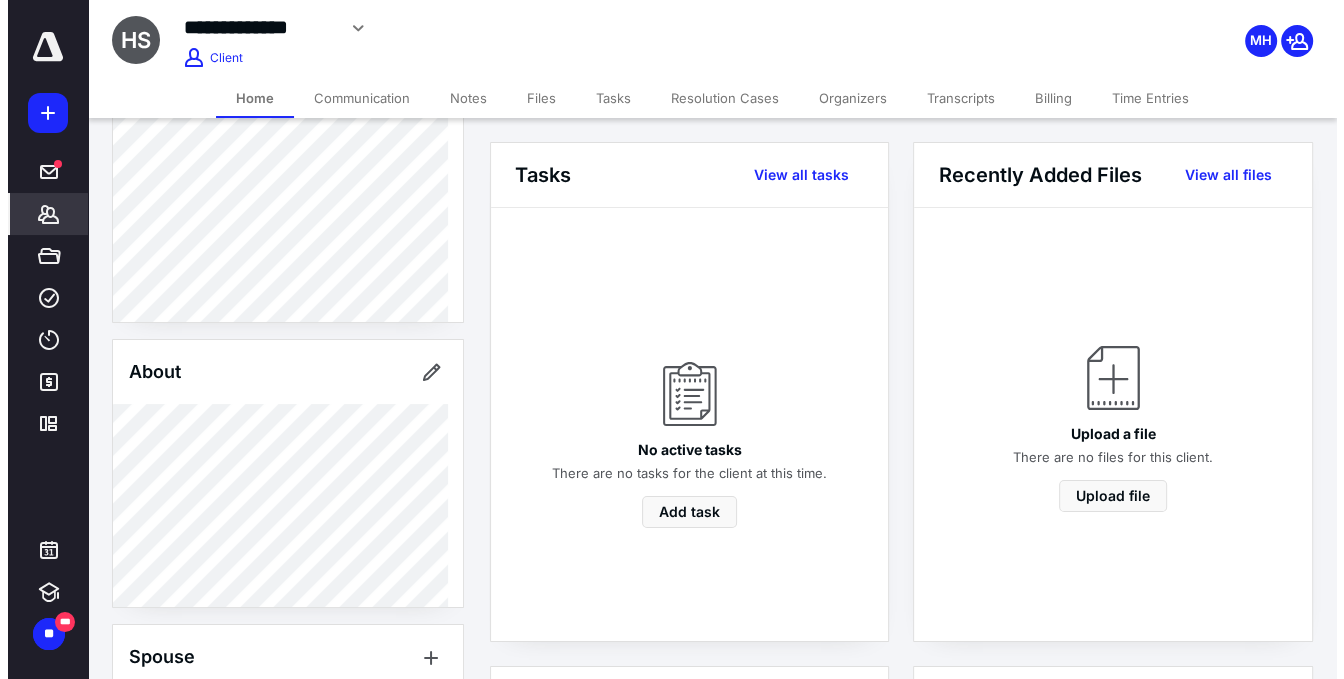scroll, scrollTop: 100, scrollLeft: 0, axis: vertical 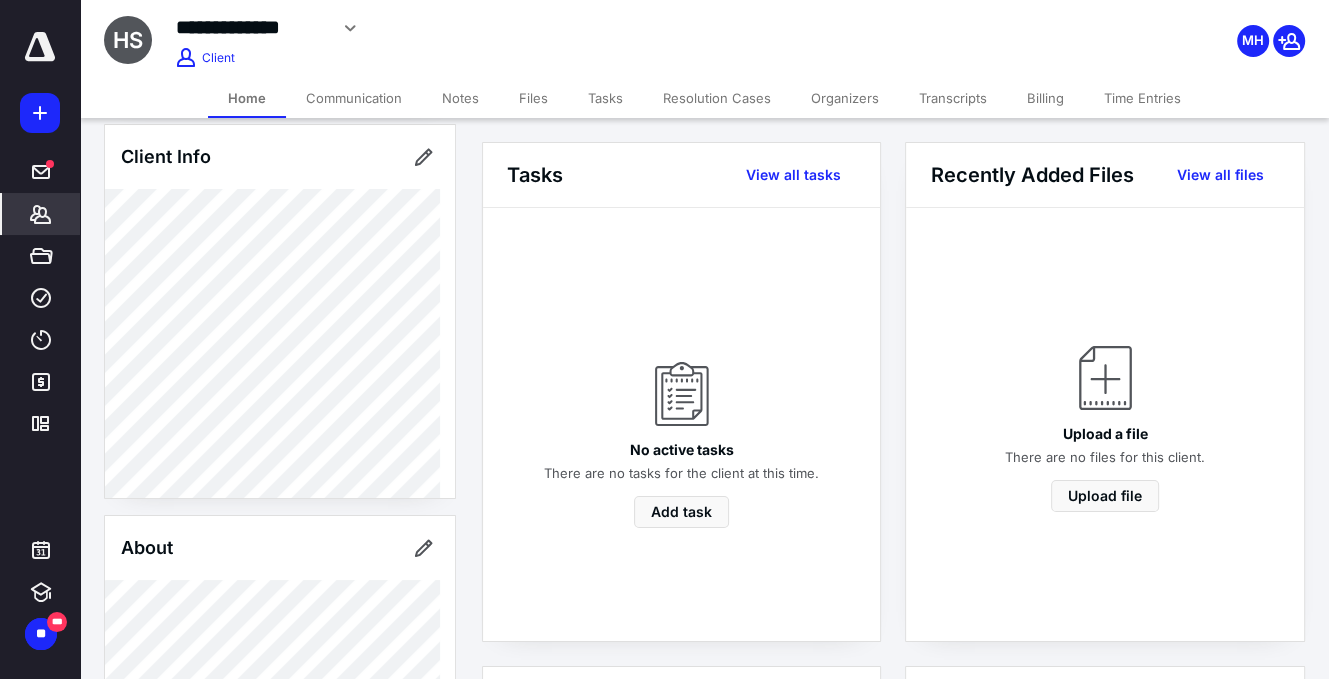 click at bounding box center [40, 113] 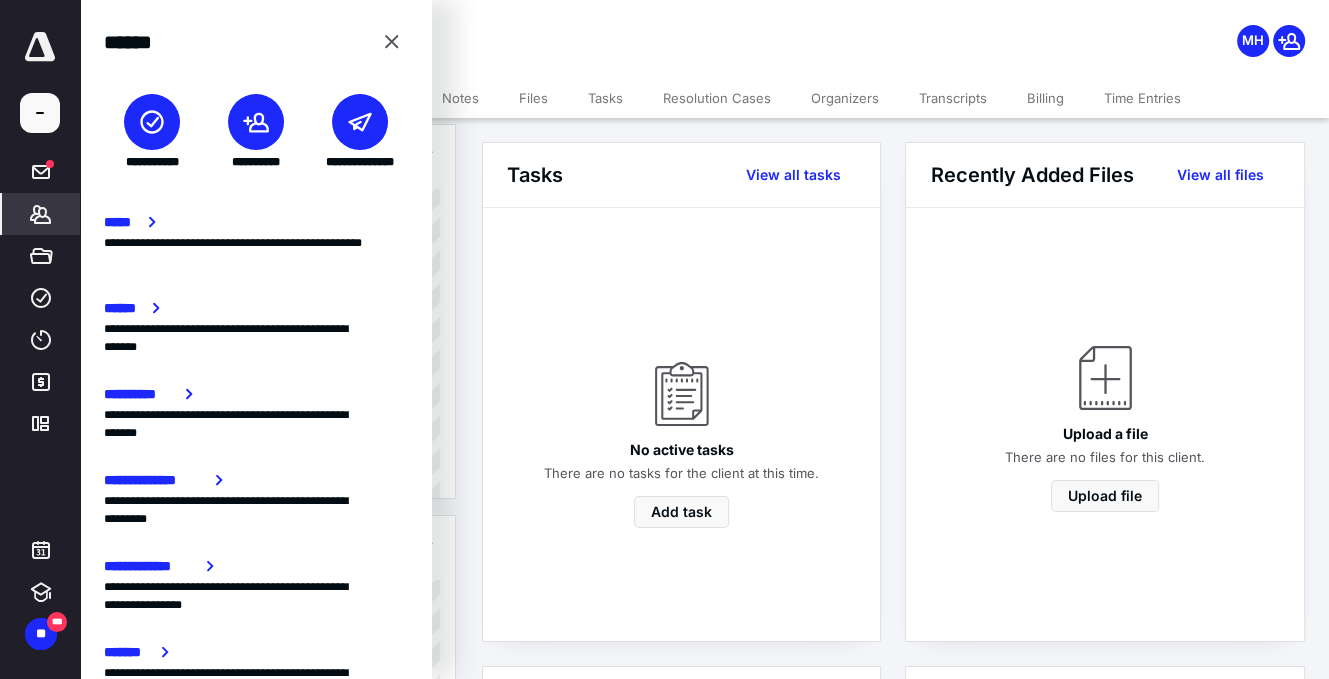 click 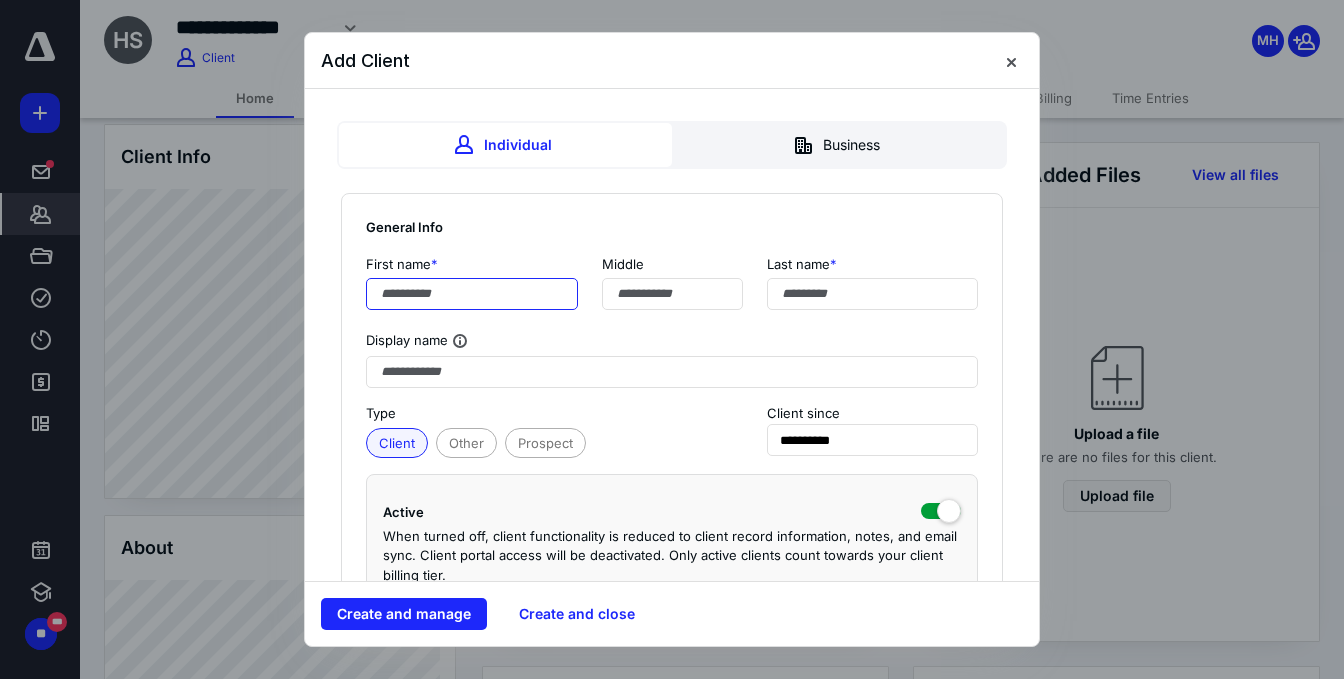 click at bounding box center (472, 294) 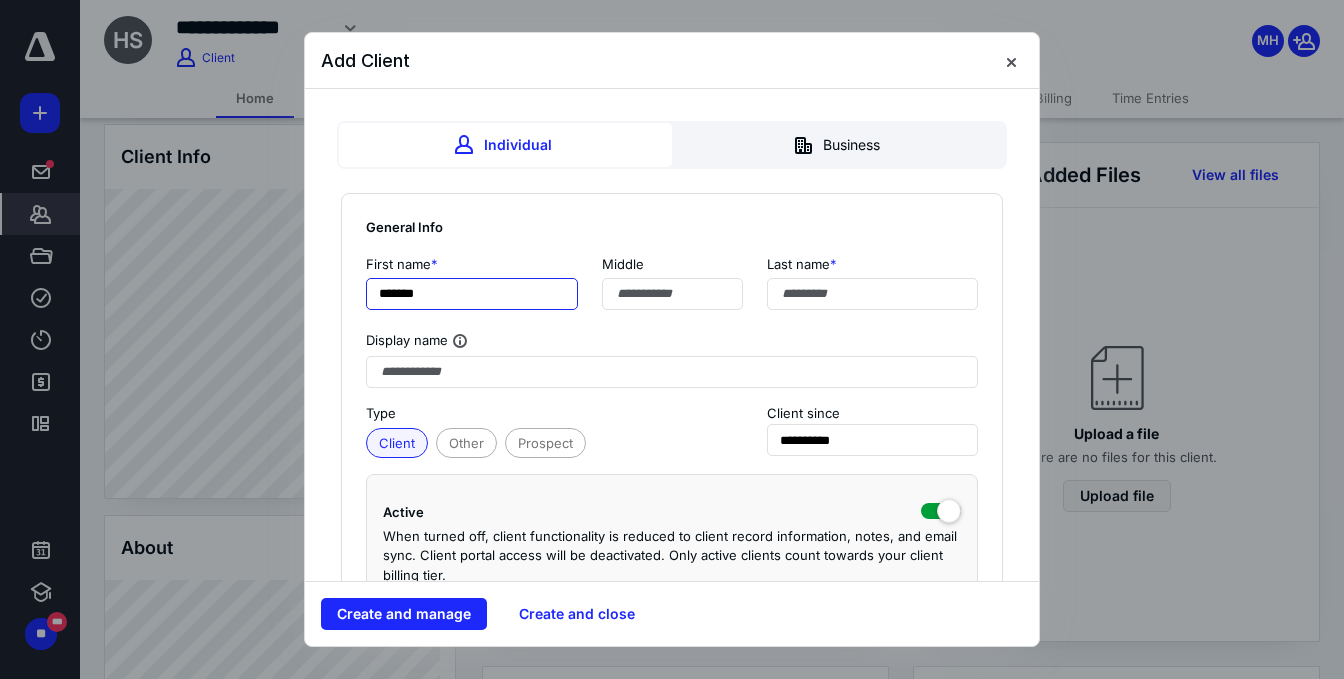 type on "******" 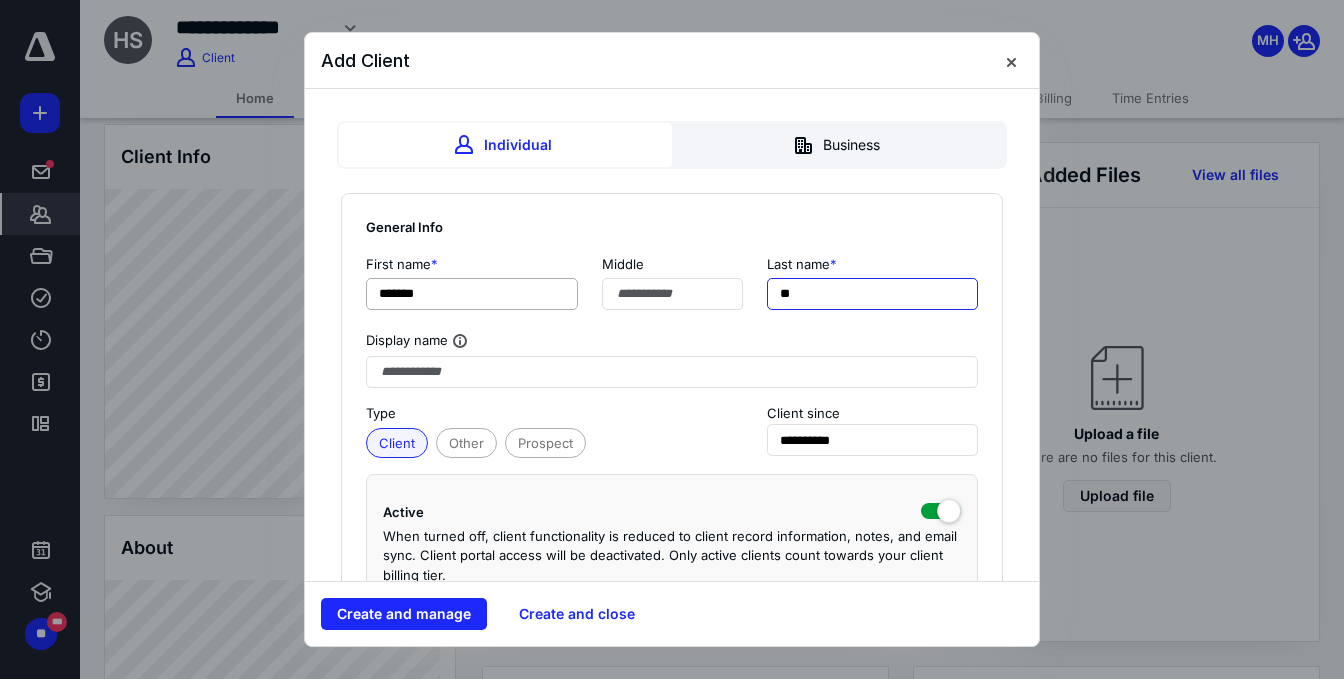 type on "*" 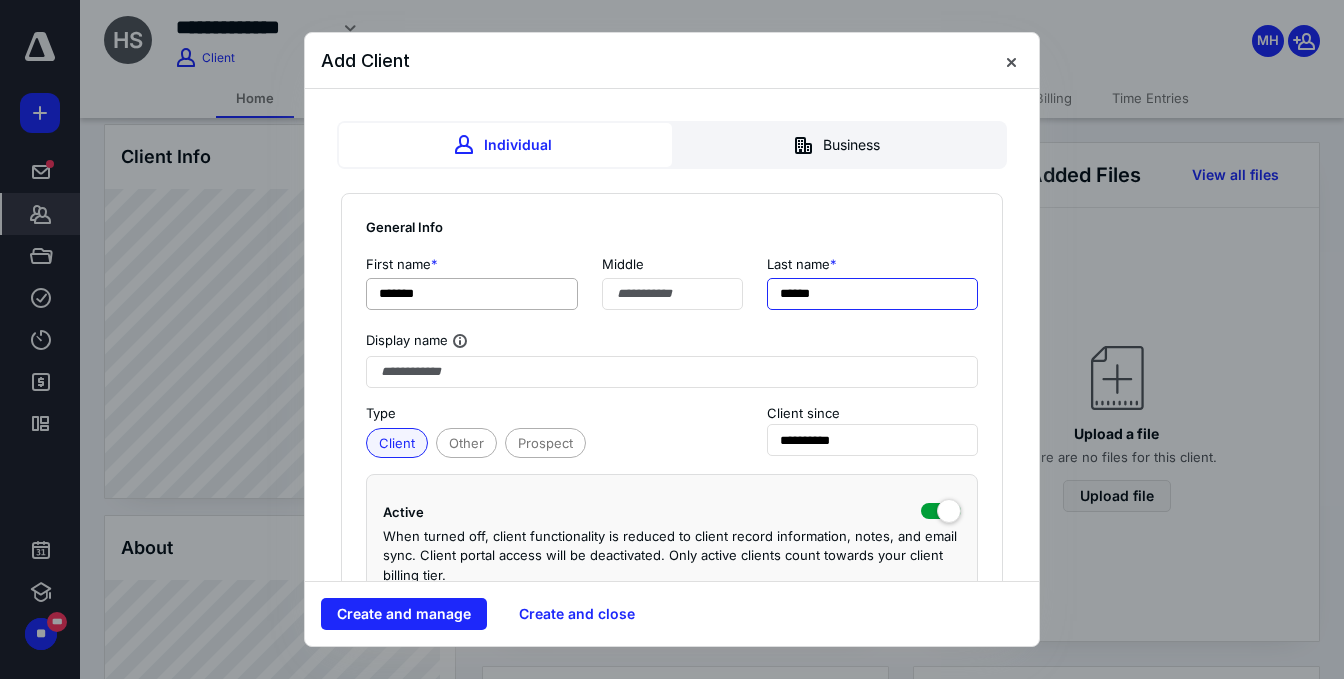 type on "******" 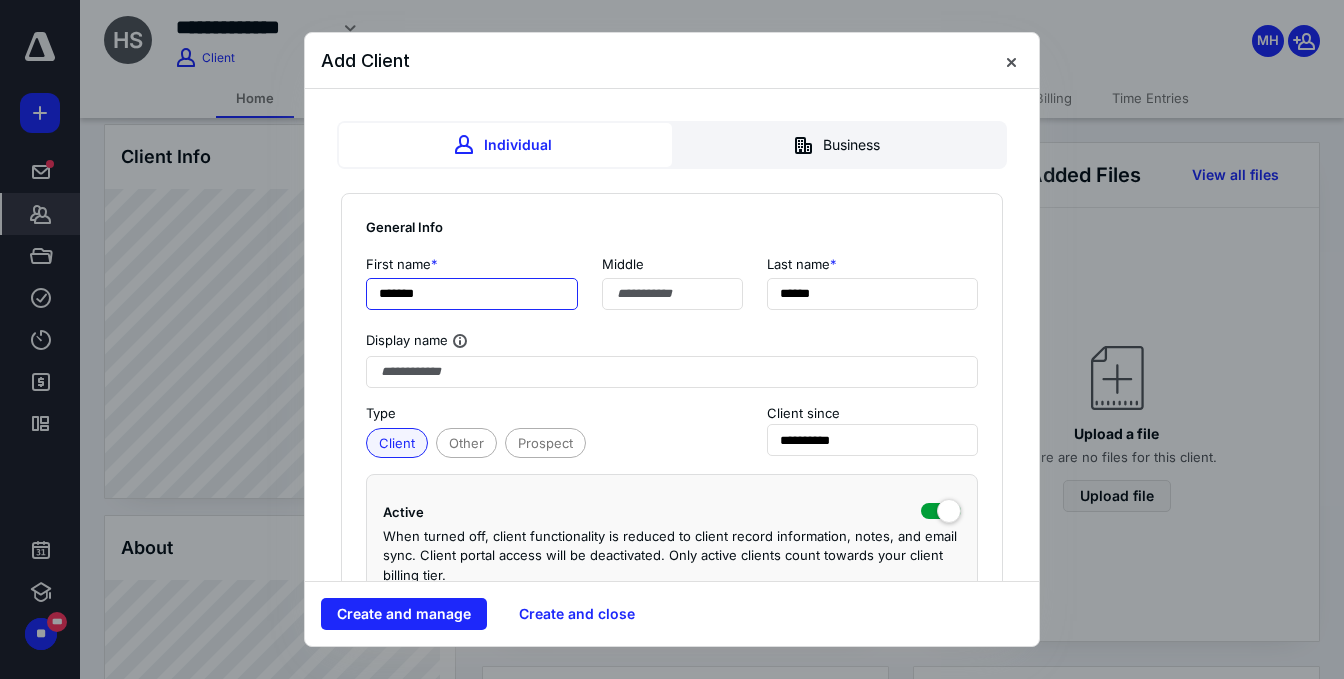 click on "******" at bounding box center (472, 294) 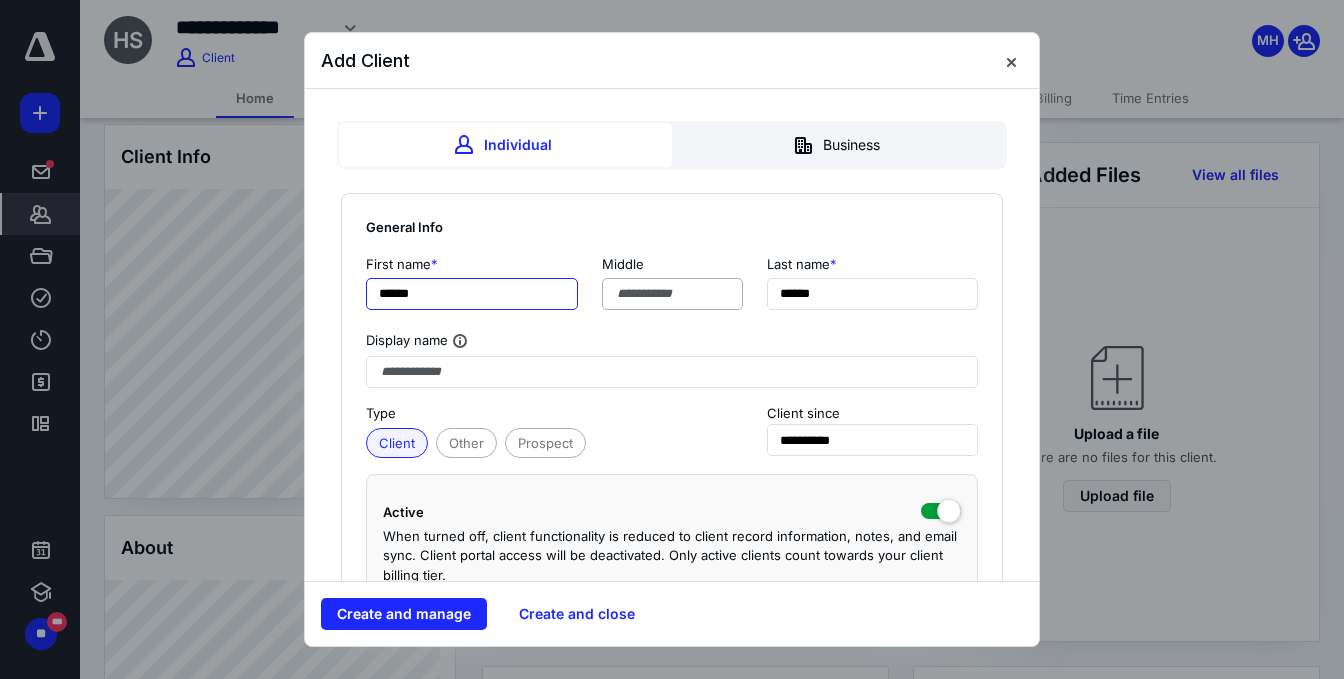 type on "******" 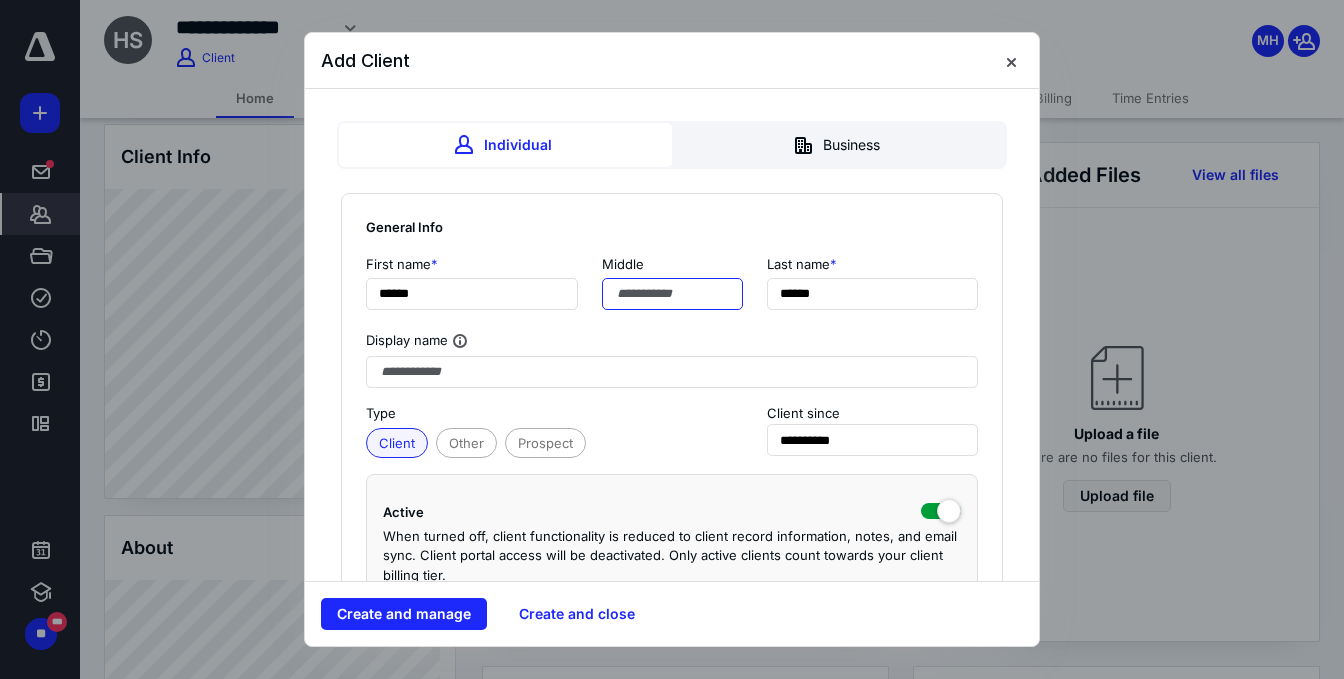 click at bounding box center [672, 294] 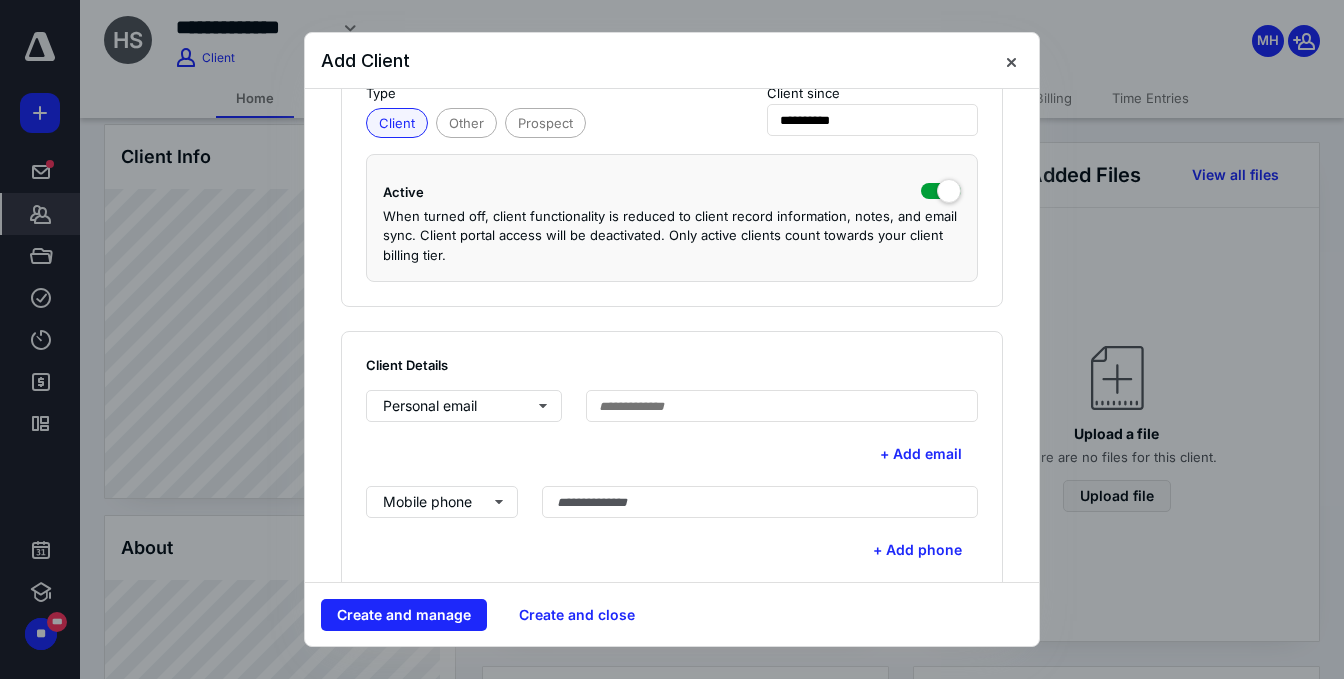 scroll, scrollTop: 400, scrollLeft: 0, axis: vertical 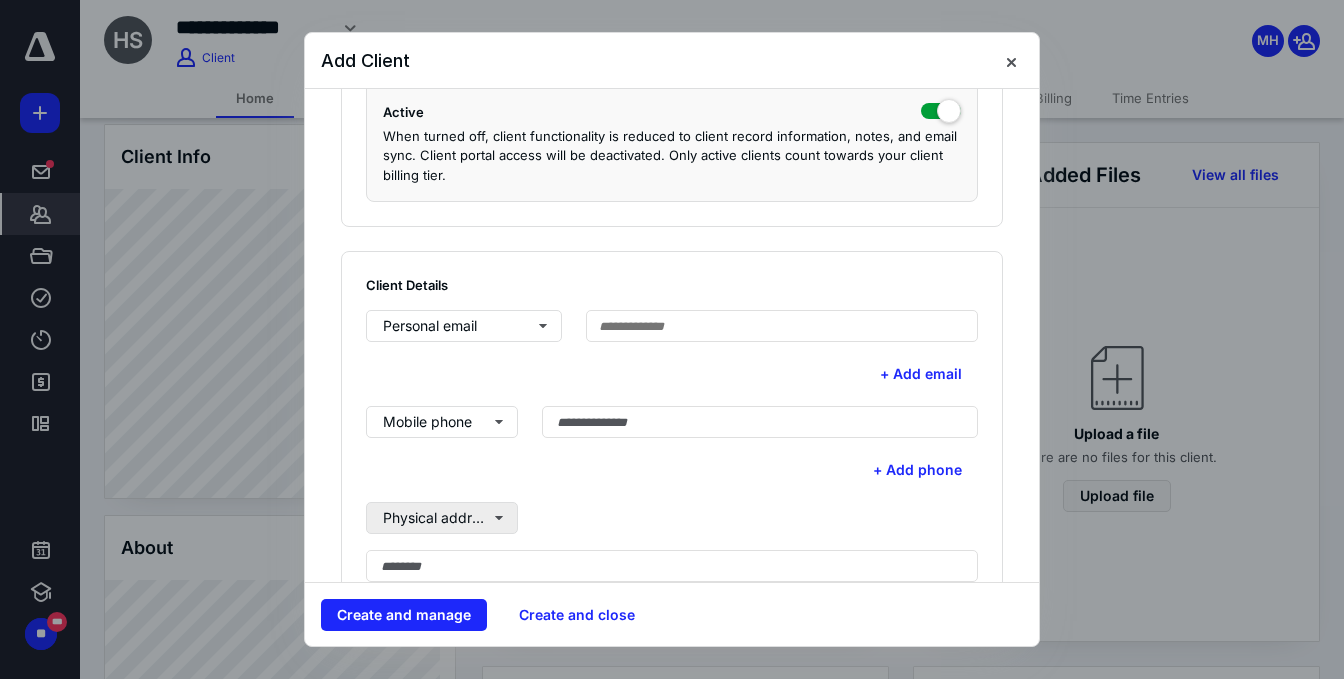 type on "*" 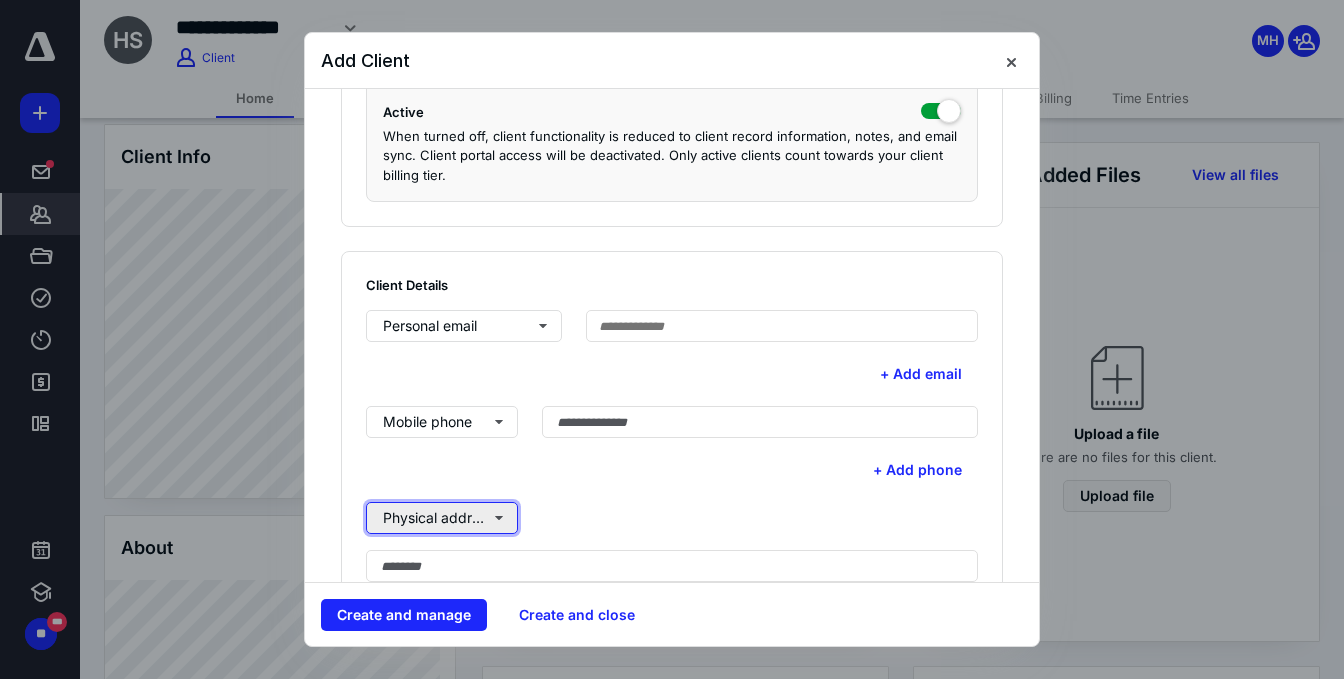 click on "Physical address" at bounding box center [442, 518] 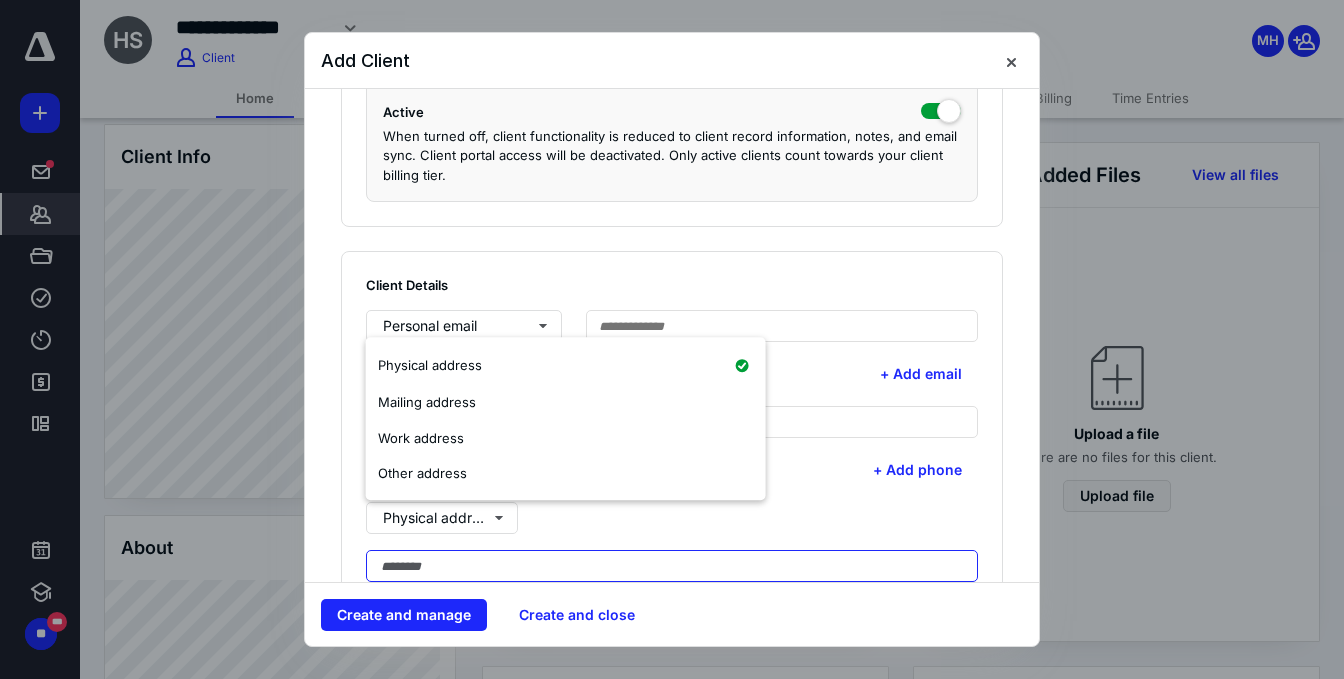 click at bounding box center (672, 566) 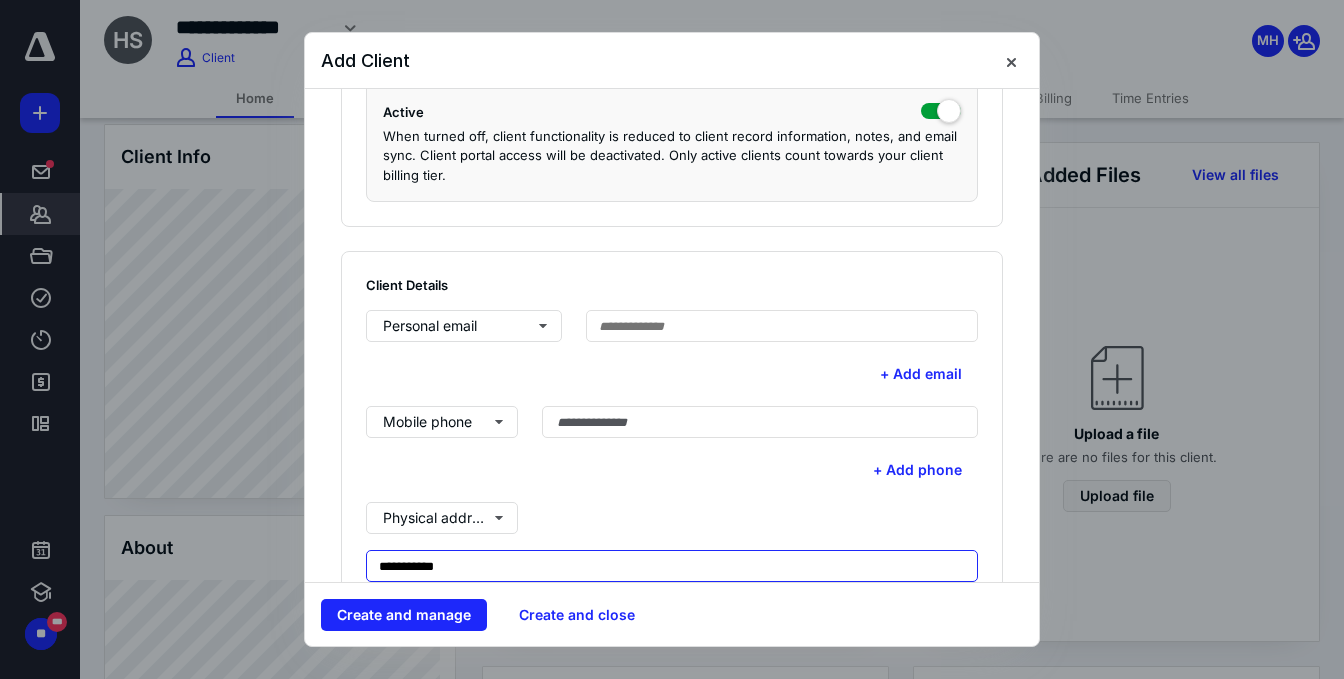 type on "**********" 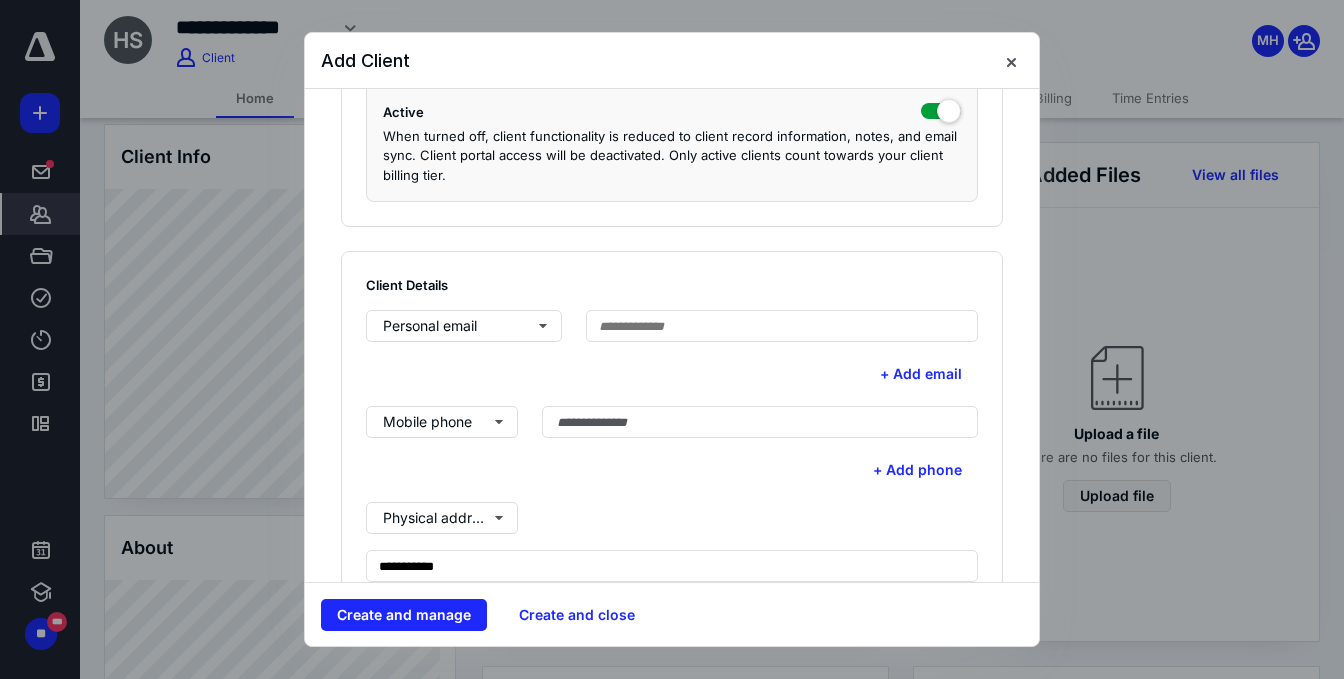 scroll, scrollTop: 677, scrollLeft: 0, axis: vertical 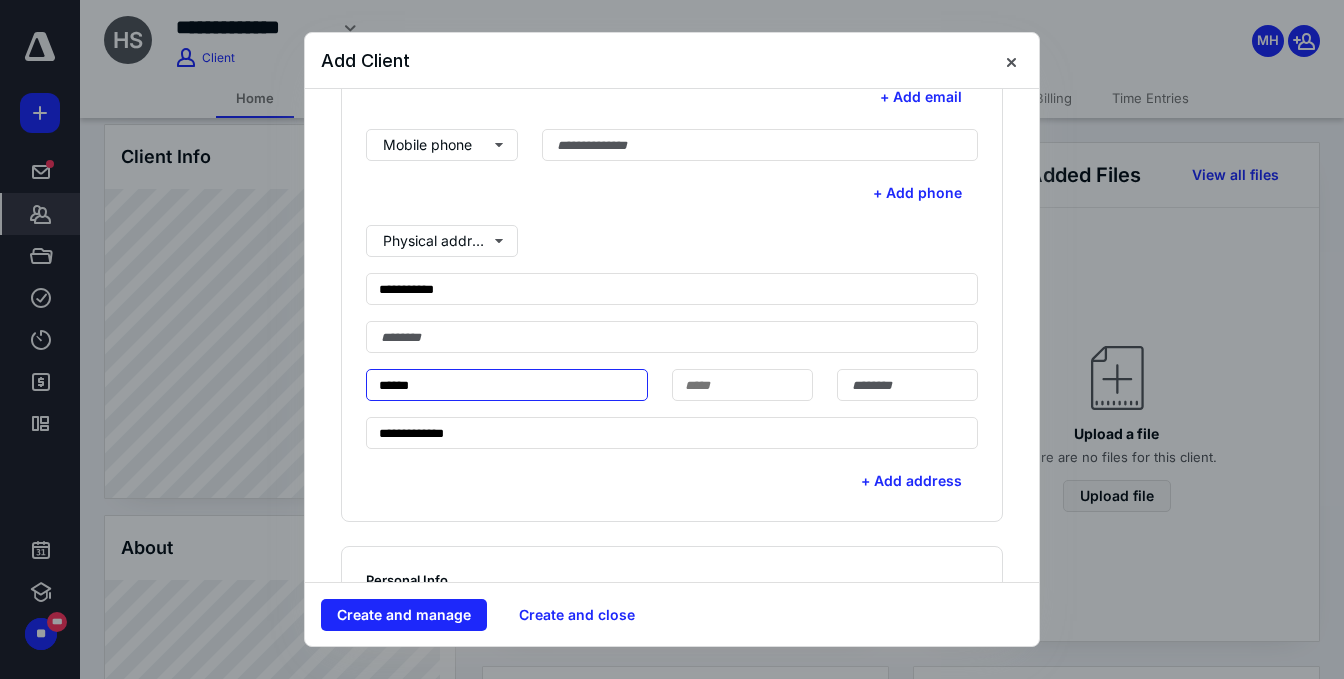 type on "******" 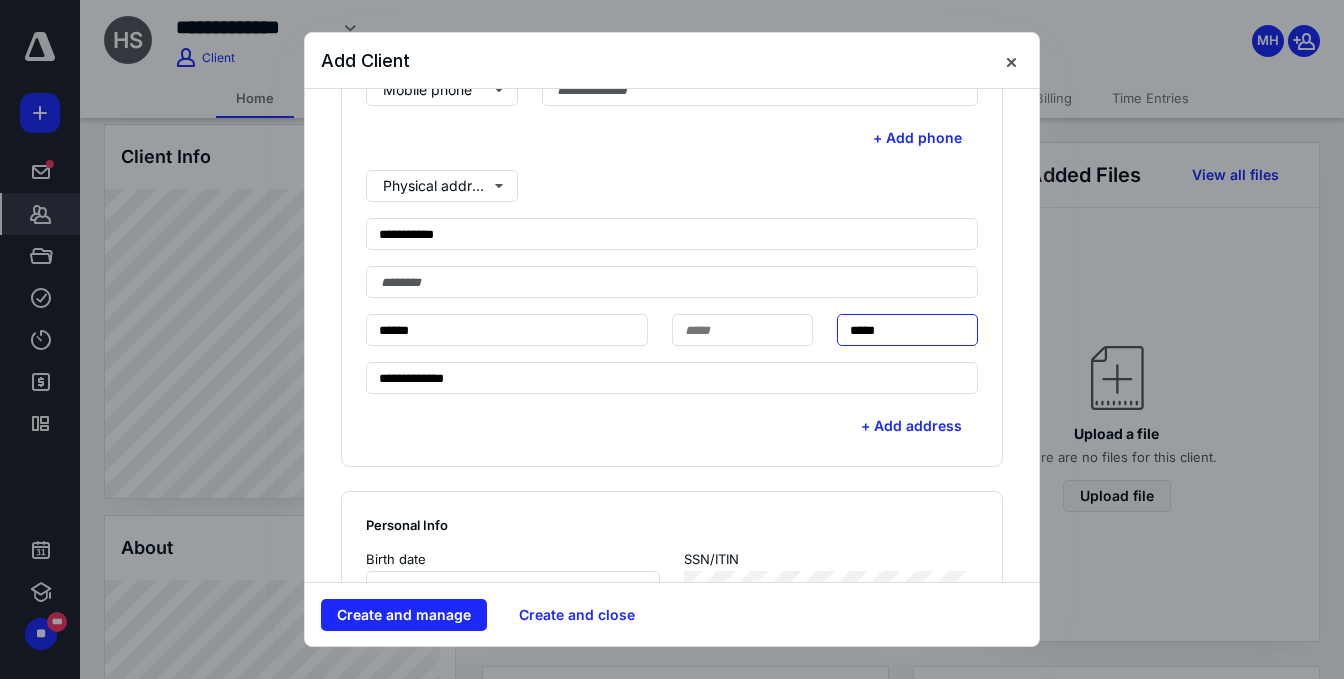 scroll, scrollTop: 377, scrollLeft: 0, axis: vertical 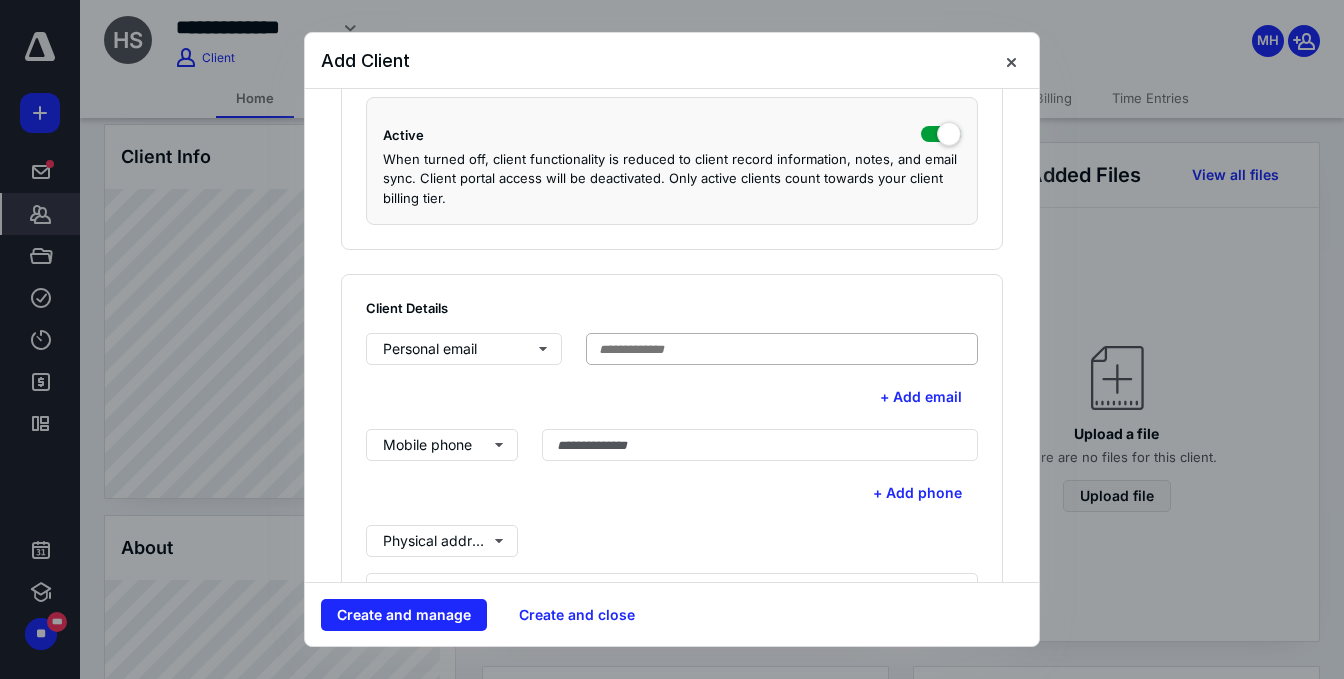 type on "*****" 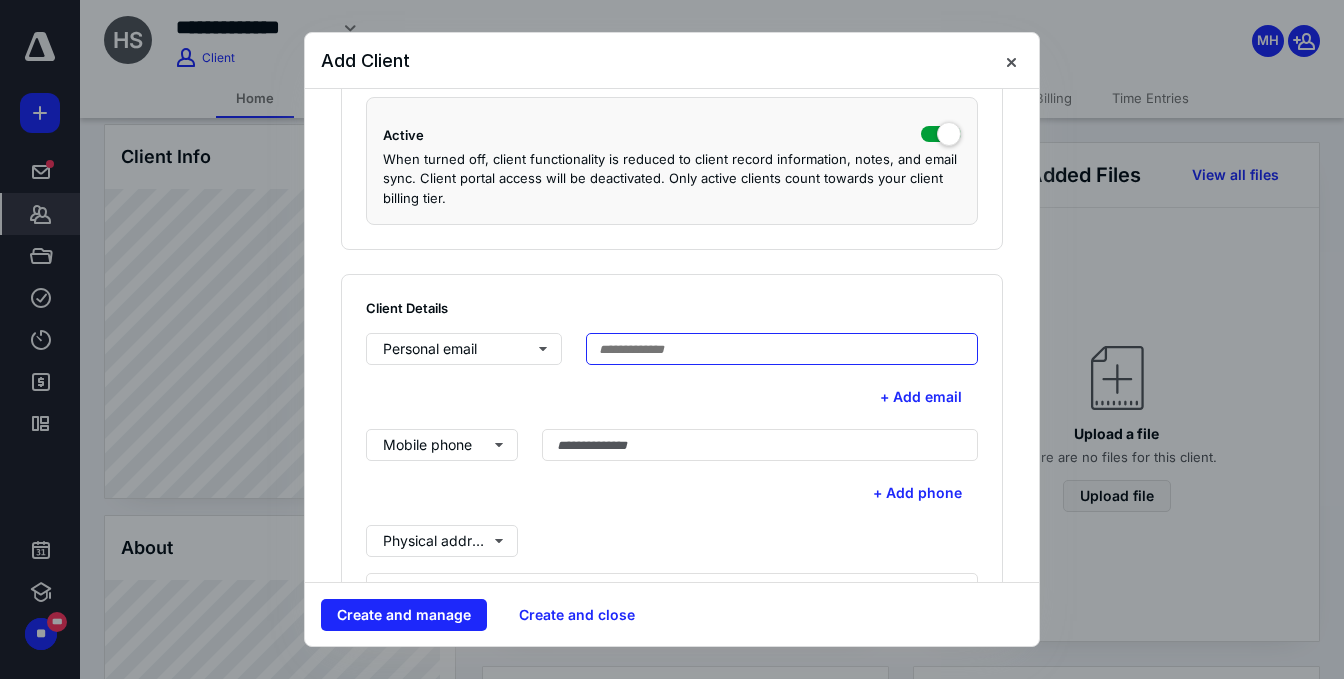 click at bounding box center (782, 349) 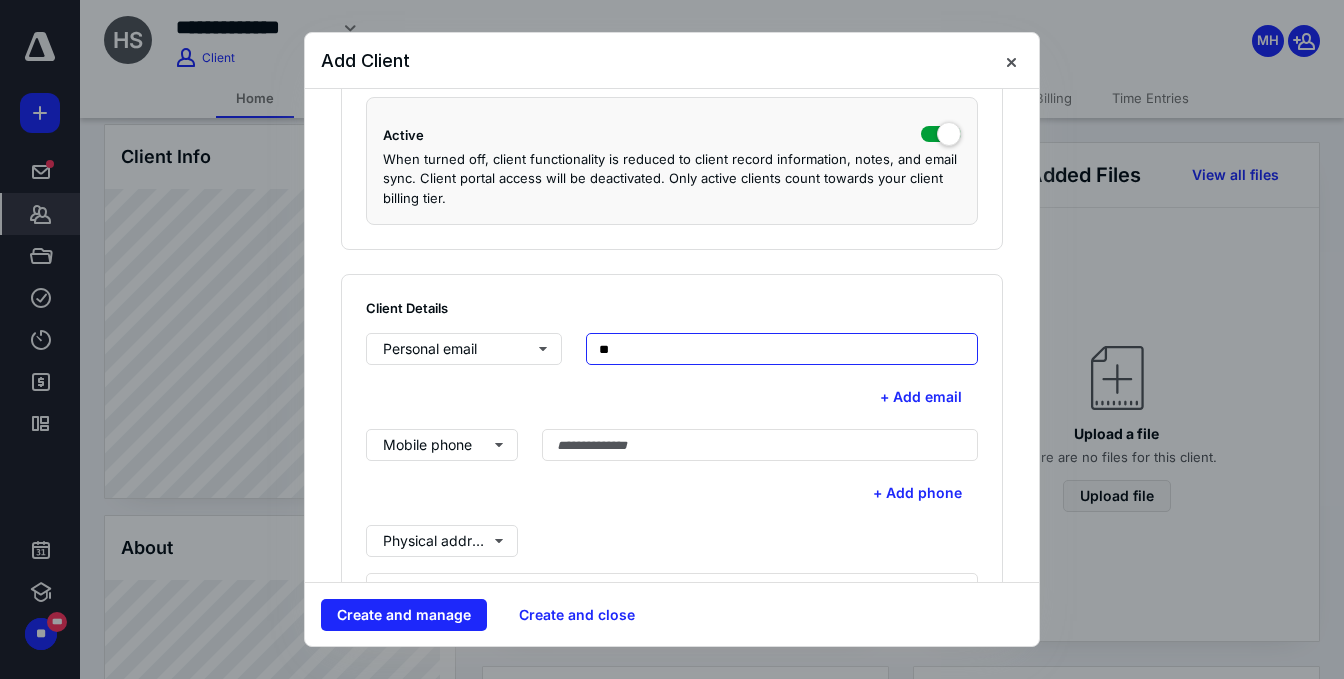 type on "*" 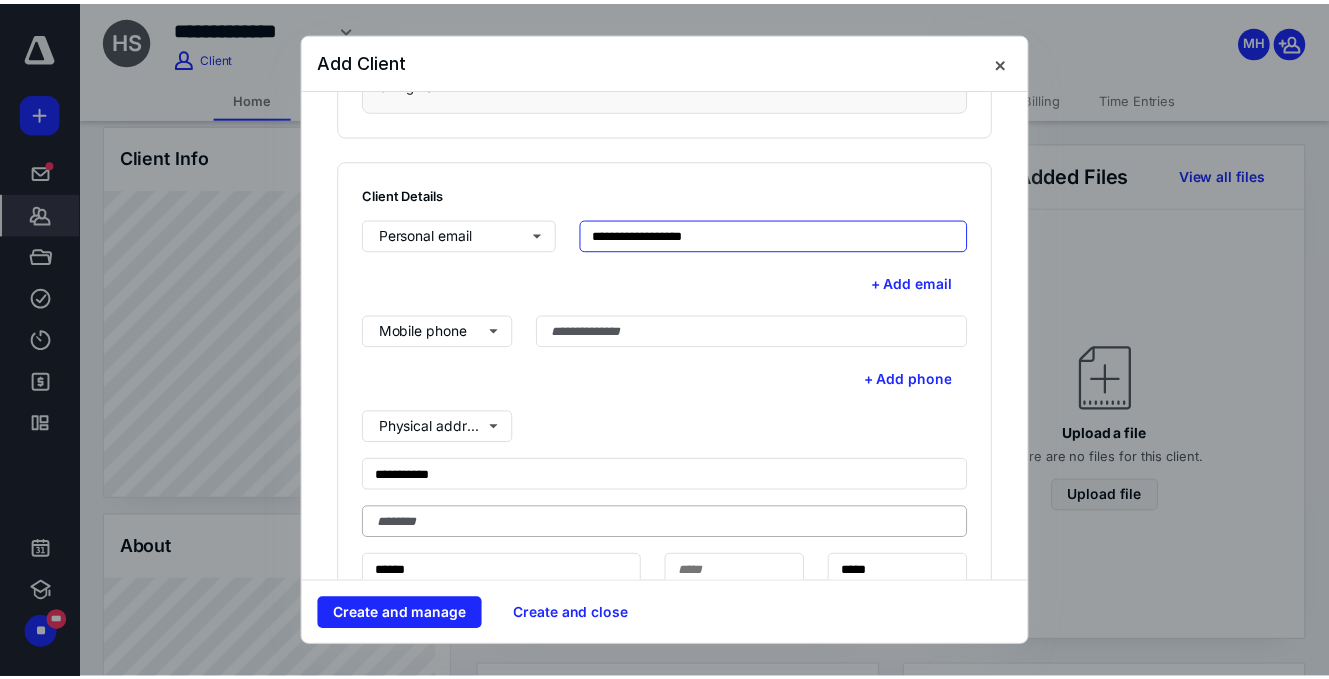scroll, scrollTop: 500, scrollLeft: 0, axis: vertical 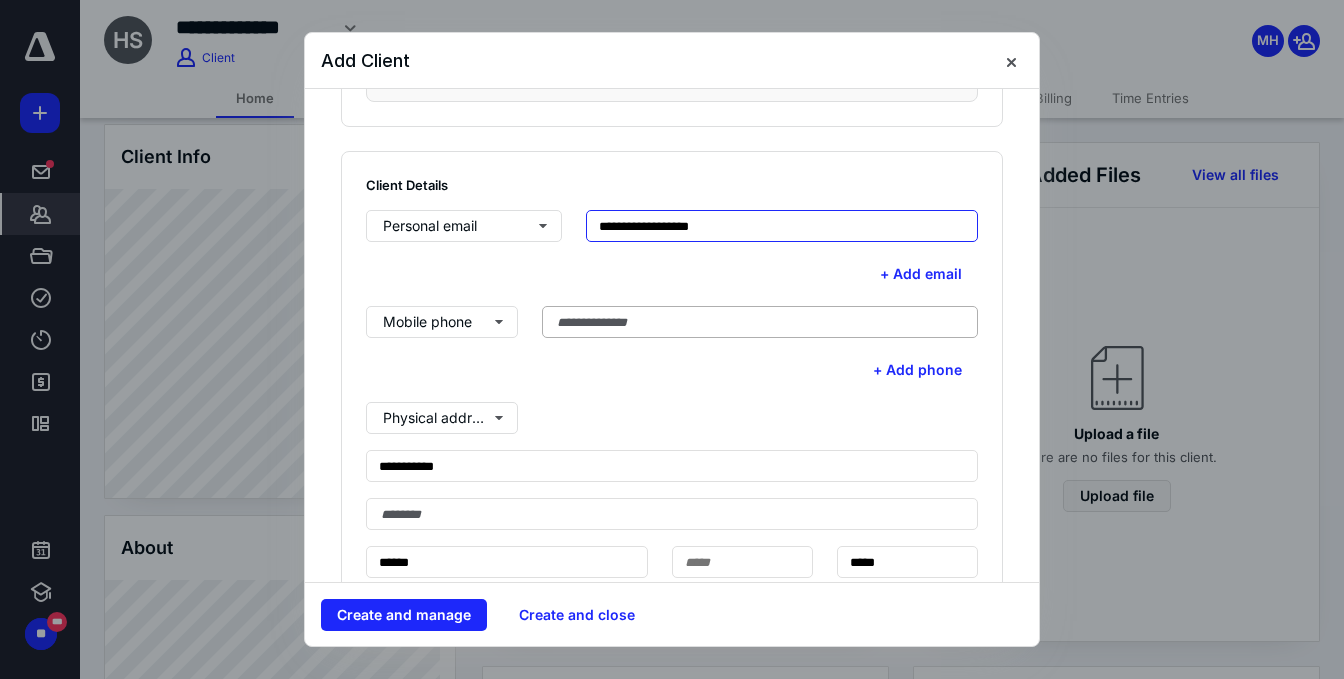 type on "**********" 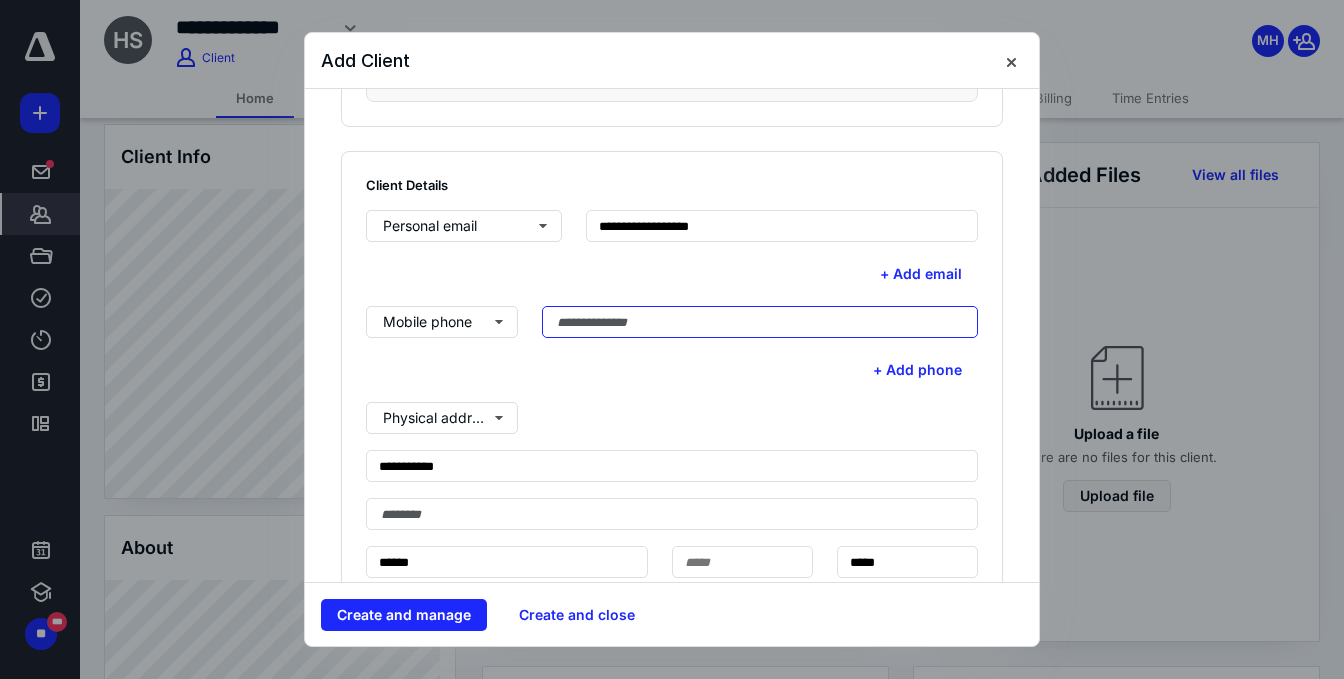 click at bounding box center [760, 322] 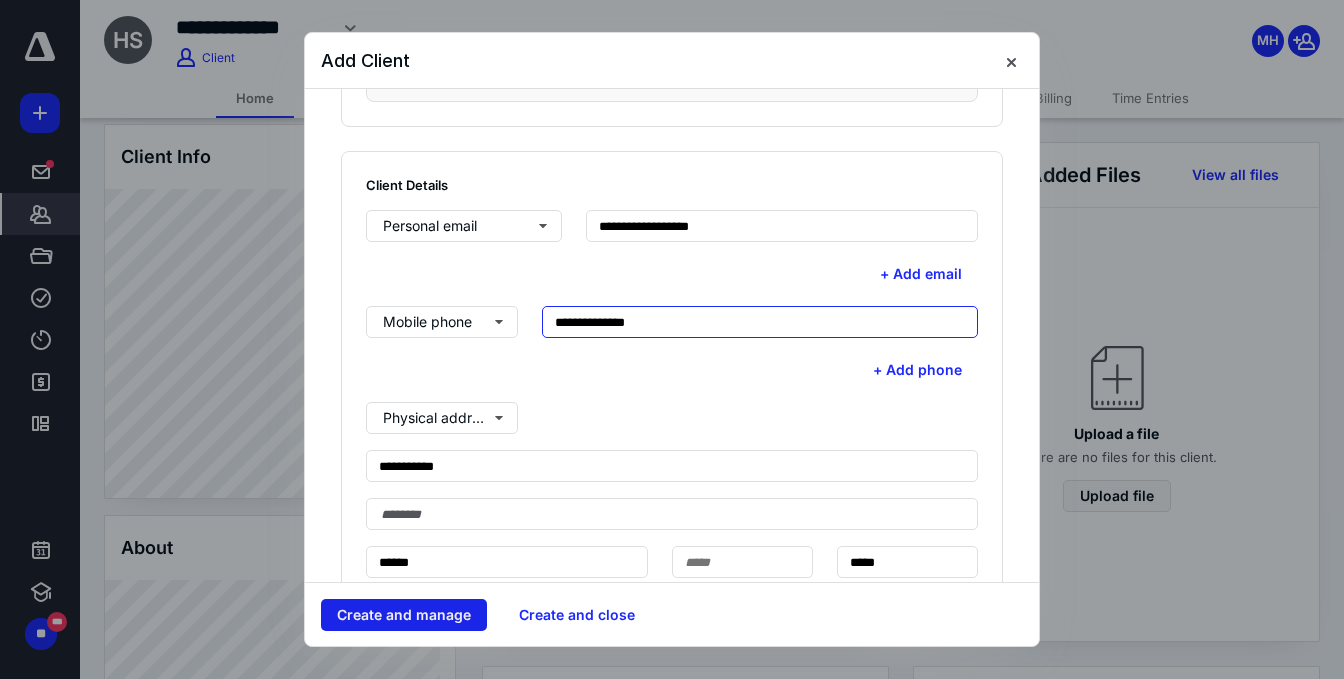type on "**********" 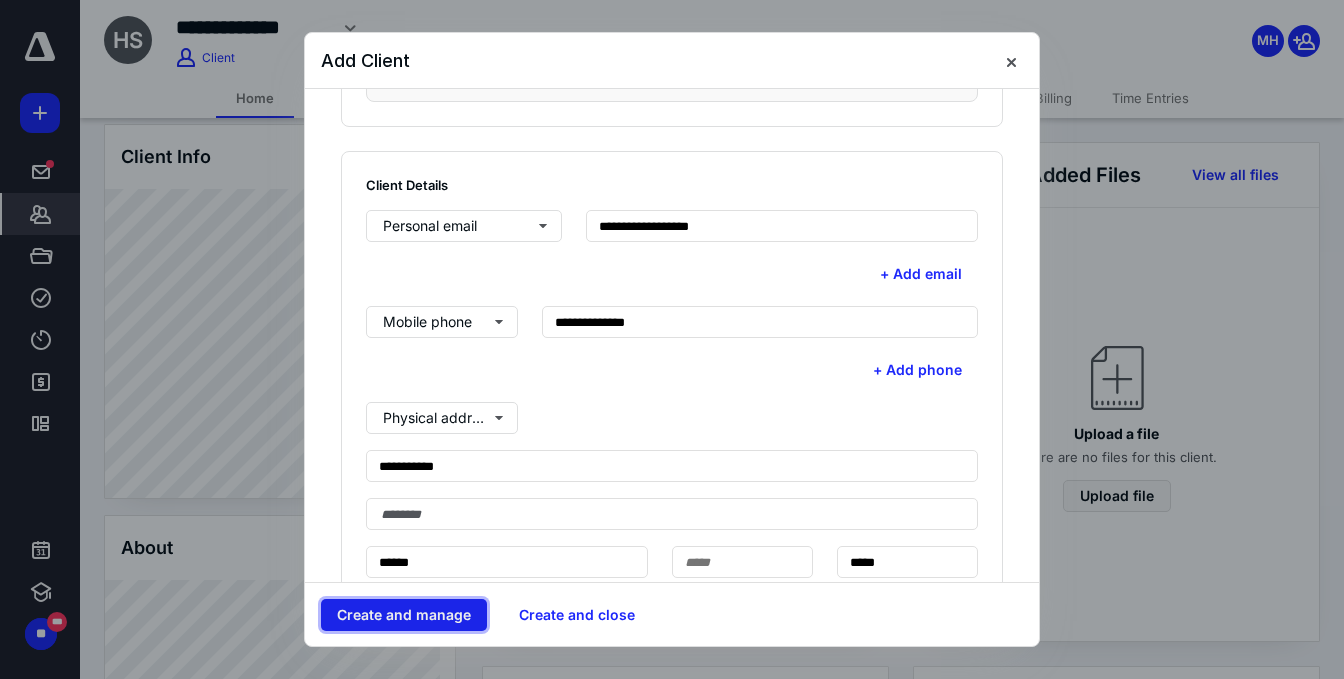 click on "Create and manage" at bounding box center (404, 615) 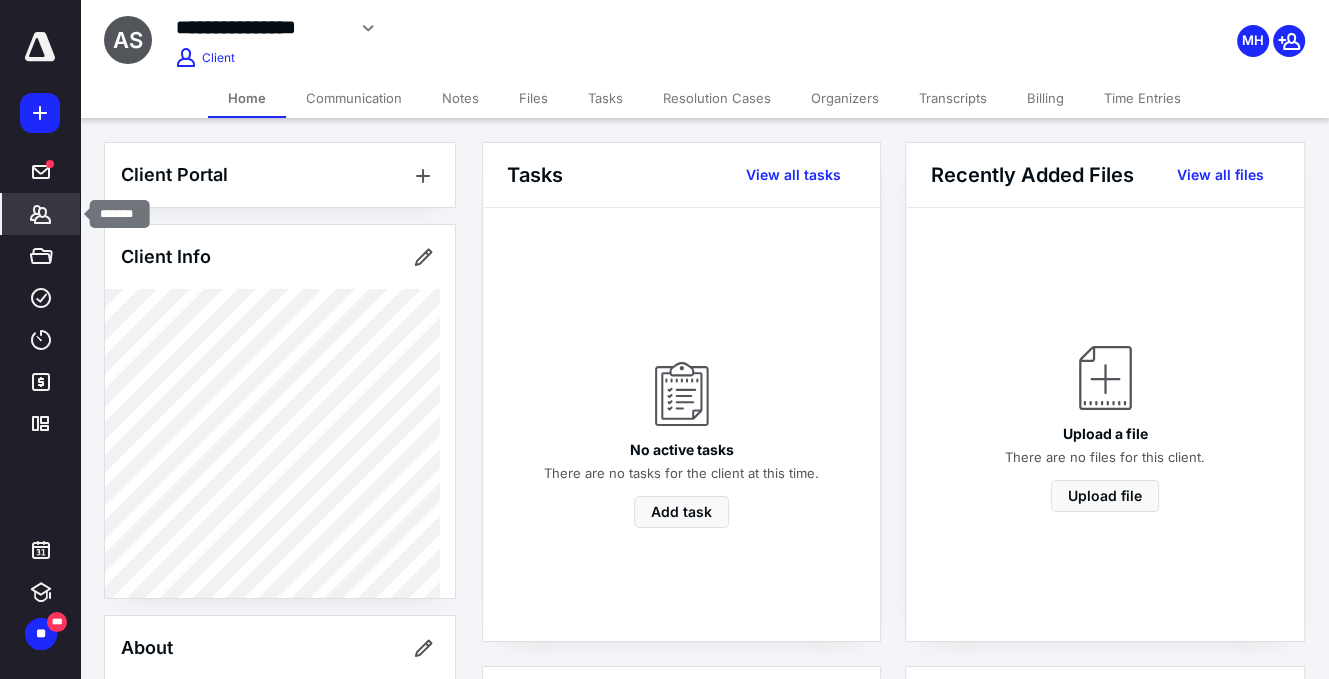 click 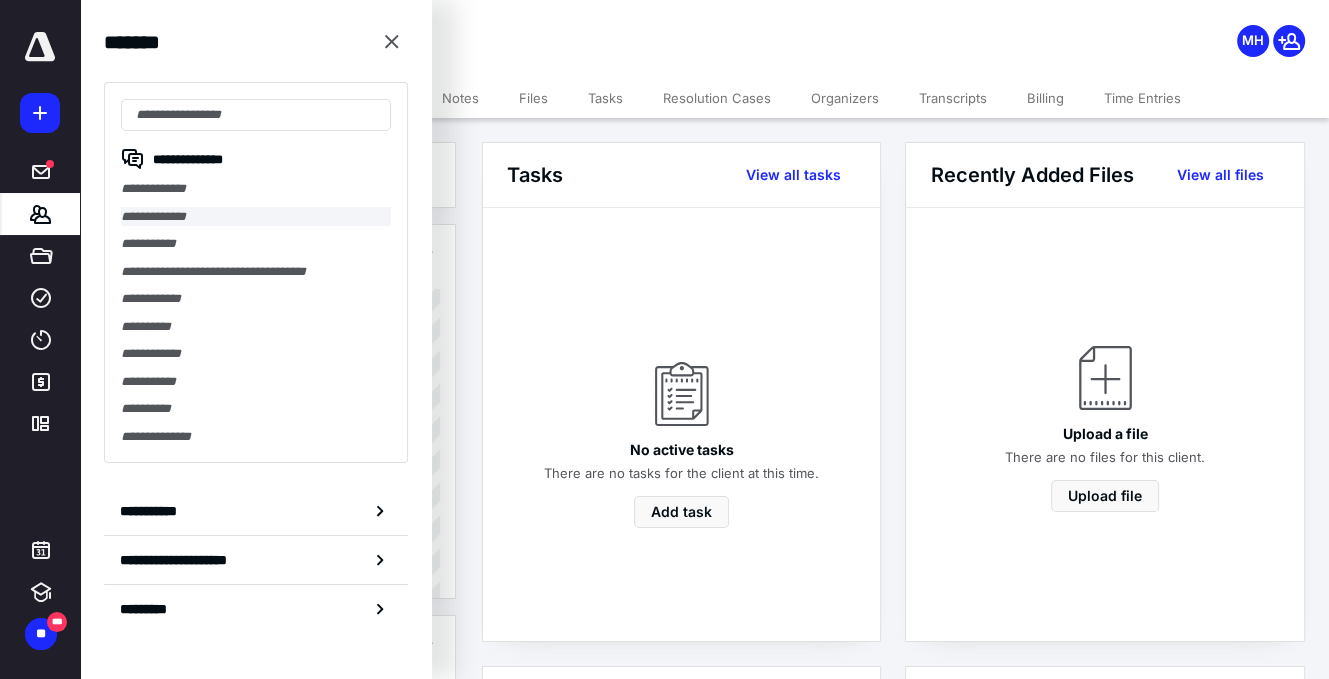 click on "**********" at bounding box center [256, 217] 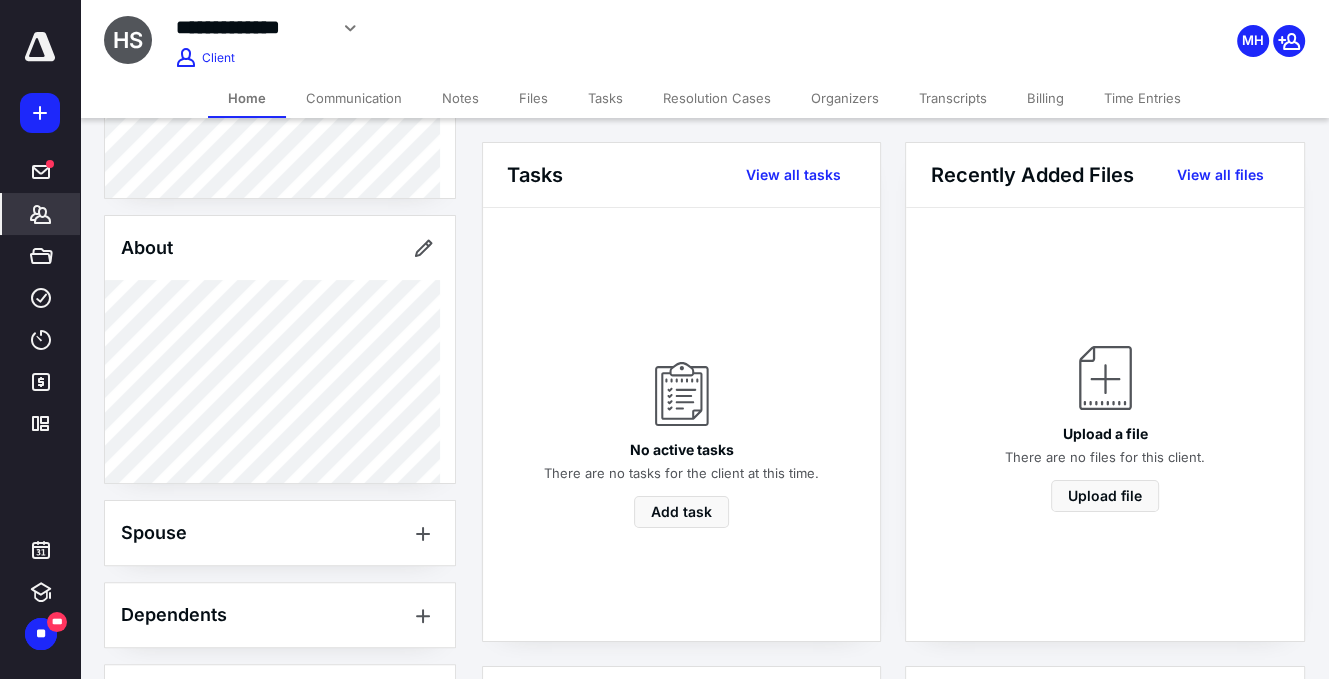scroll, scrollTop: 300, scrollLeft: 0, axis: vertical 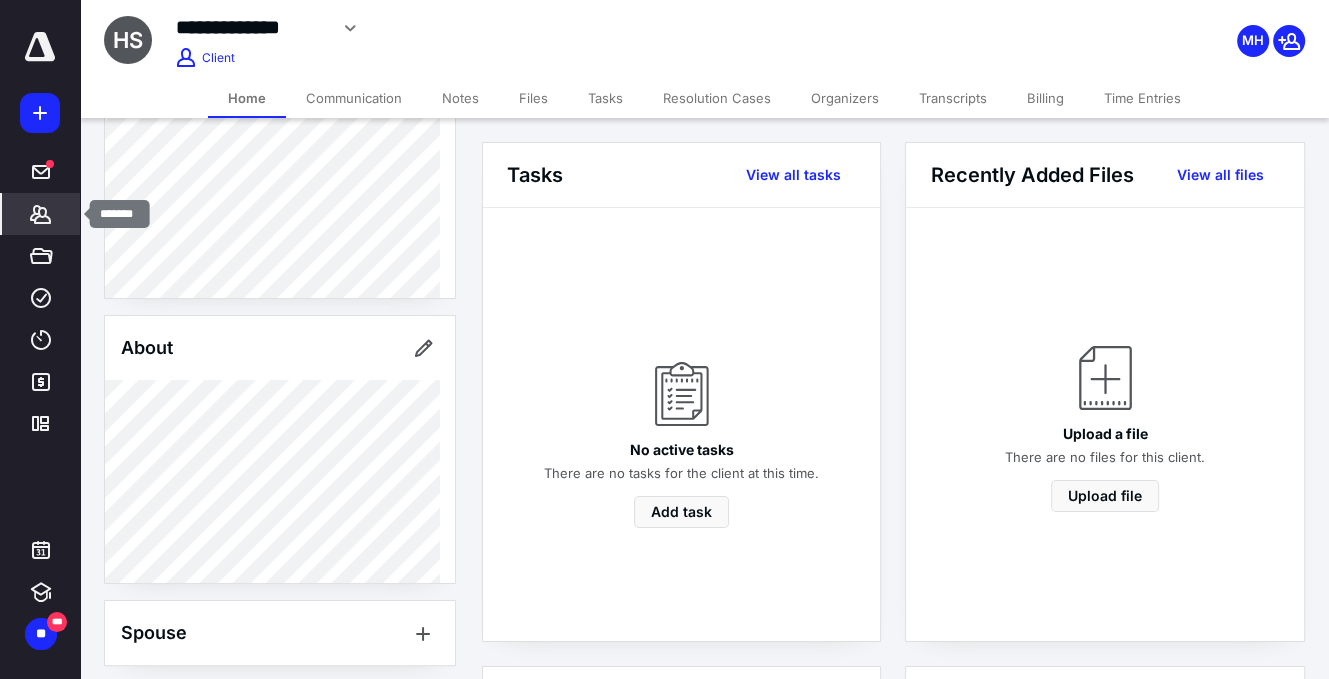 click 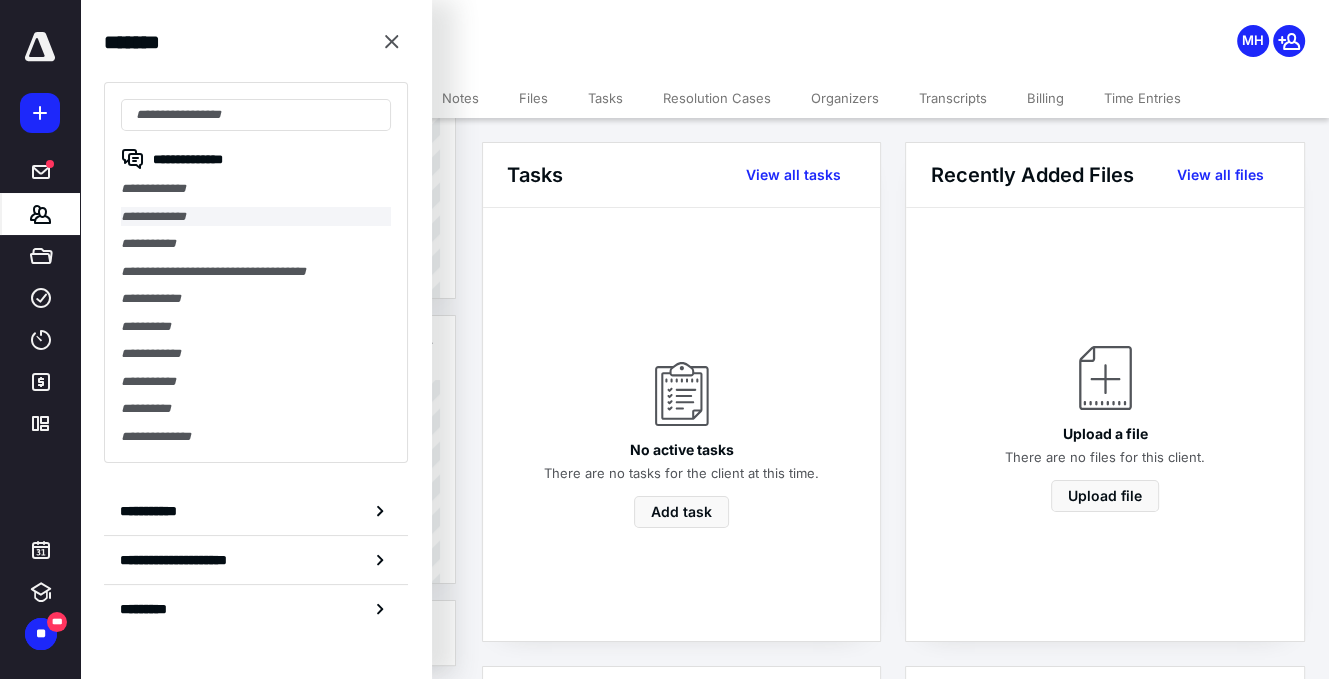 click on "**********" at bounding box center (256, 217) 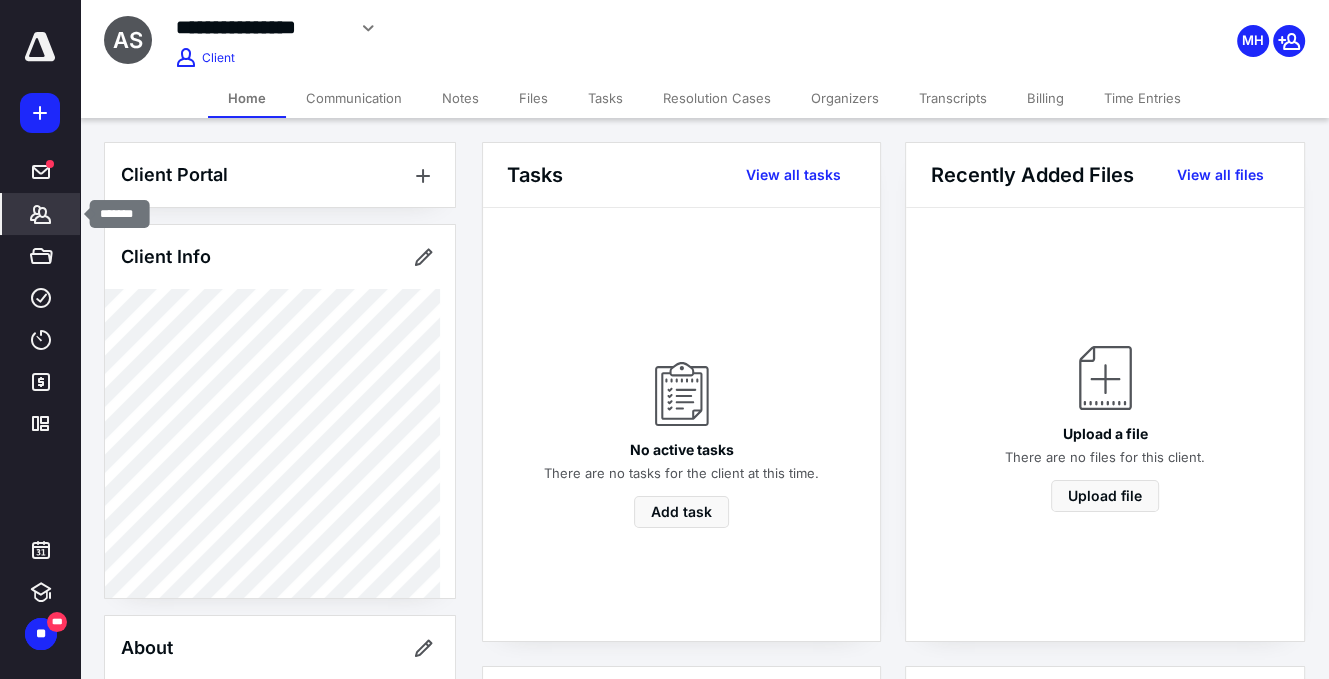 click 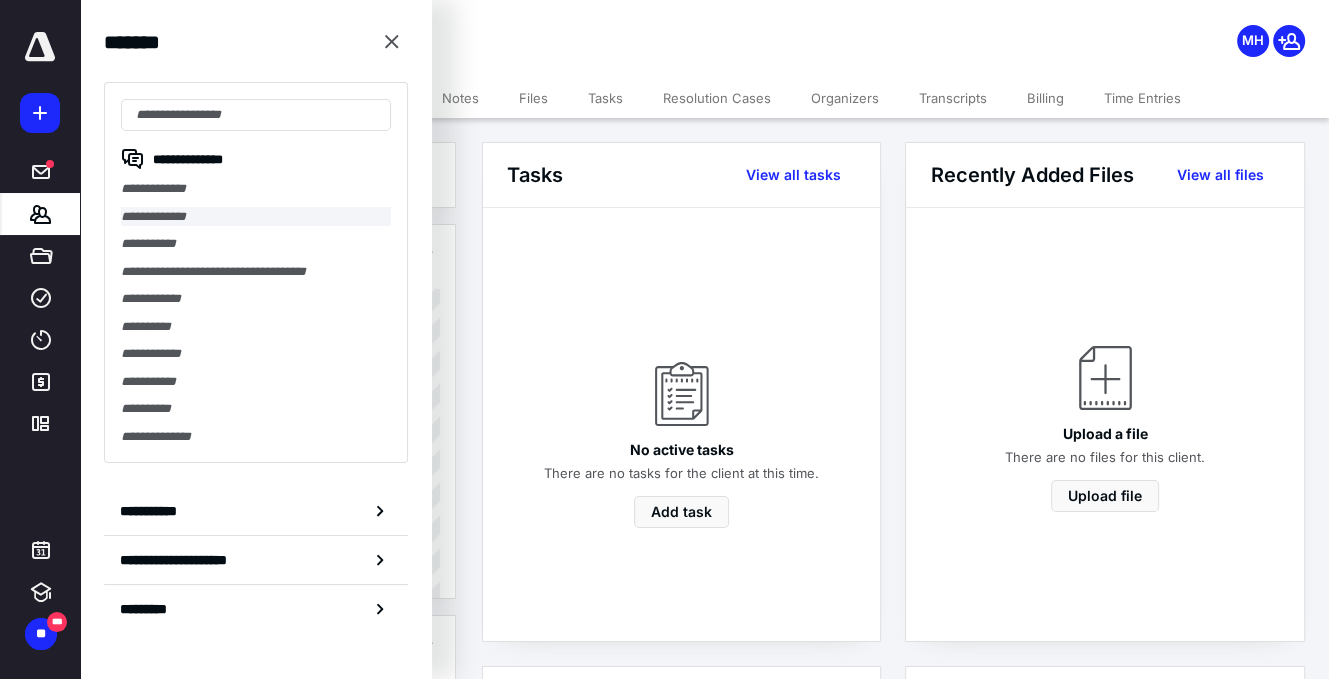click on "**********" at bounding box center (256, 217) 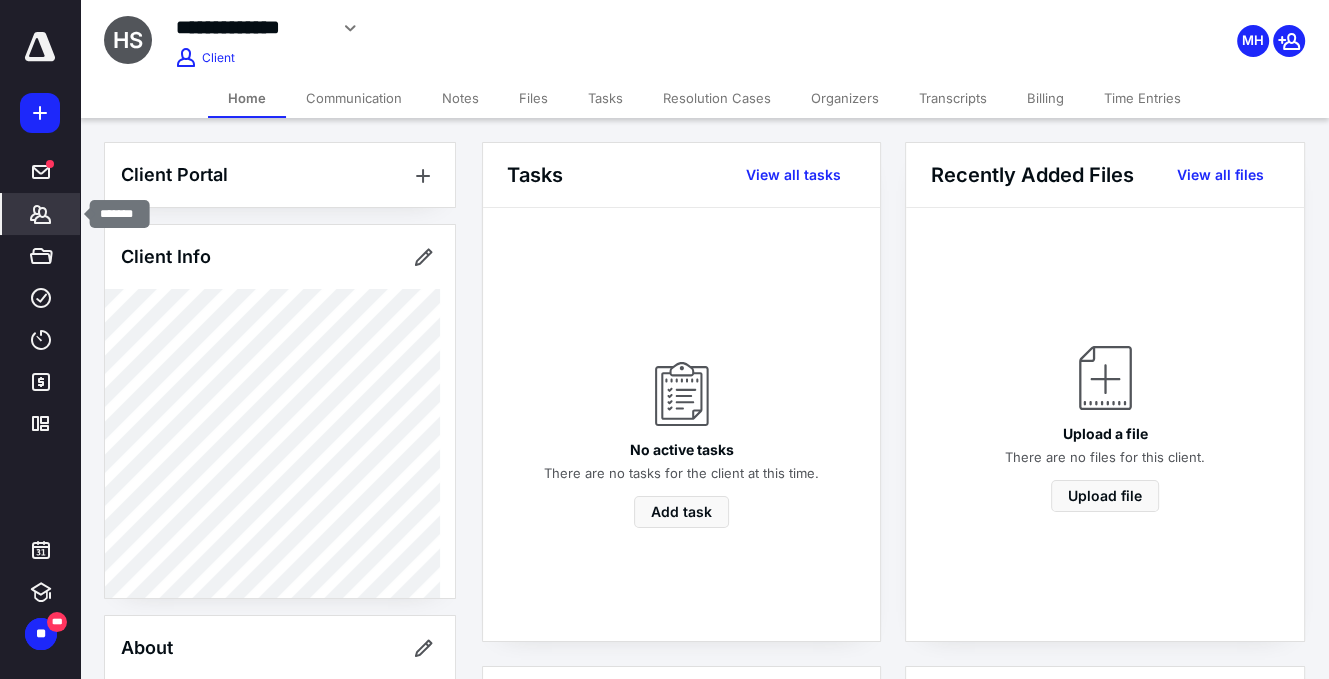 click 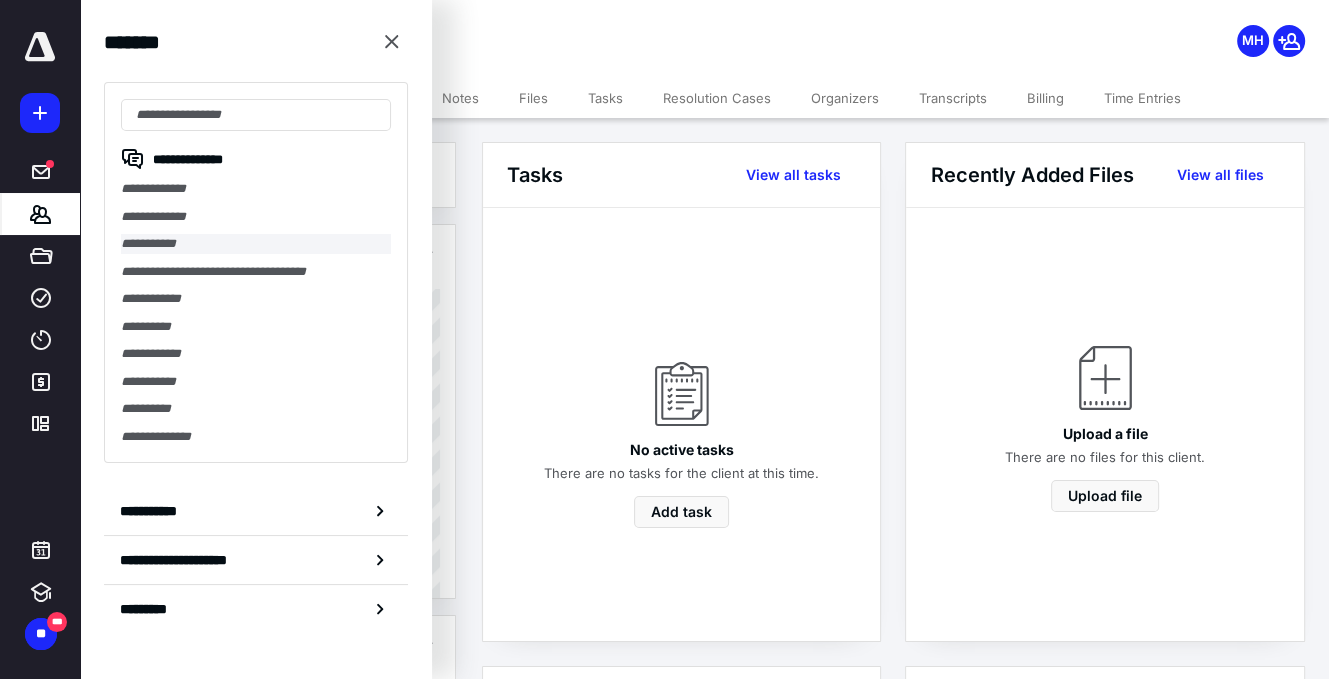 click on "**********" at bounding box center (256, 244) 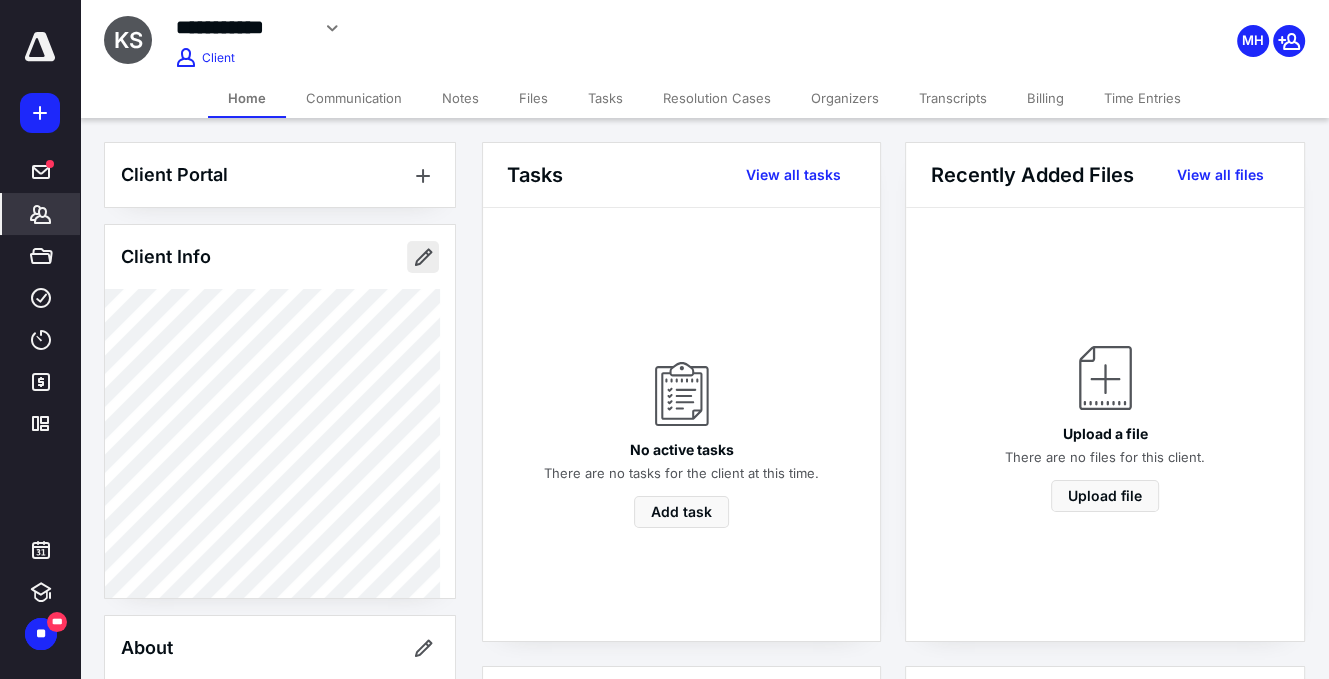 click at bounding box center [423, 257] 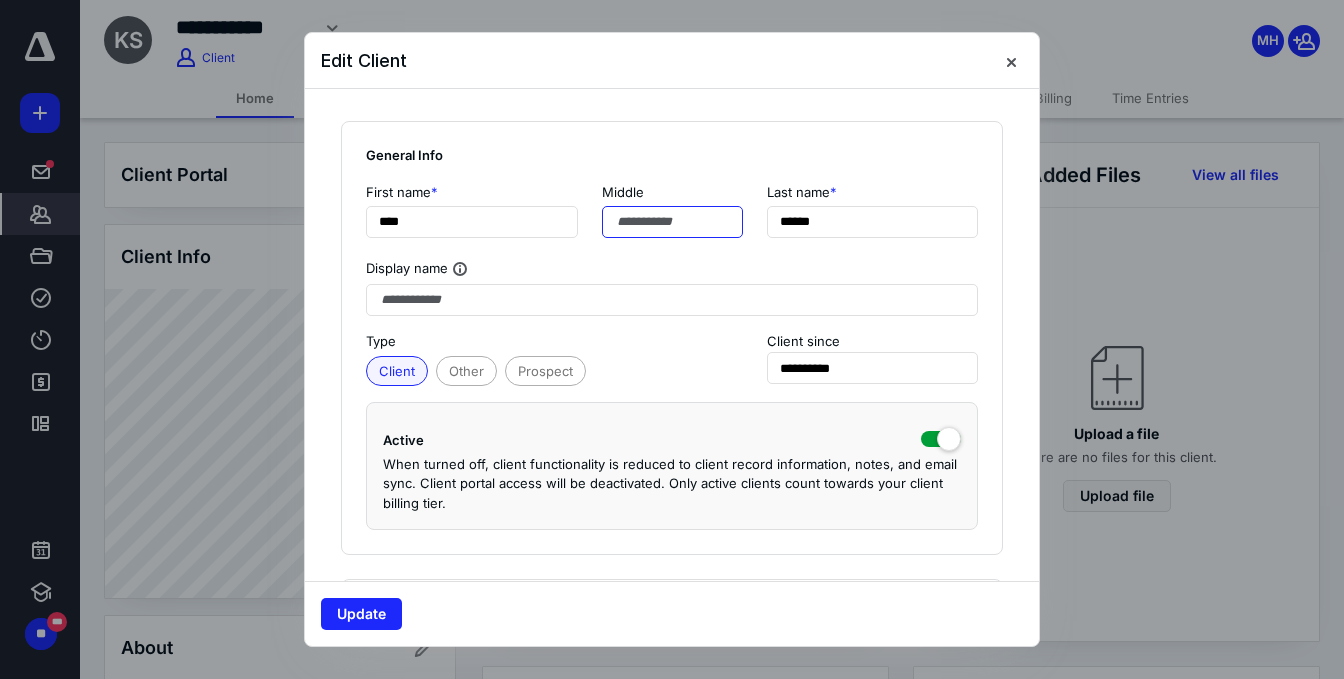 click at bounding box center (672, 222) 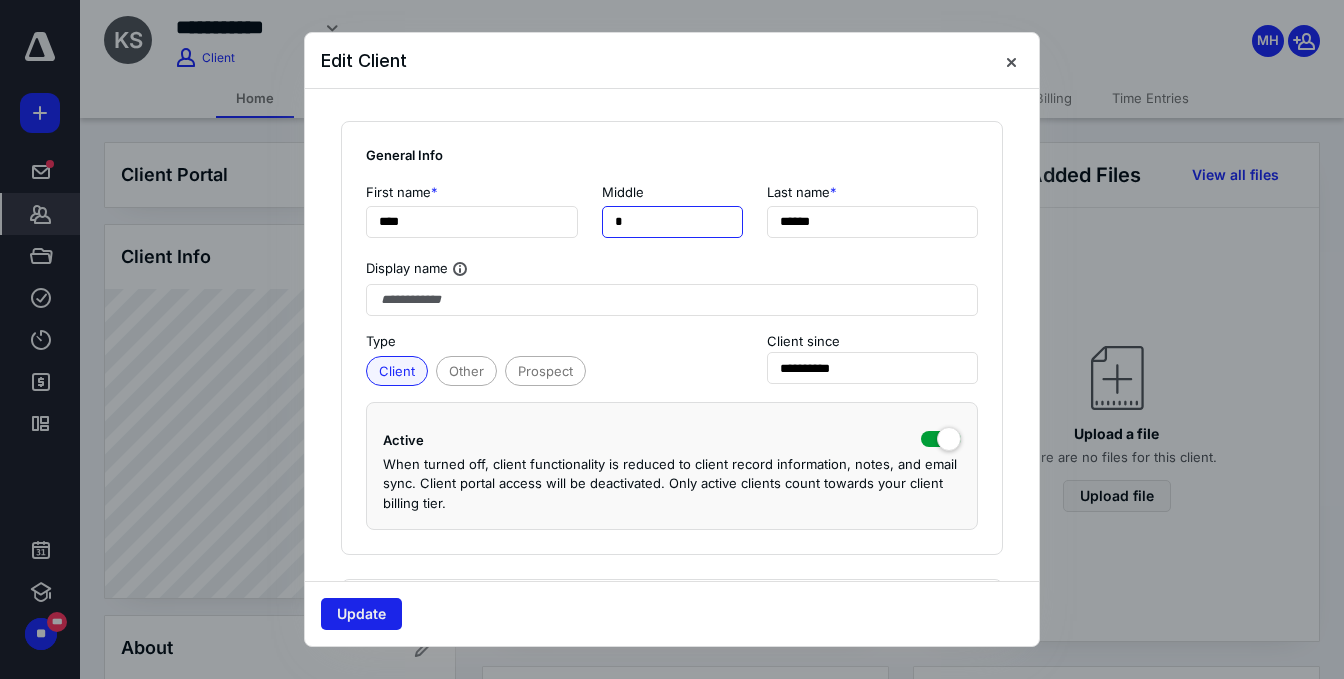 type on "*" 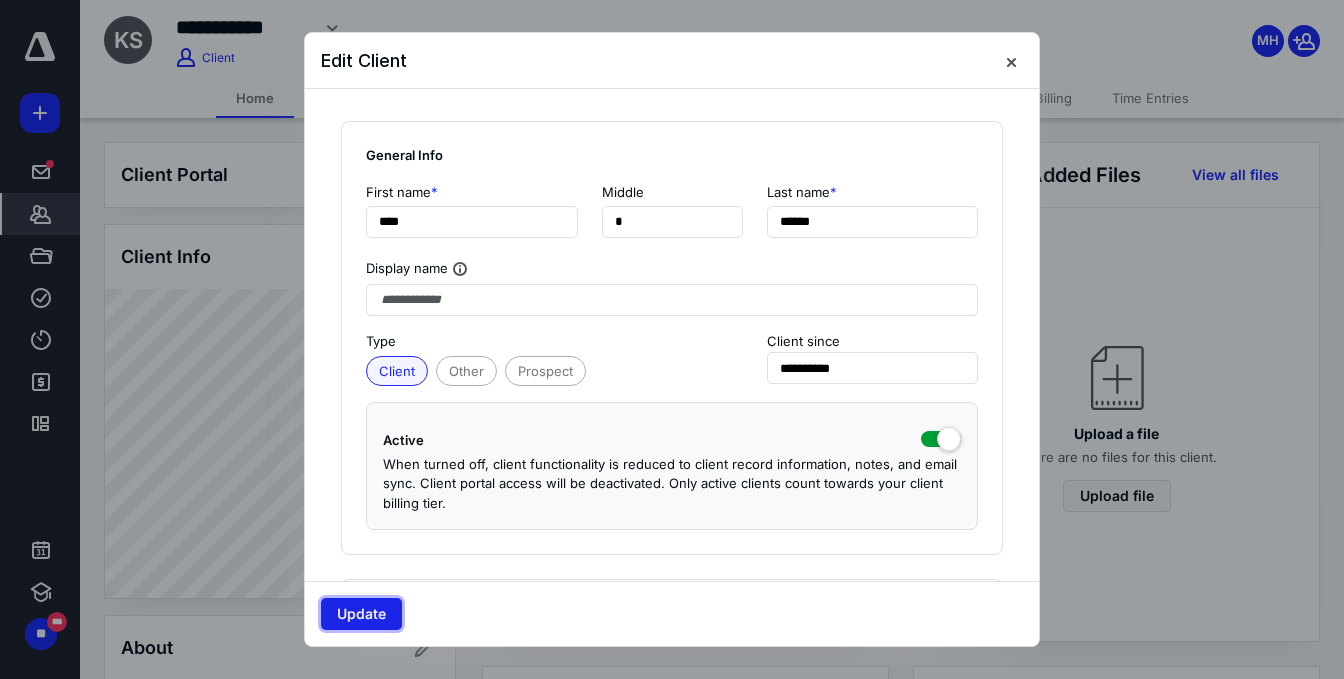 click on "Update" at bounding box center [361, 614] 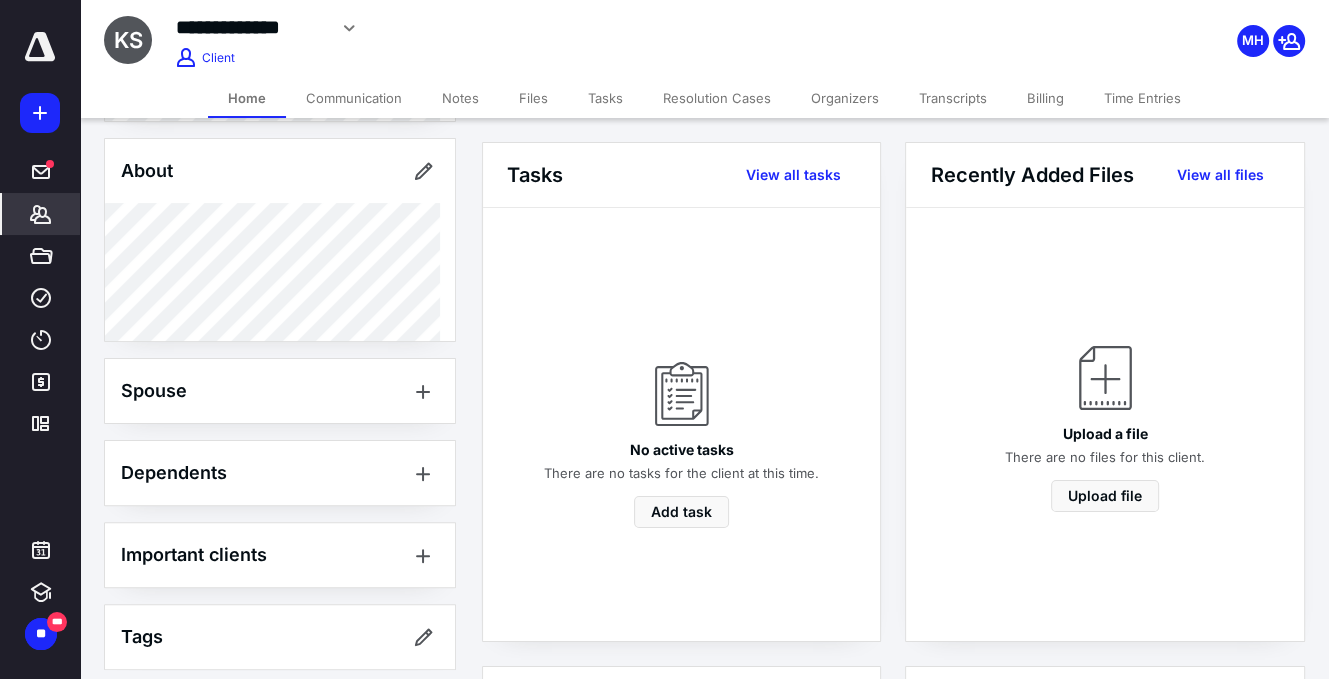 scroll, scrollTop: 488, scrollLeft: 0, axis: vertical 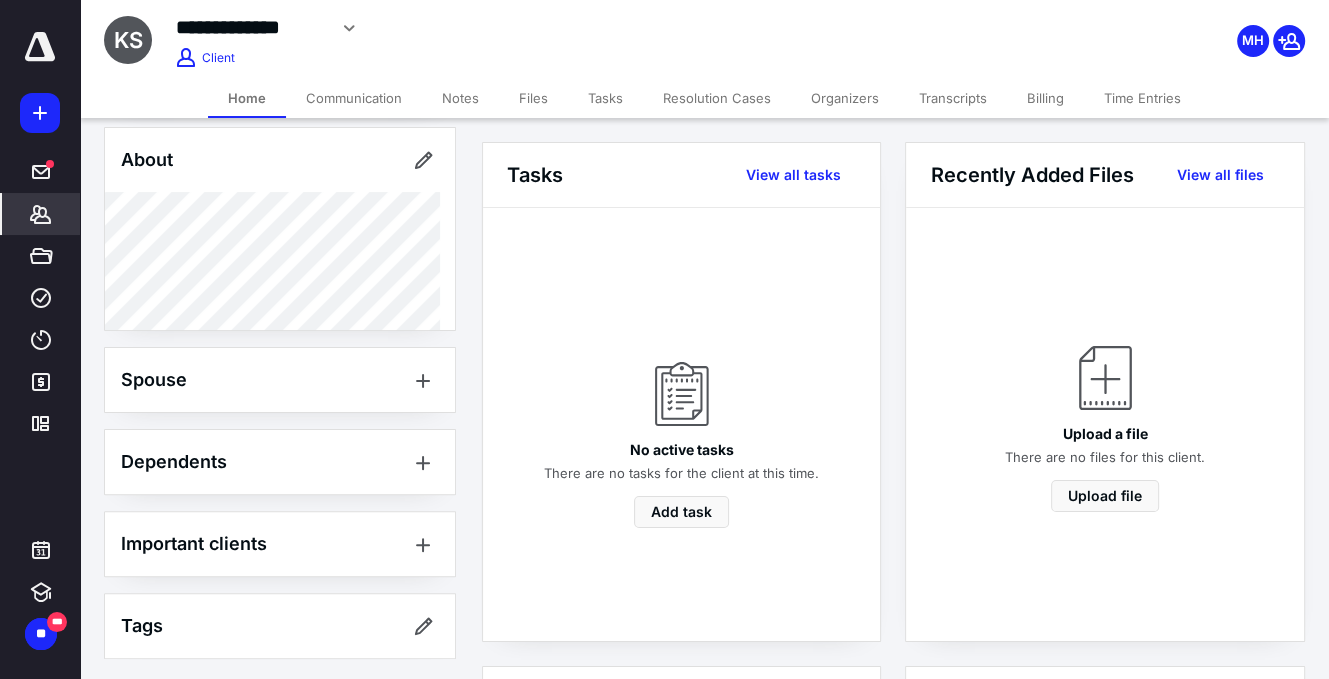 click 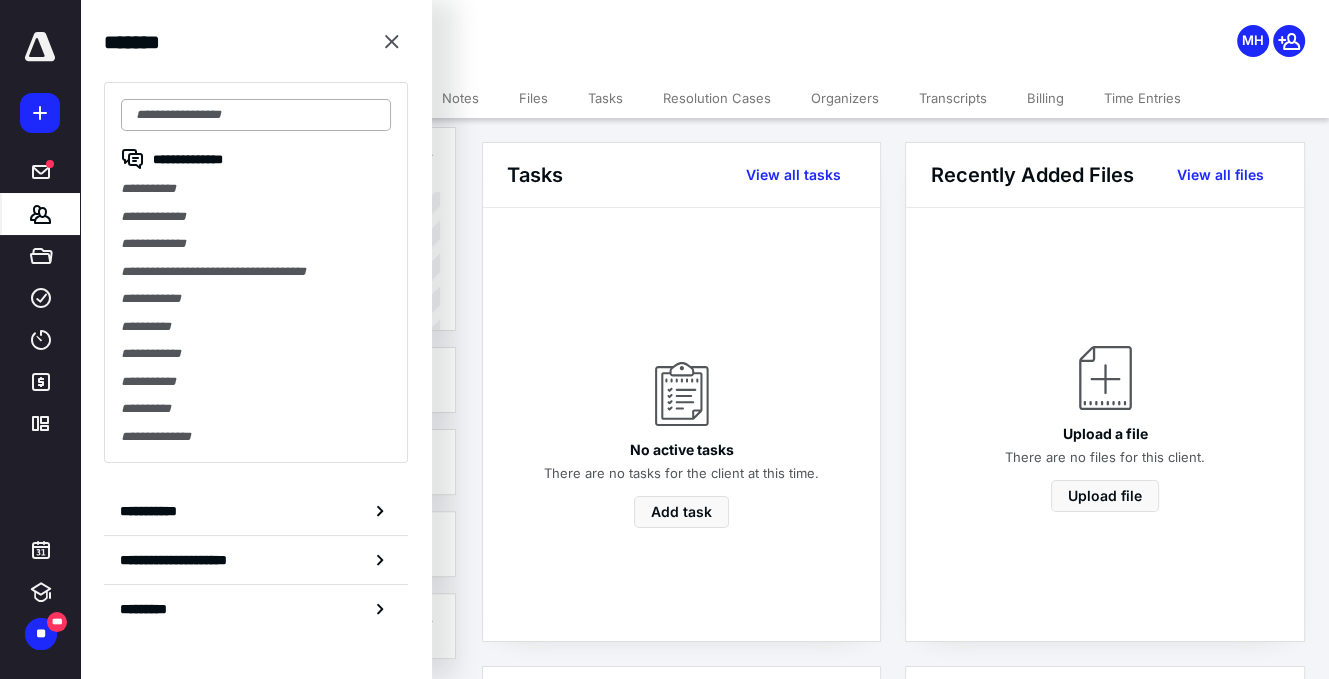 drag, startPoint x: 178, startPoint y: 115, endPoint x: 161, endPoint y: 116, distance: 17.029387 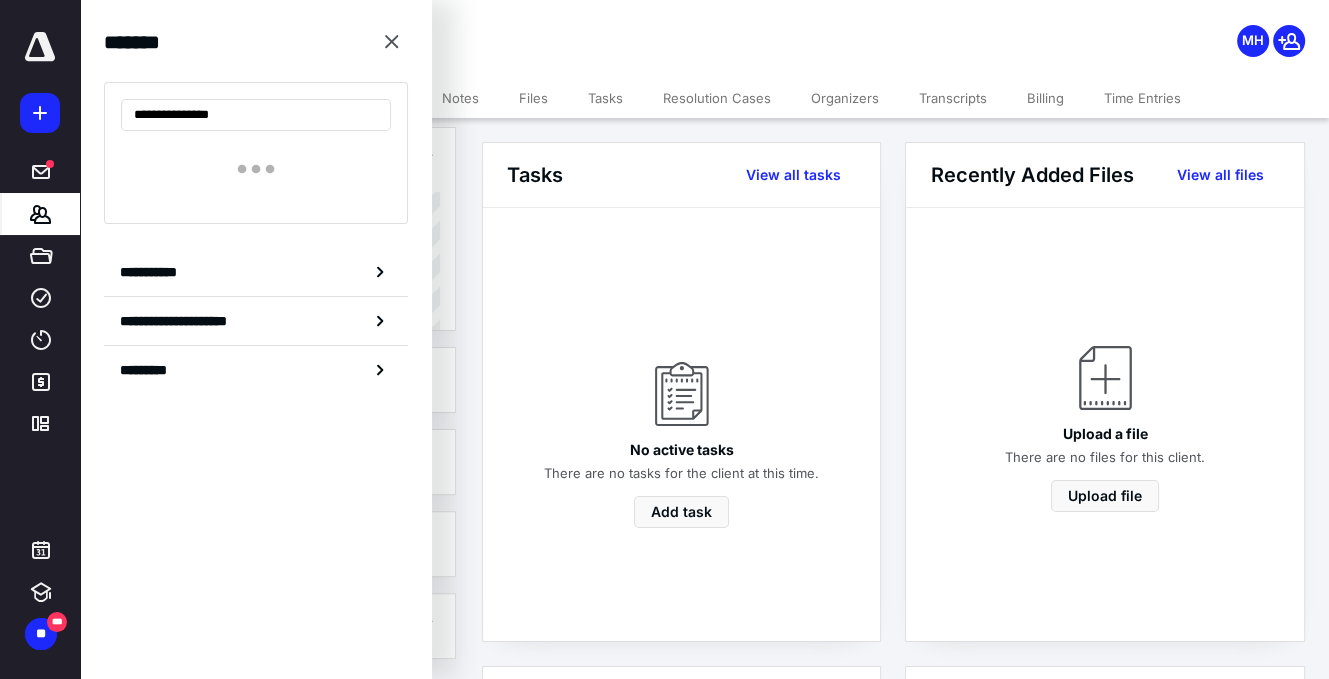 type on "**********" 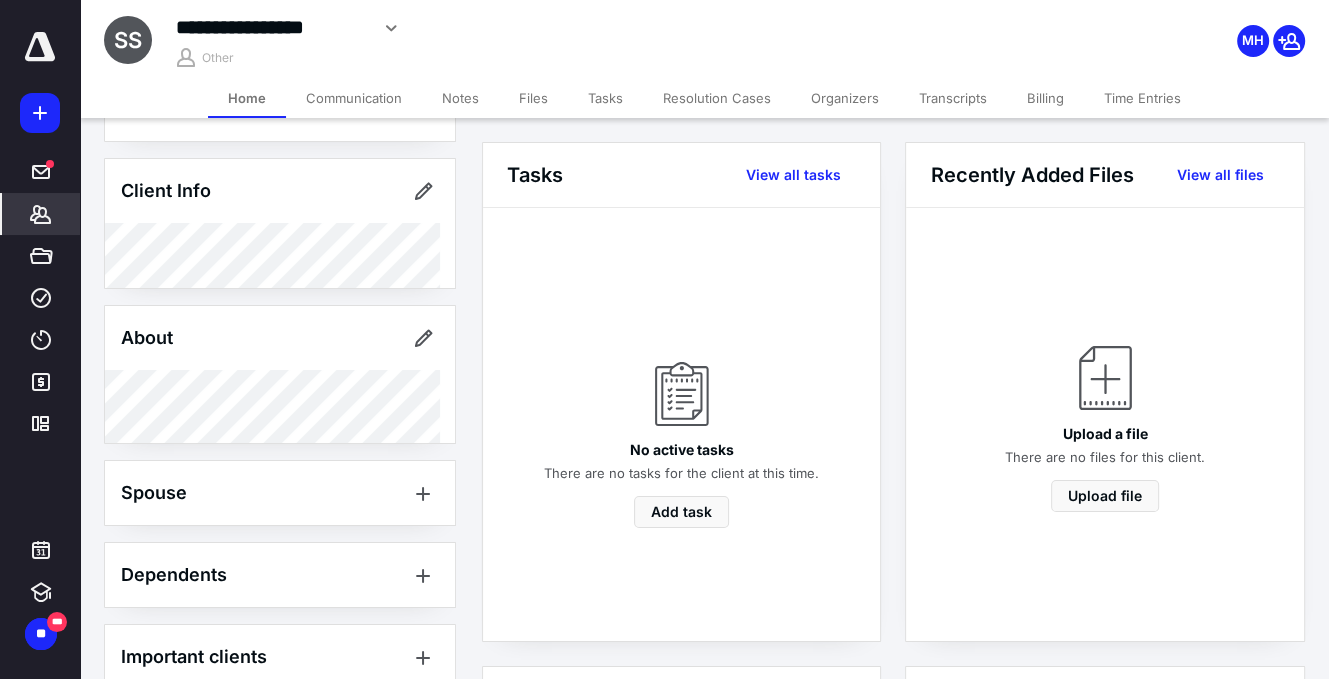 scroll, scrollTop: 180, scrollLeft: 0, axis: vertical 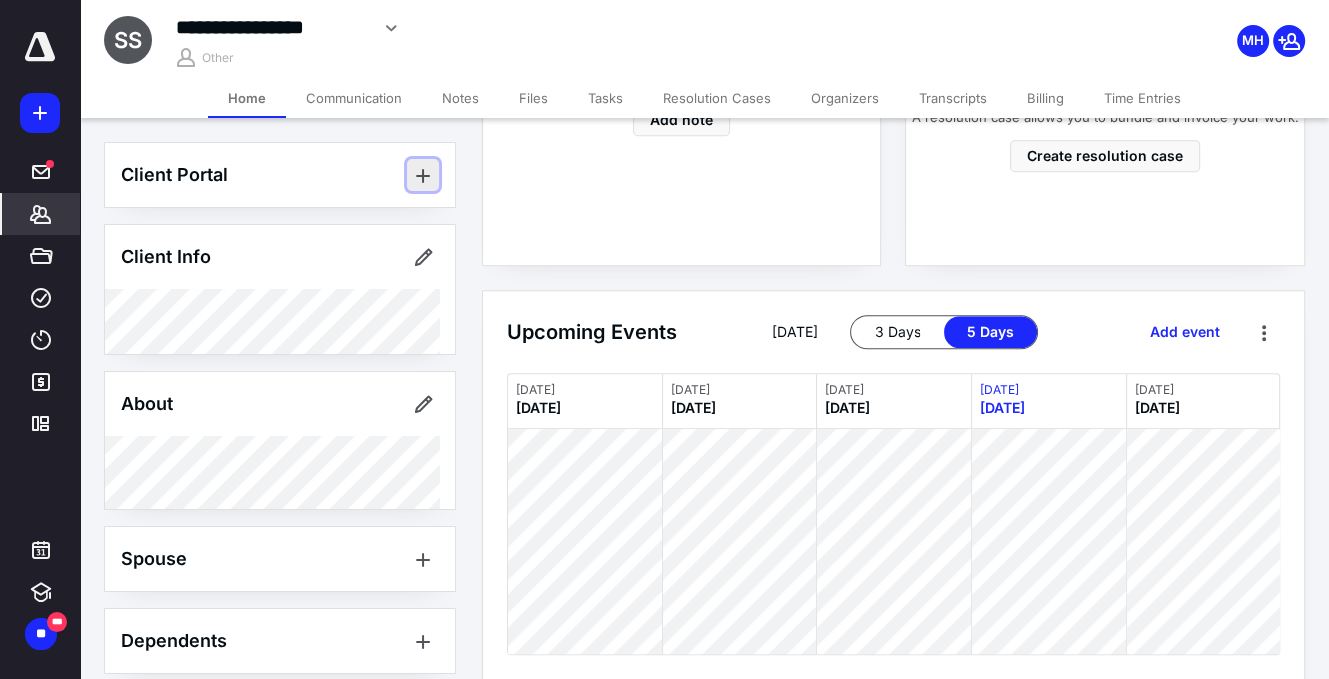 click at bounding box center (423, 175) 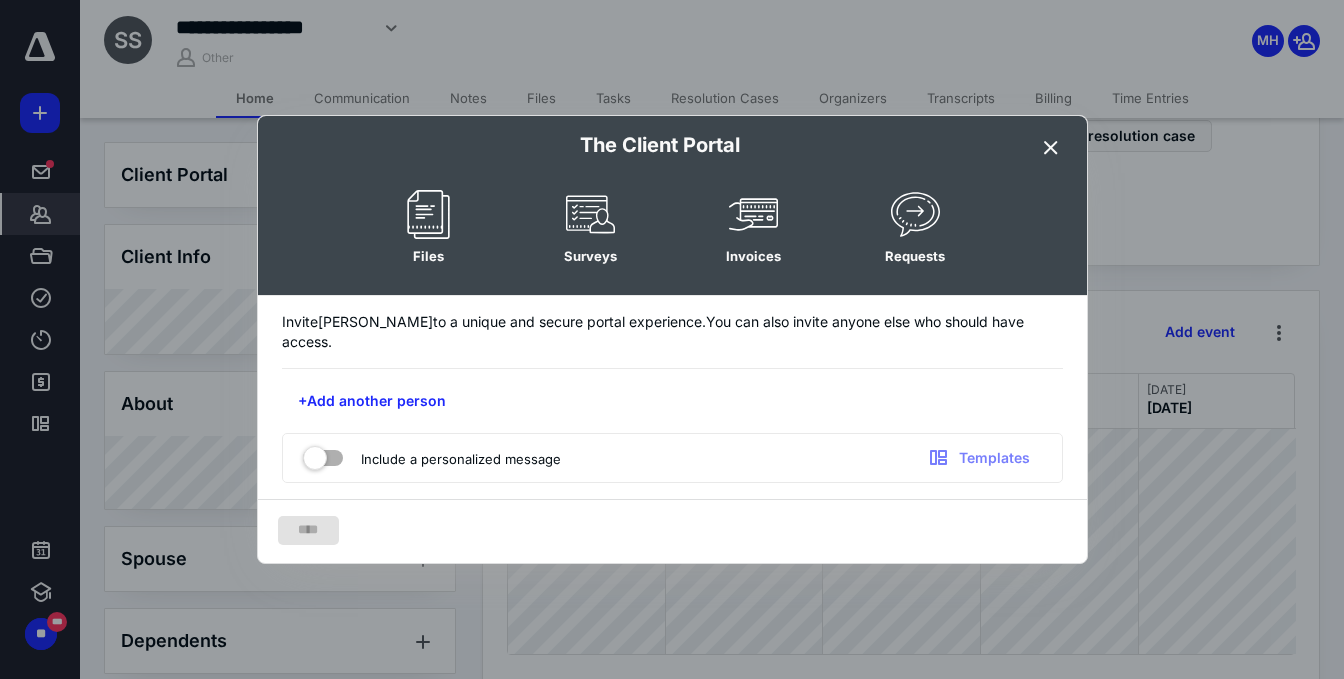 click at bounding box center (1051, 148) 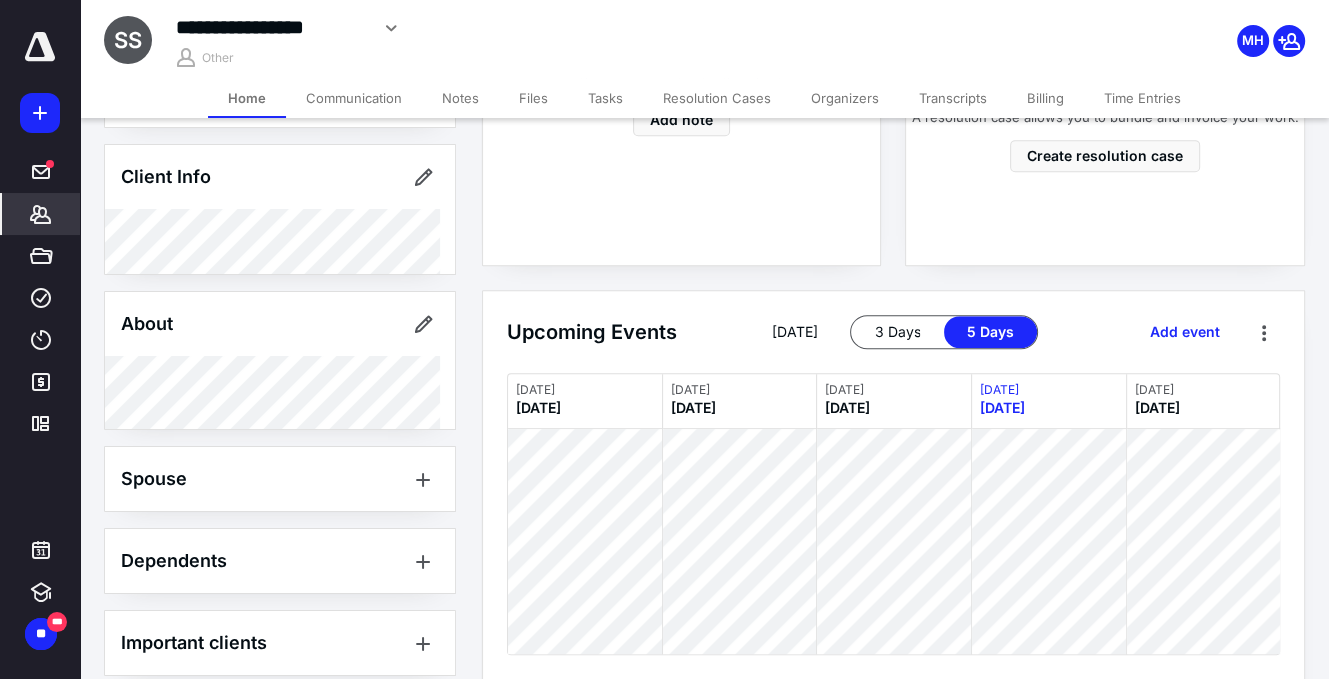scroll, scrollTop: 180, scrollLeft: 0, axis: vertical 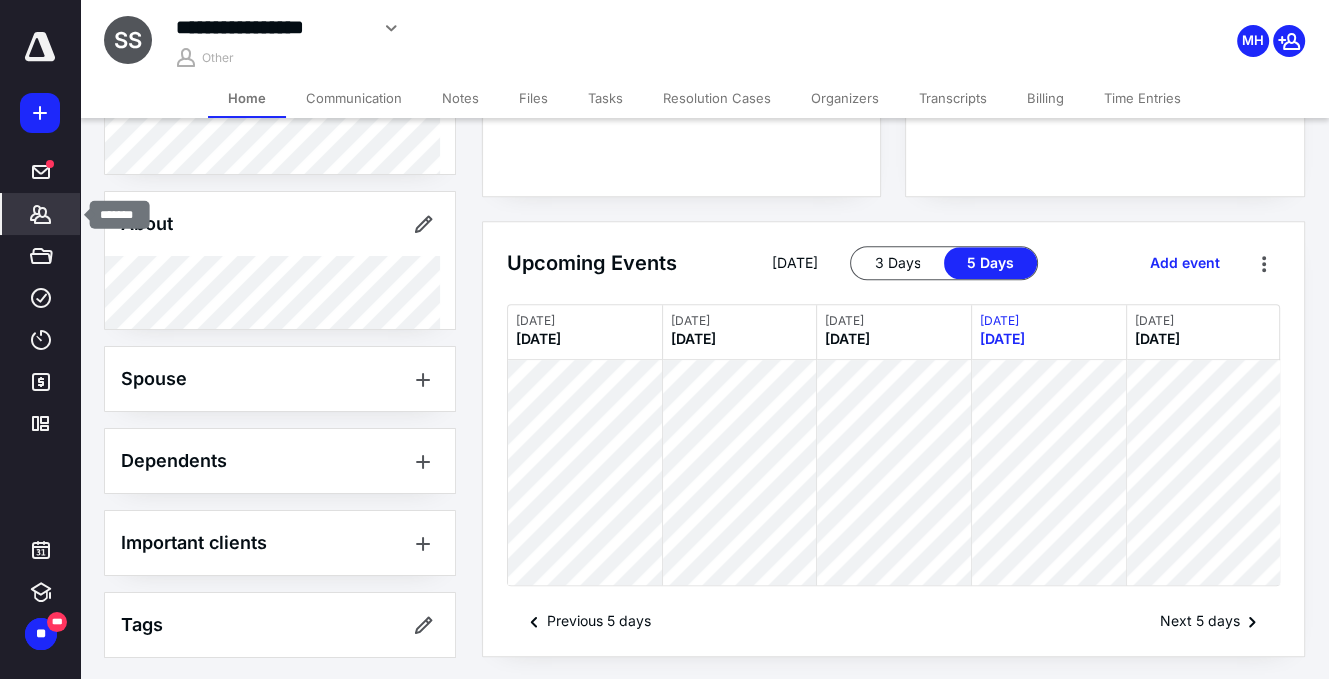 click 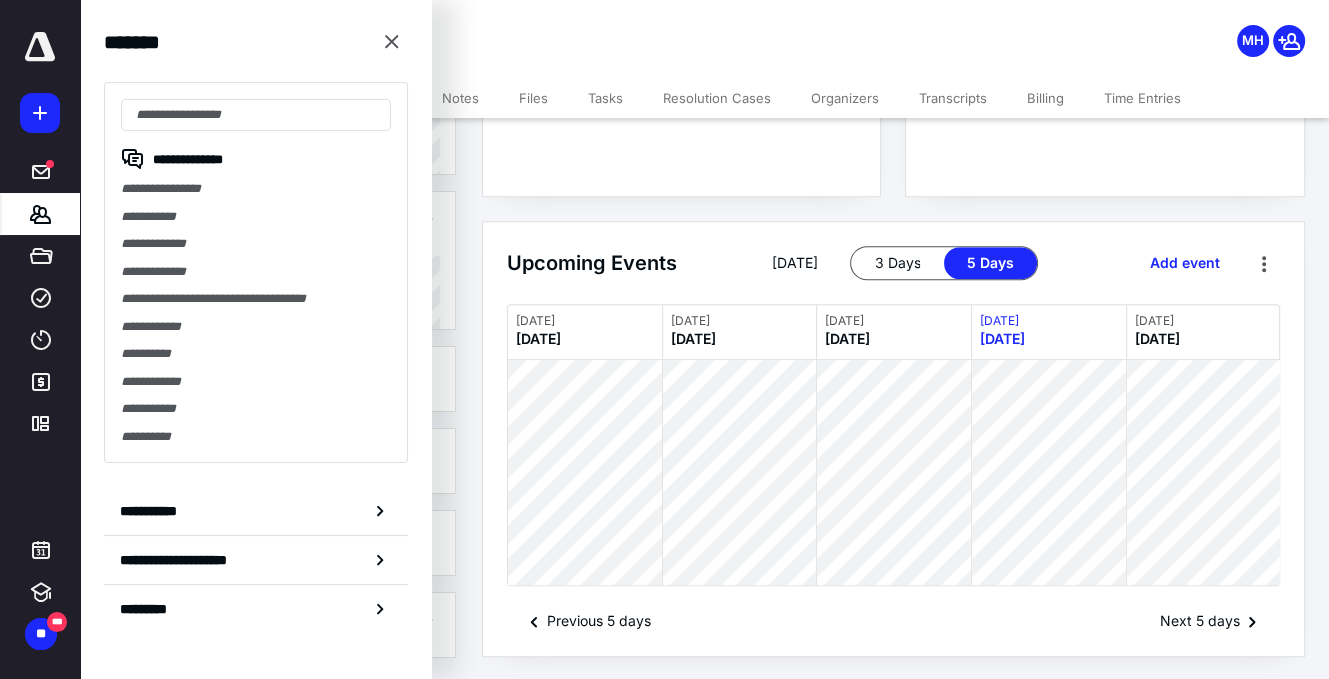 click on "**********" at bounding box center (256, 217) 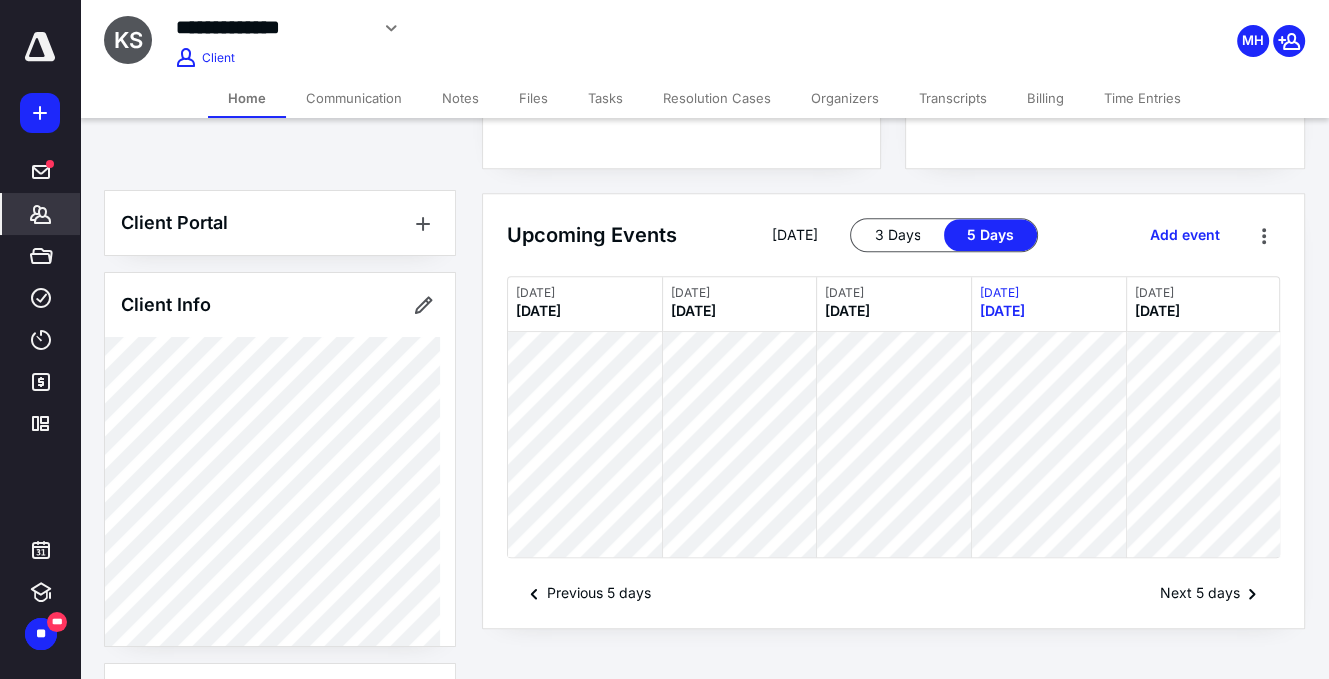 scroll, scrollTop: 969, scrollLeft: 0, axis: vertical 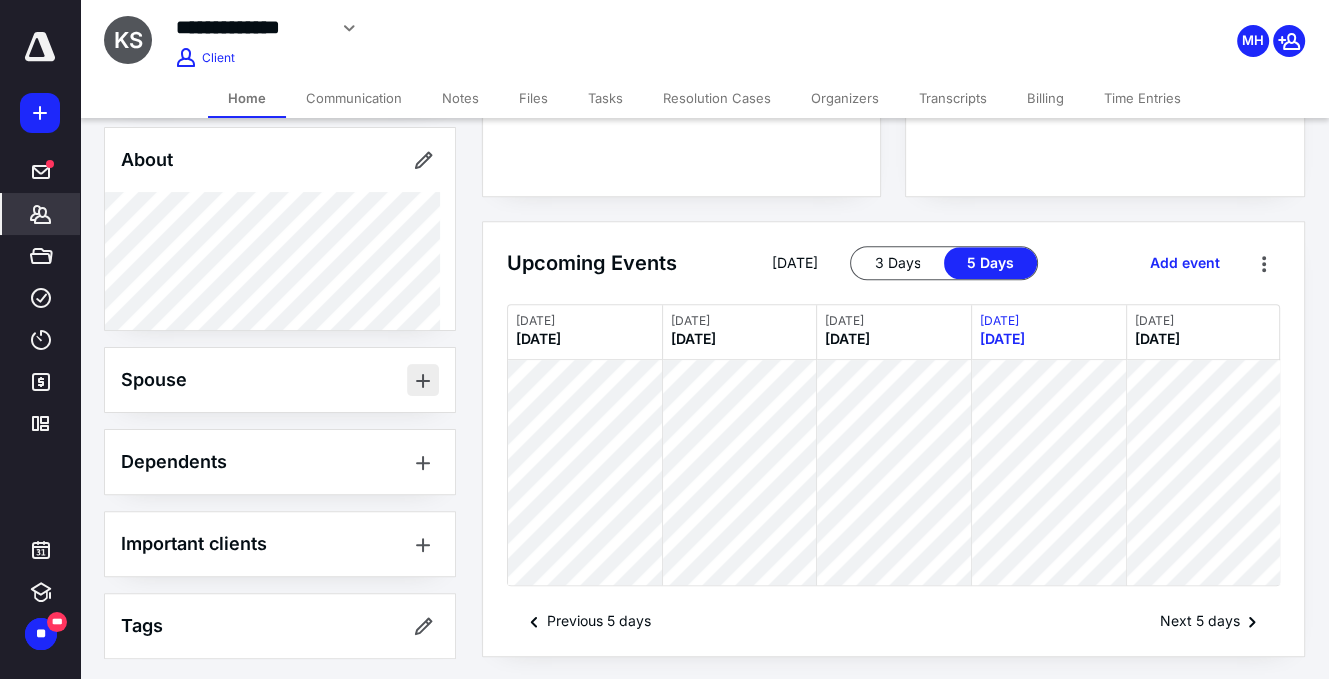 click at bounding box center (423, 380) 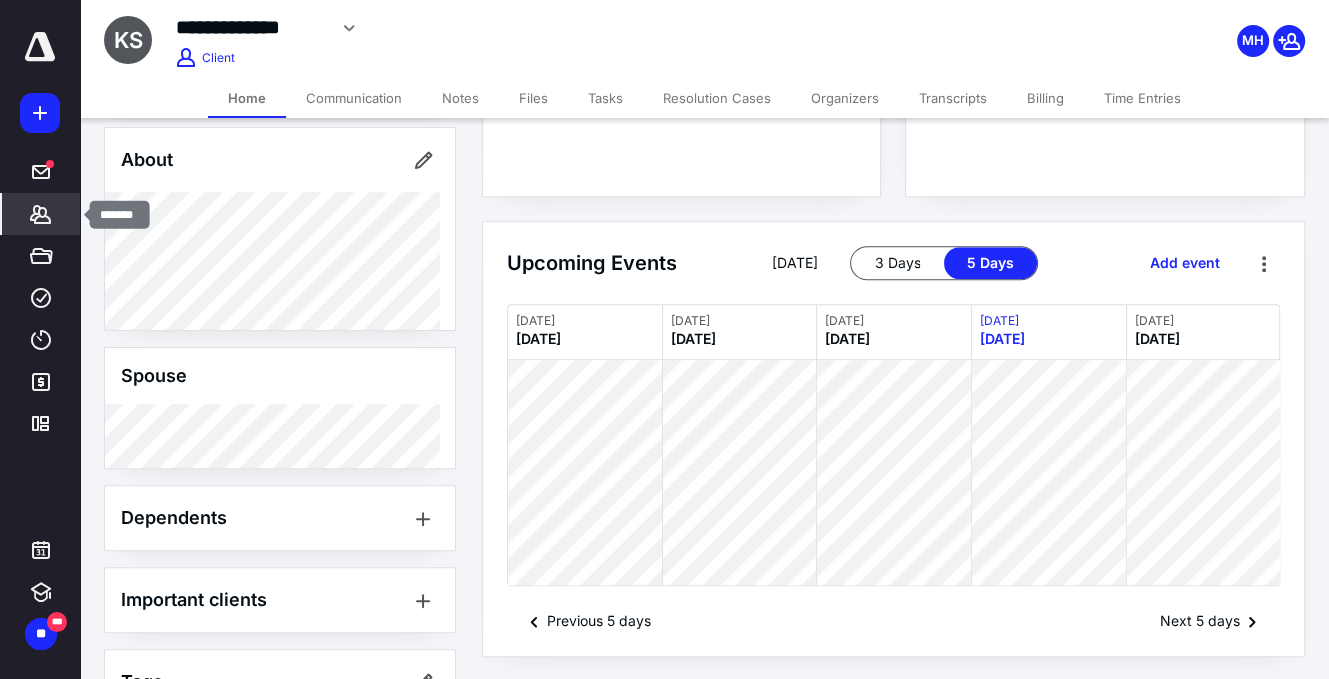 click 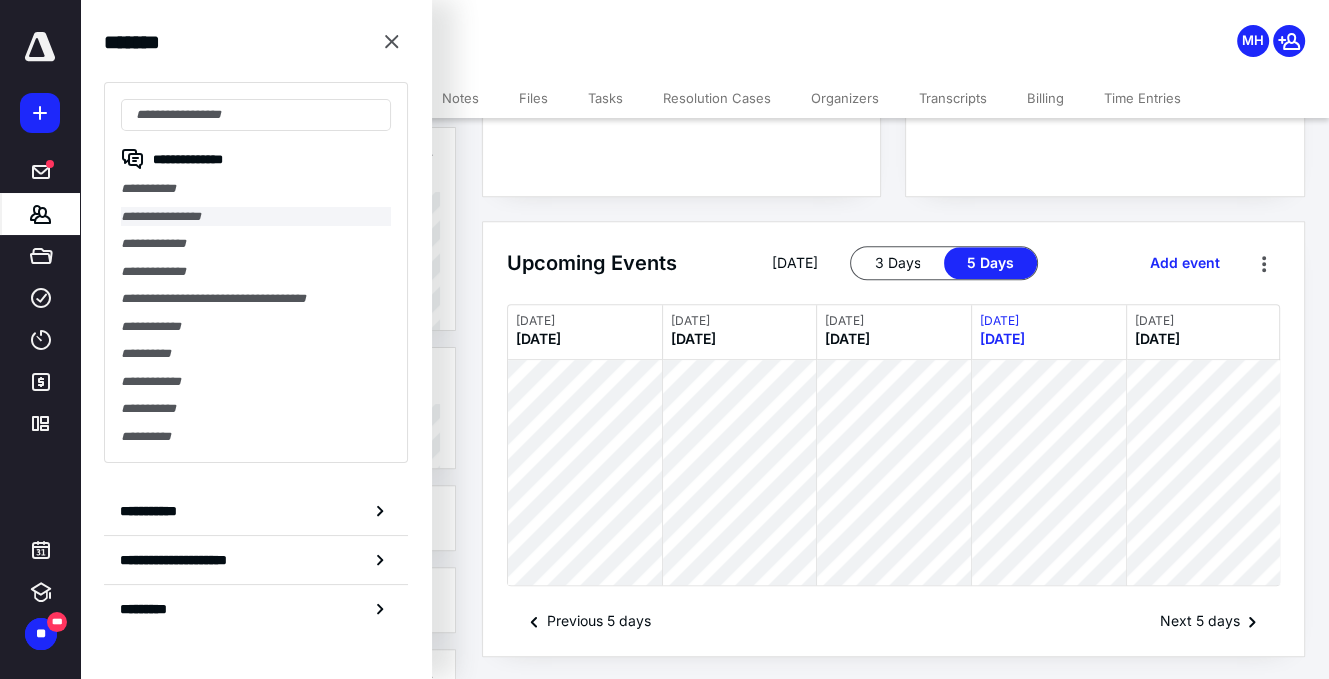 click on "**********" at bounding box center (256, 217) 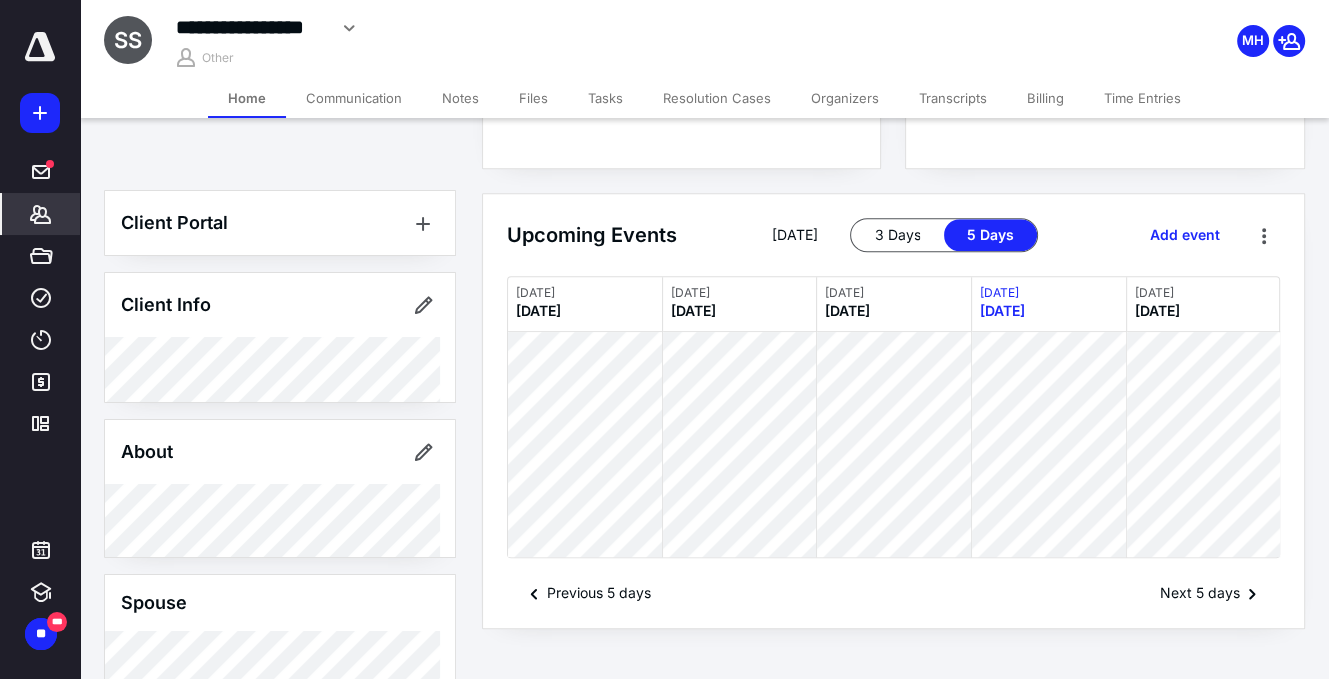 scroll, scrollTop: 969, scrollLeft: 0, axis: vertical 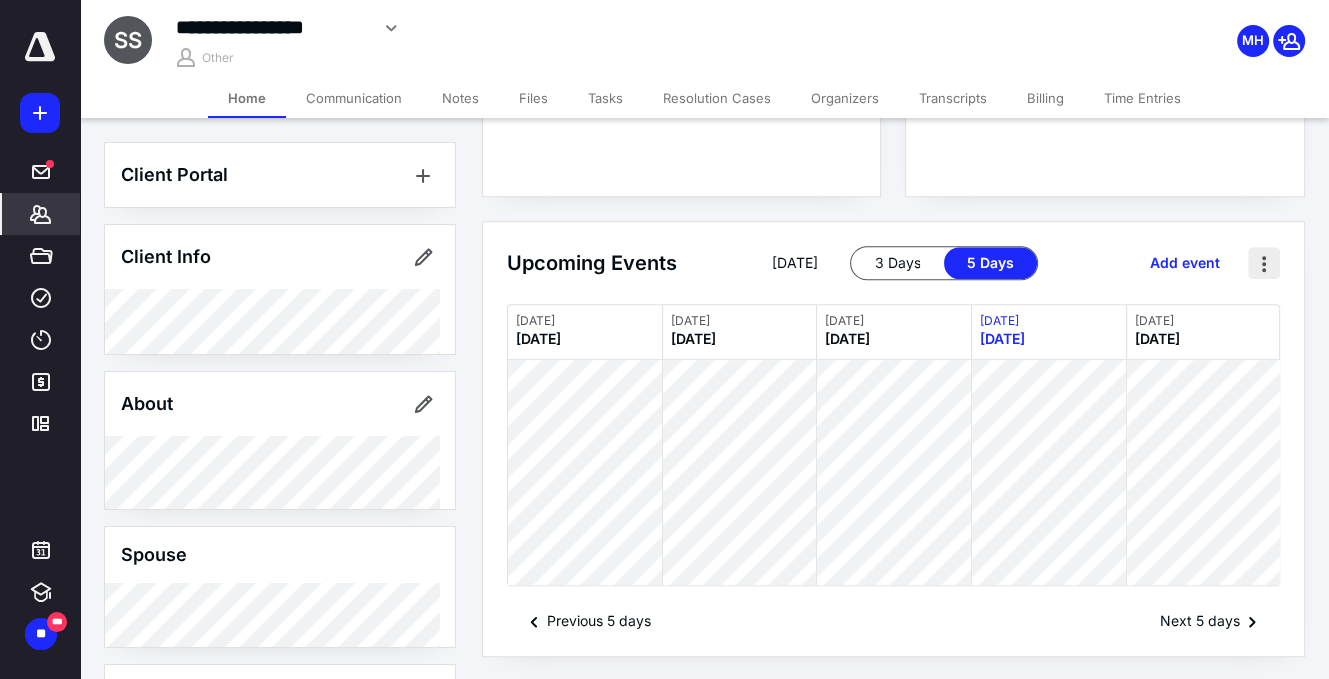 click at bounding box center [1264, 263] 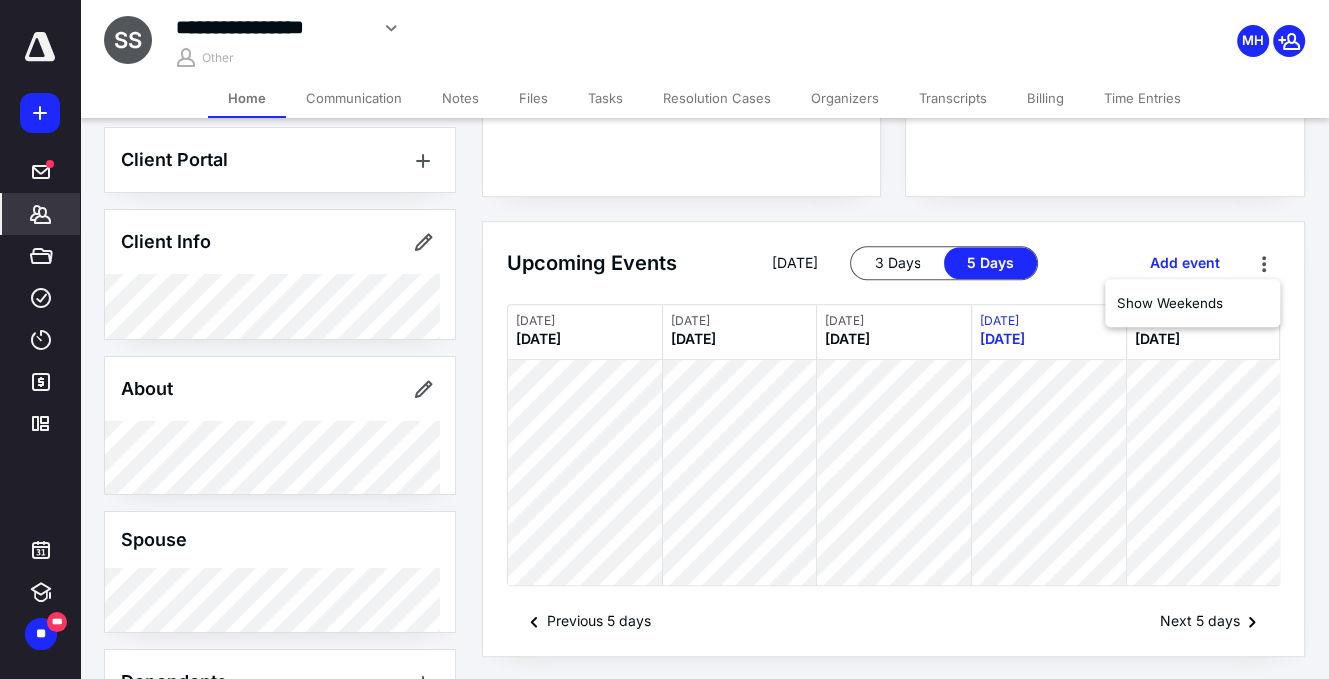 scroll, scrollTop: 0, scrollLeft: 0, axis: both 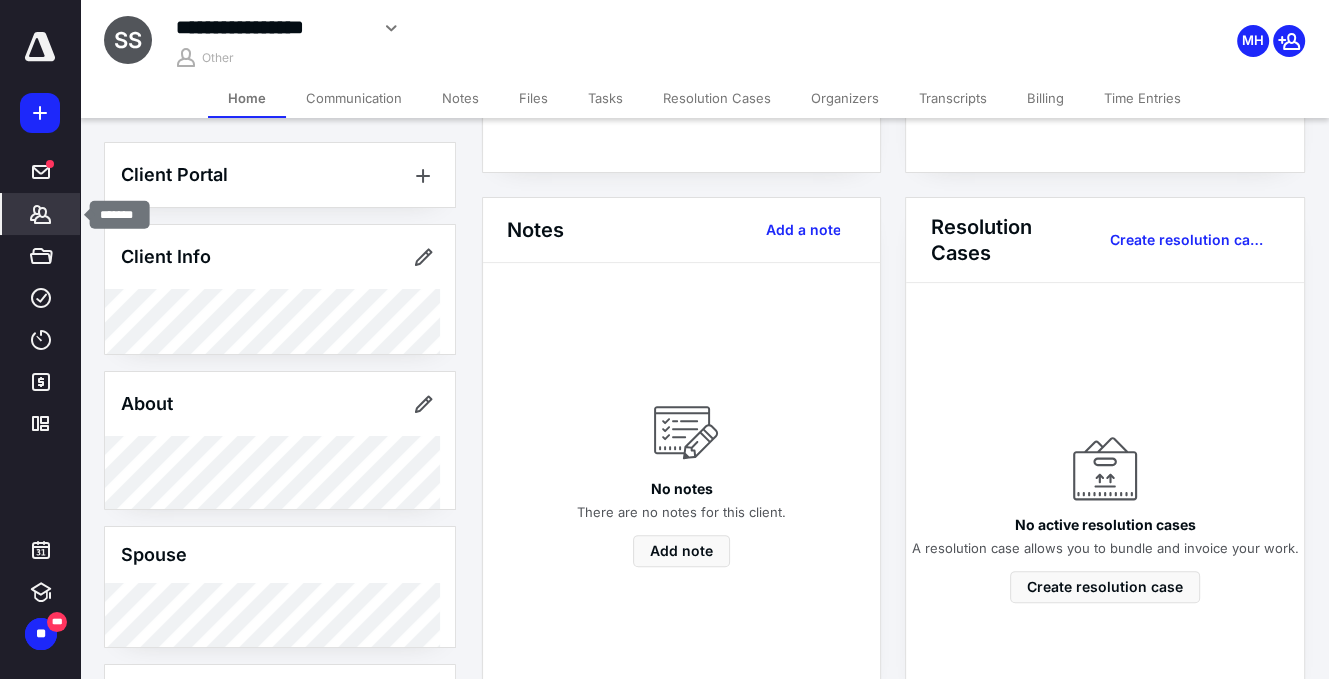 click 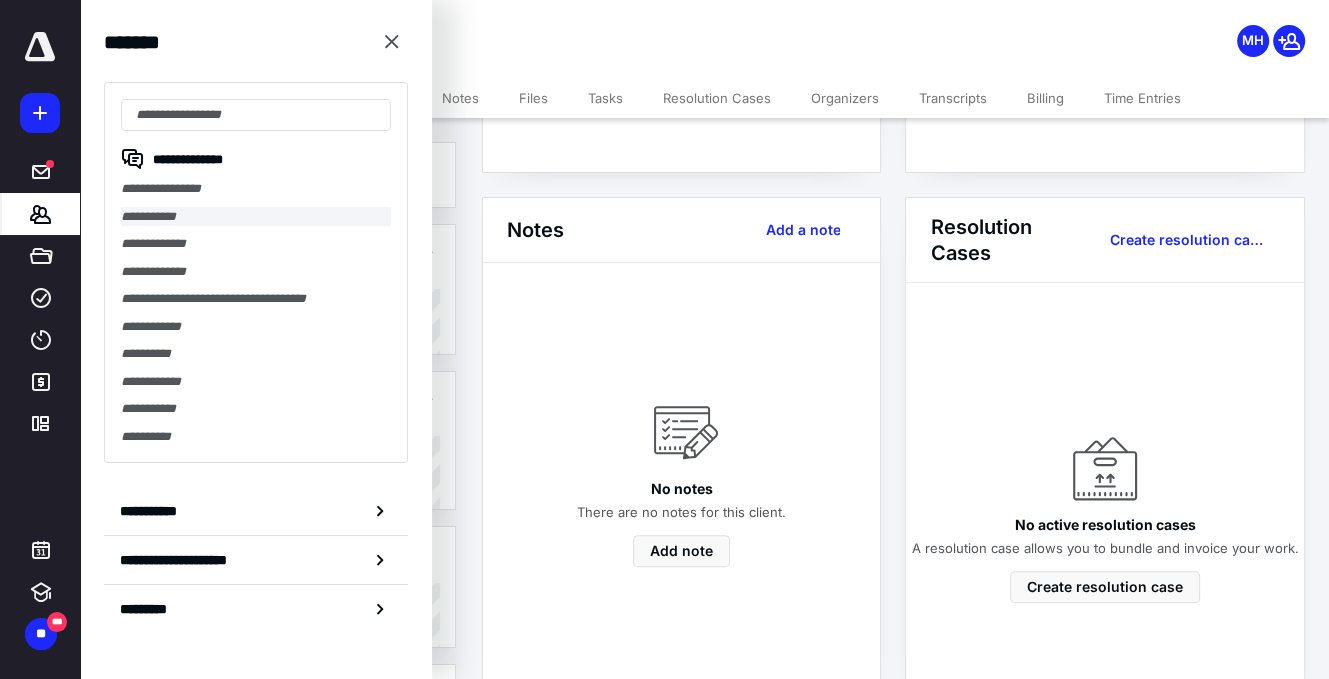 click on "**********" at bounding box center (256, 217) 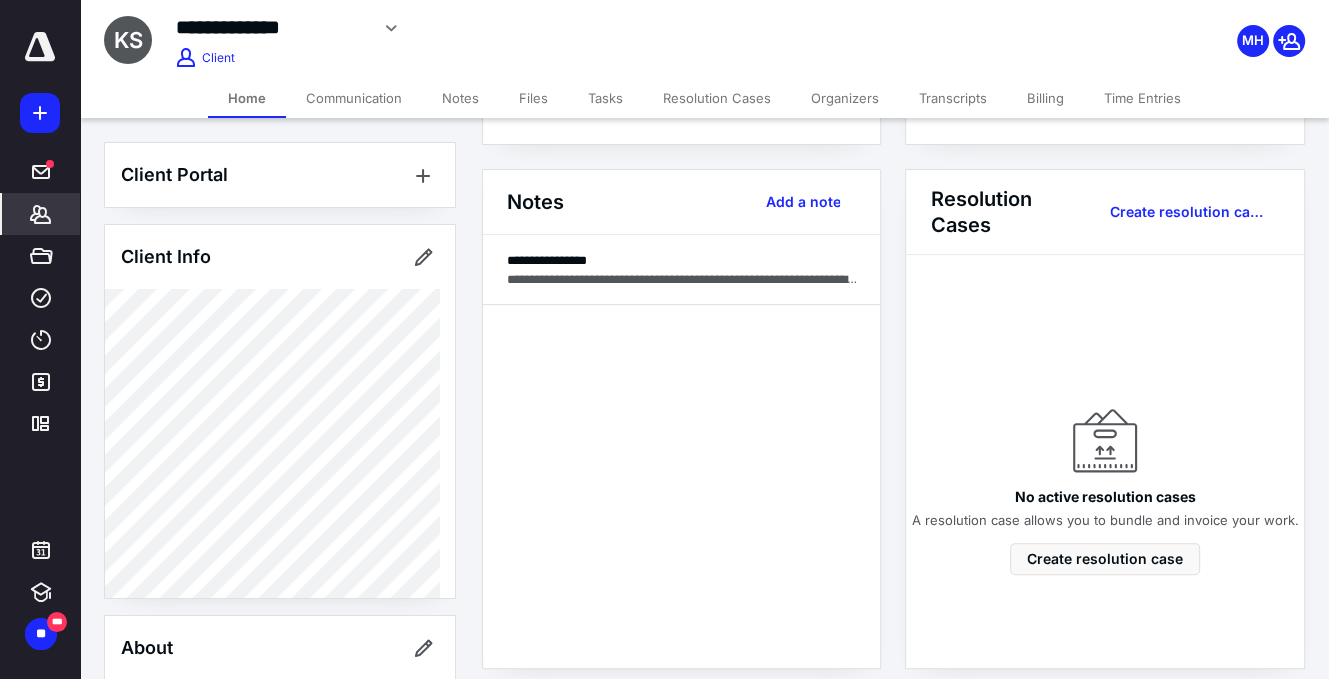 scroll, scrollTop: 469, scrollLeft: 0, axis: vertical 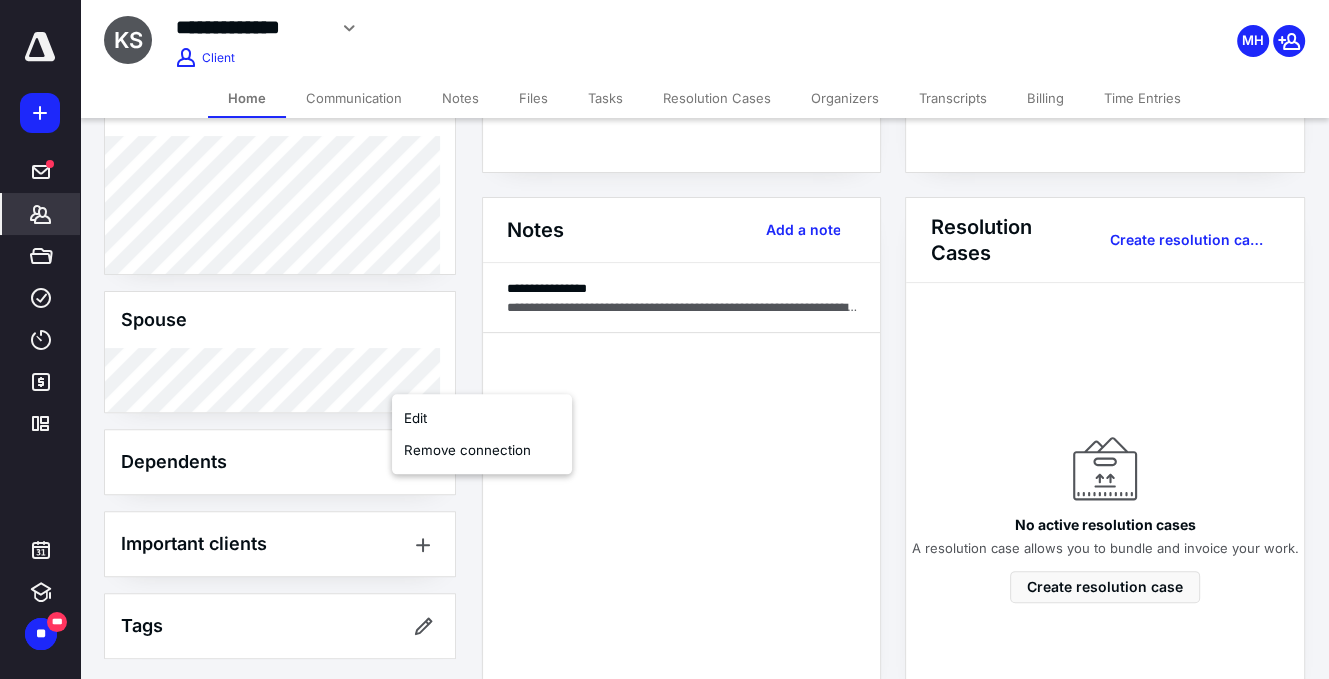click on "Client Portal Client Info About Spouse Dependents Important clients Tags Manage all tags" at bounding box center [280, 128] 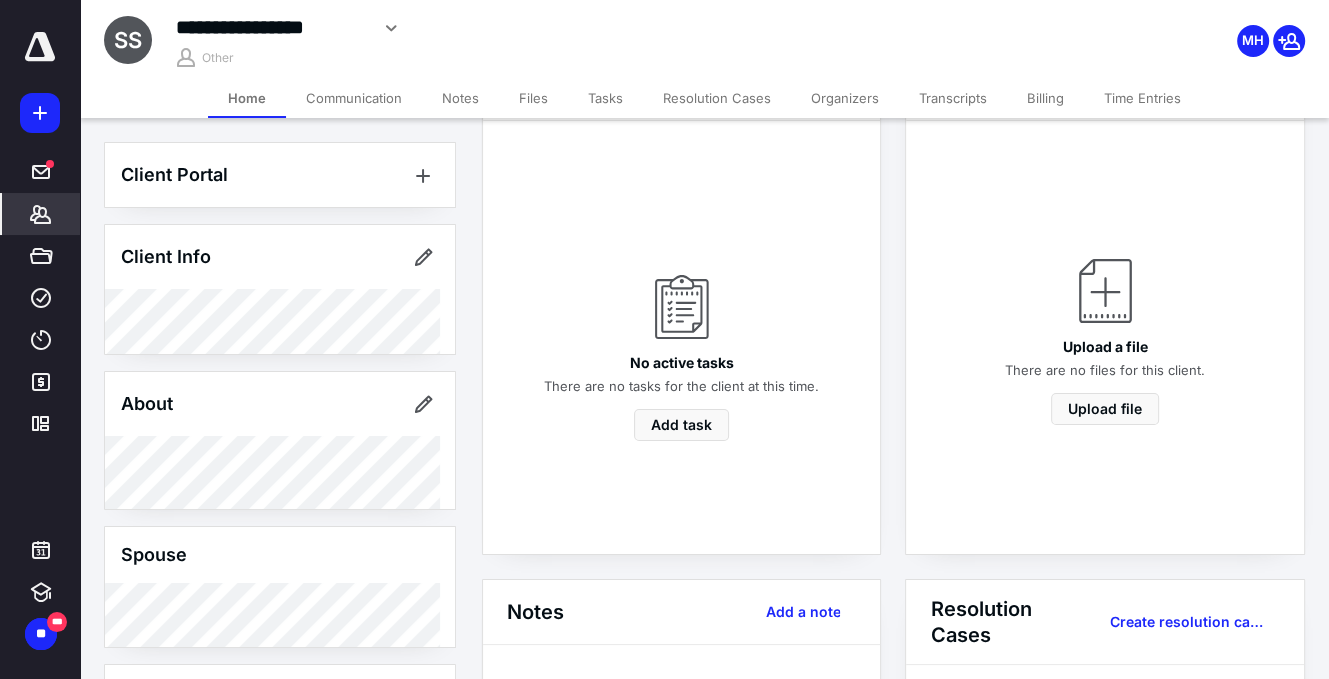 scroll, scrollTop: 0, scrollLeft: 0, axis: both 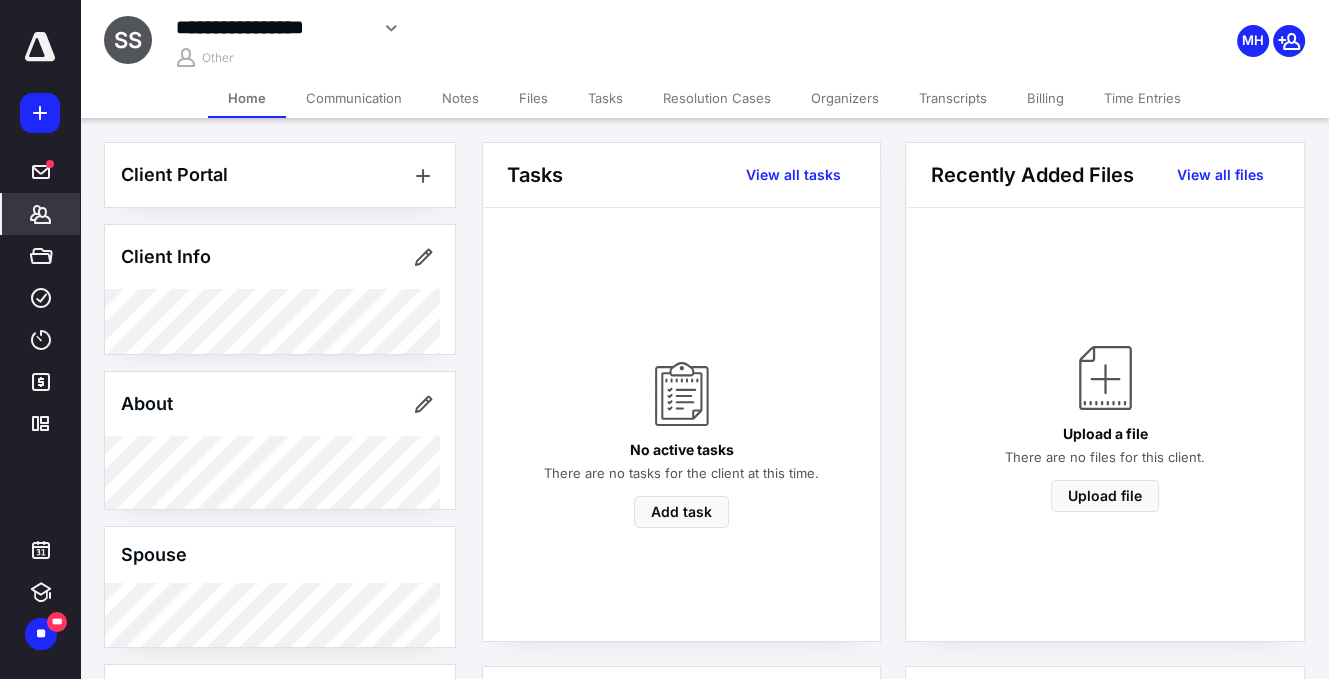 click on "Home" at bounding box center [247, 98] 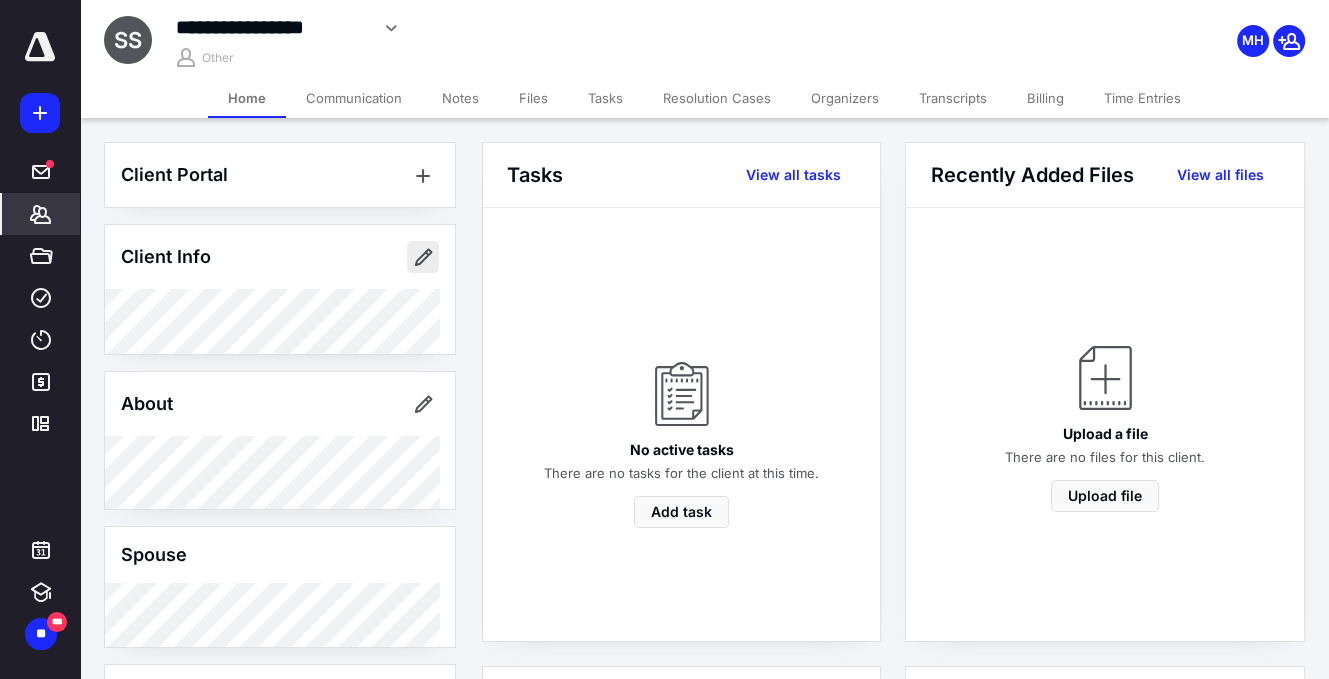 click at bounding box center (423, 257) 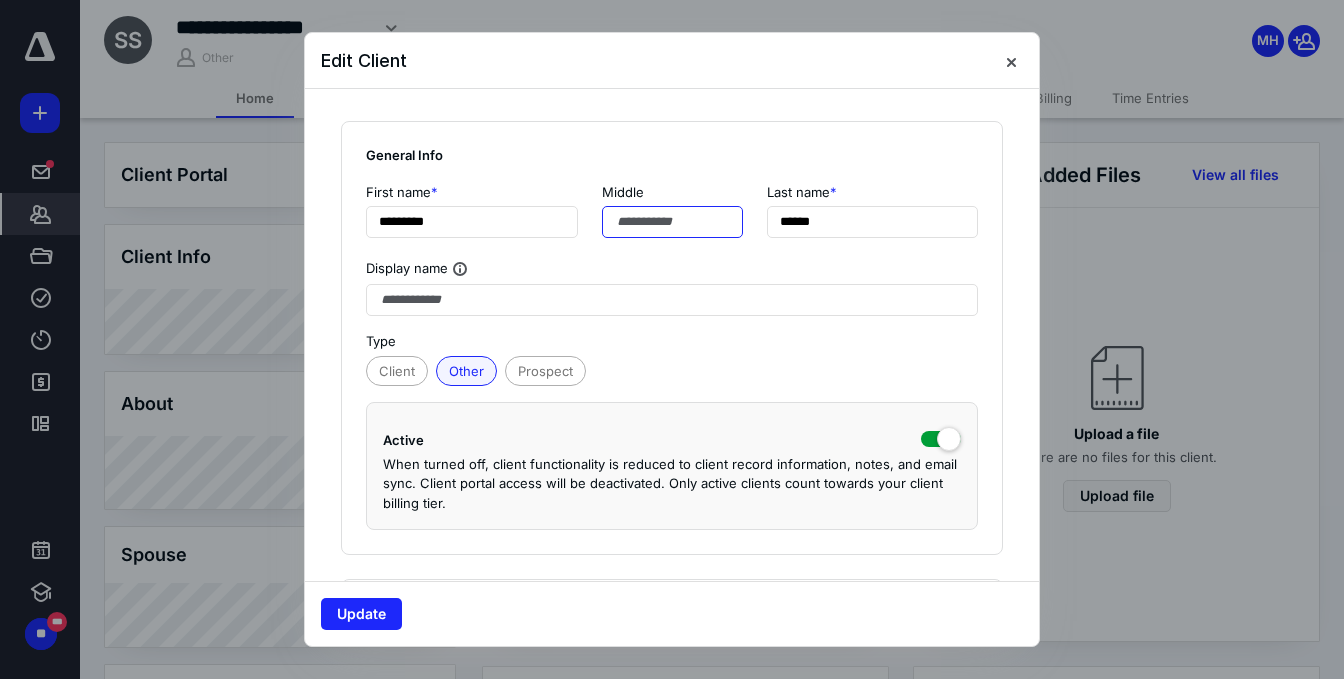 click at bounding box center (672, 222) 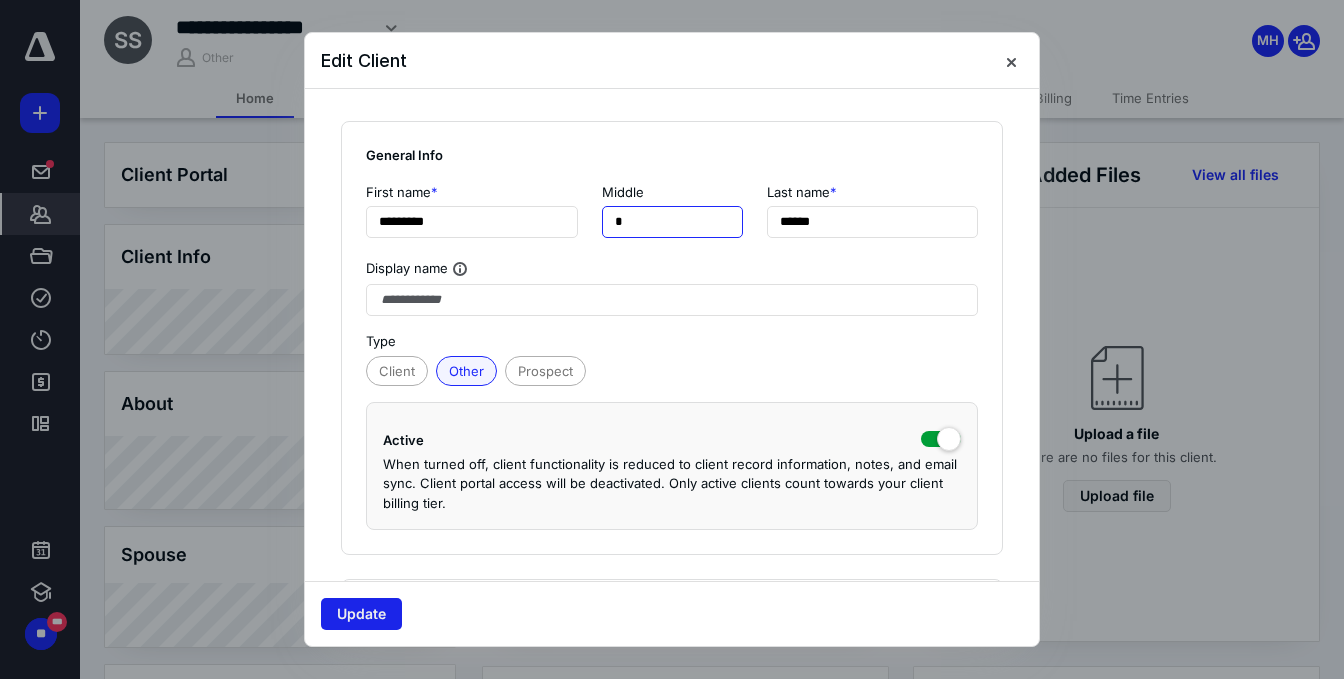 type on "*" 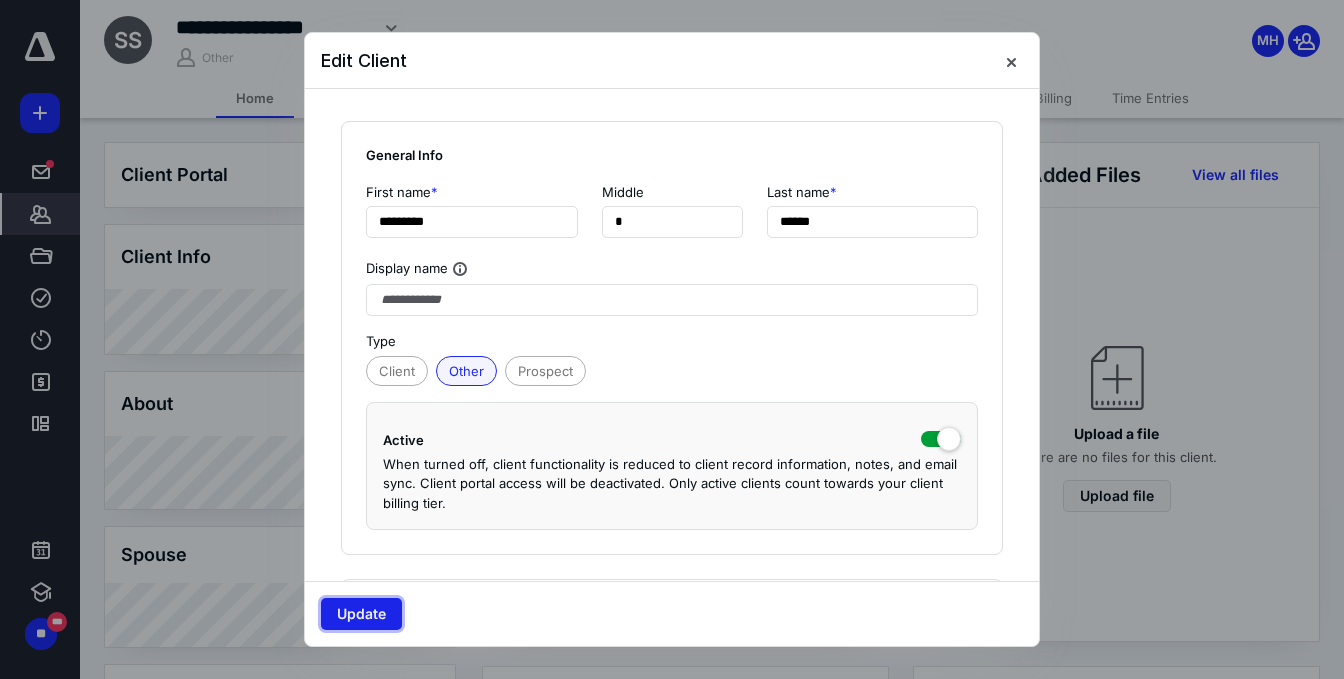 click on "Update" at bounding box center (361, 614) 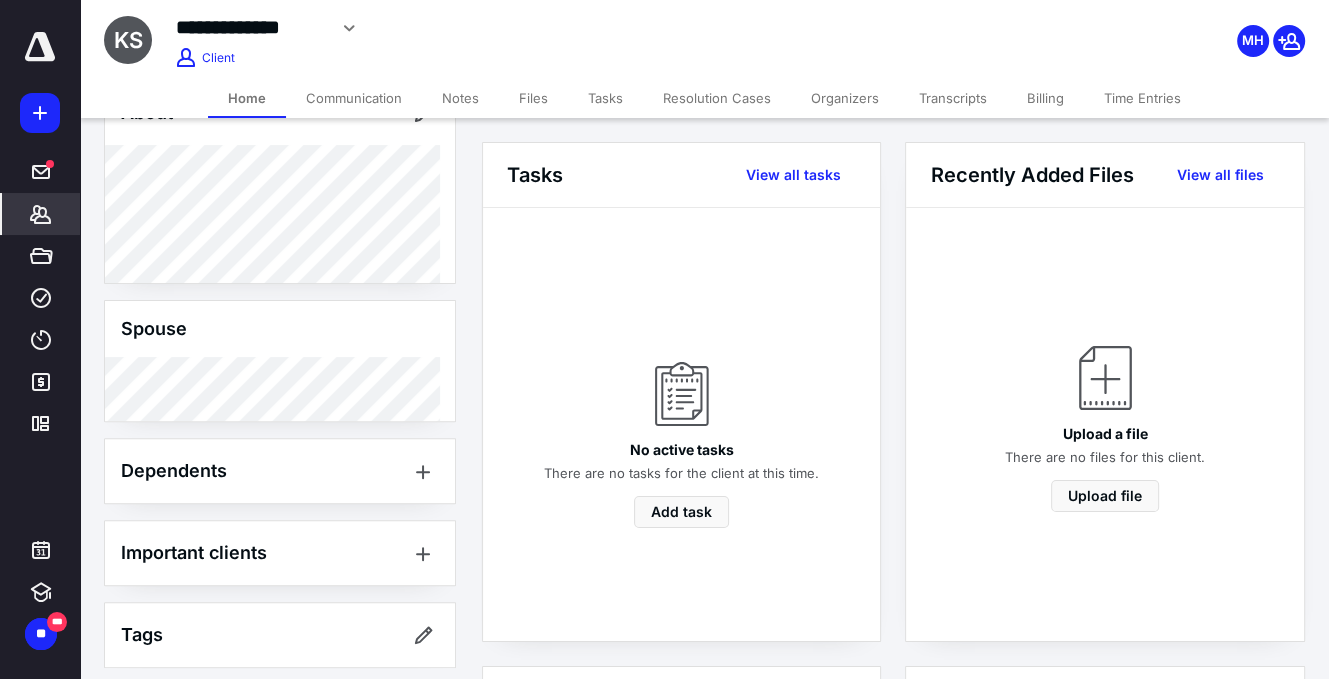 scroll, scrollTop: 544, scrollLeft: 0, axis: vertical 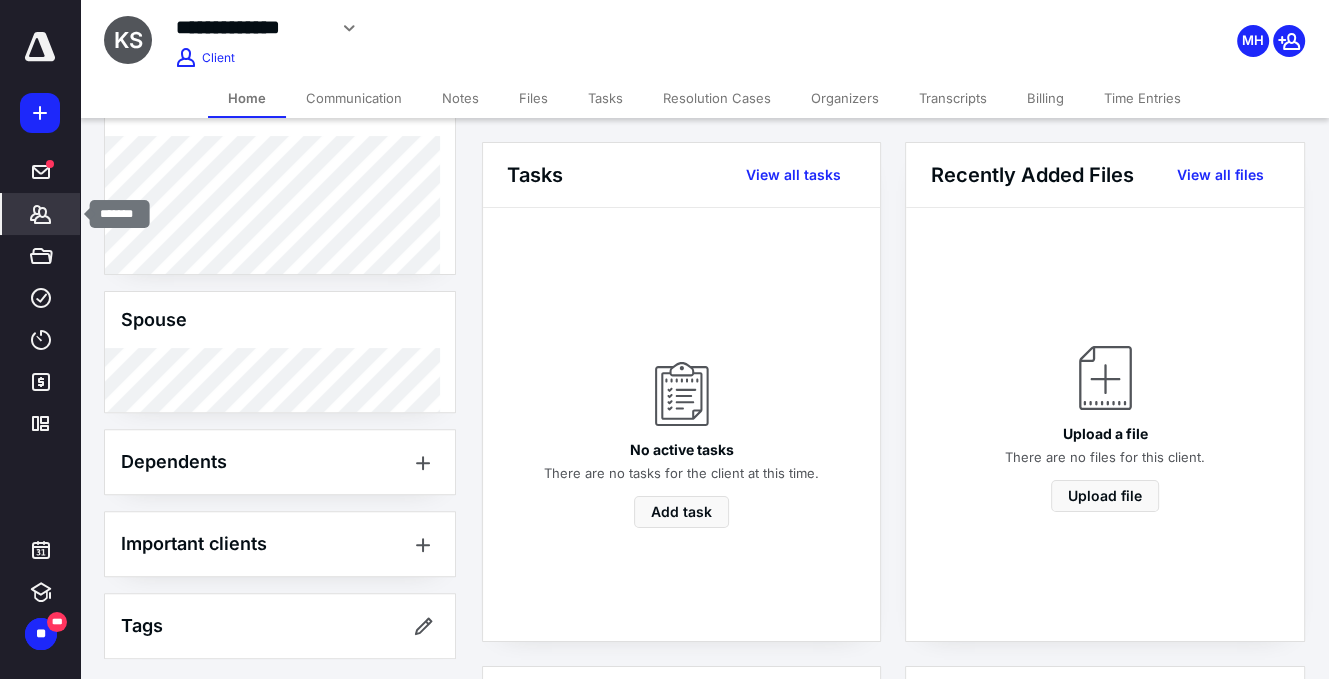 click 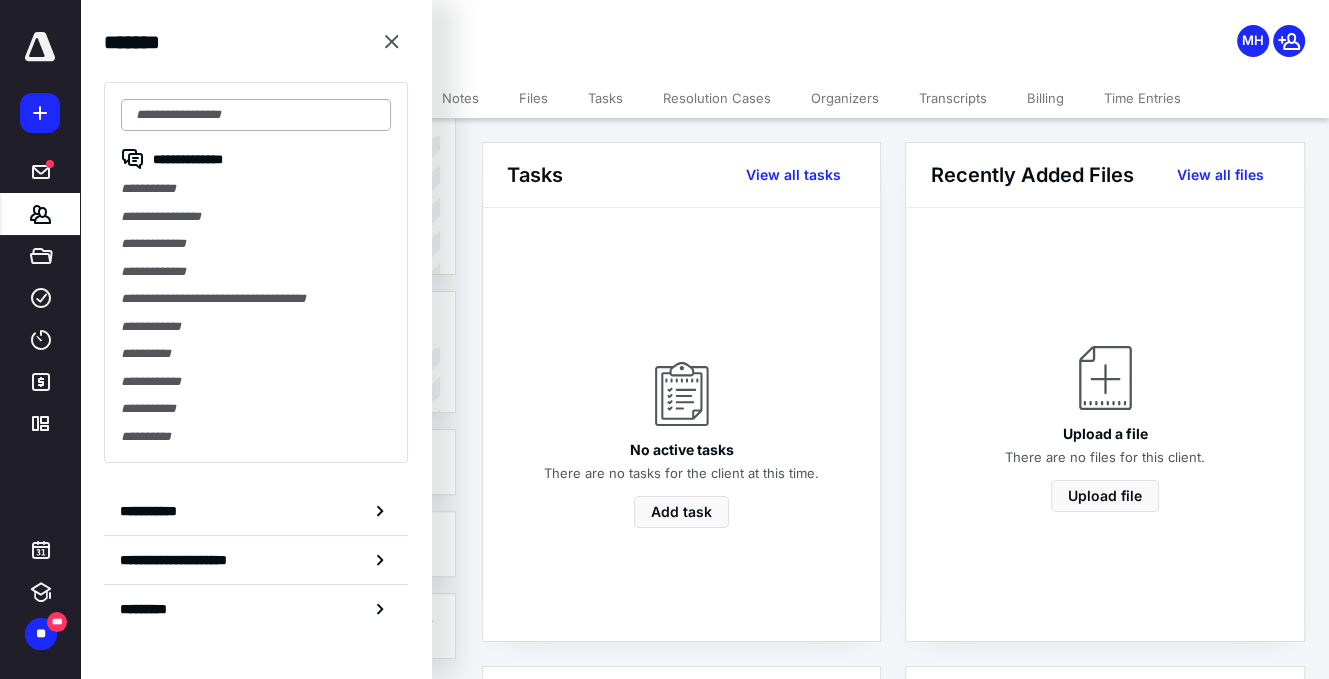 click at bounding box center (256, 115) 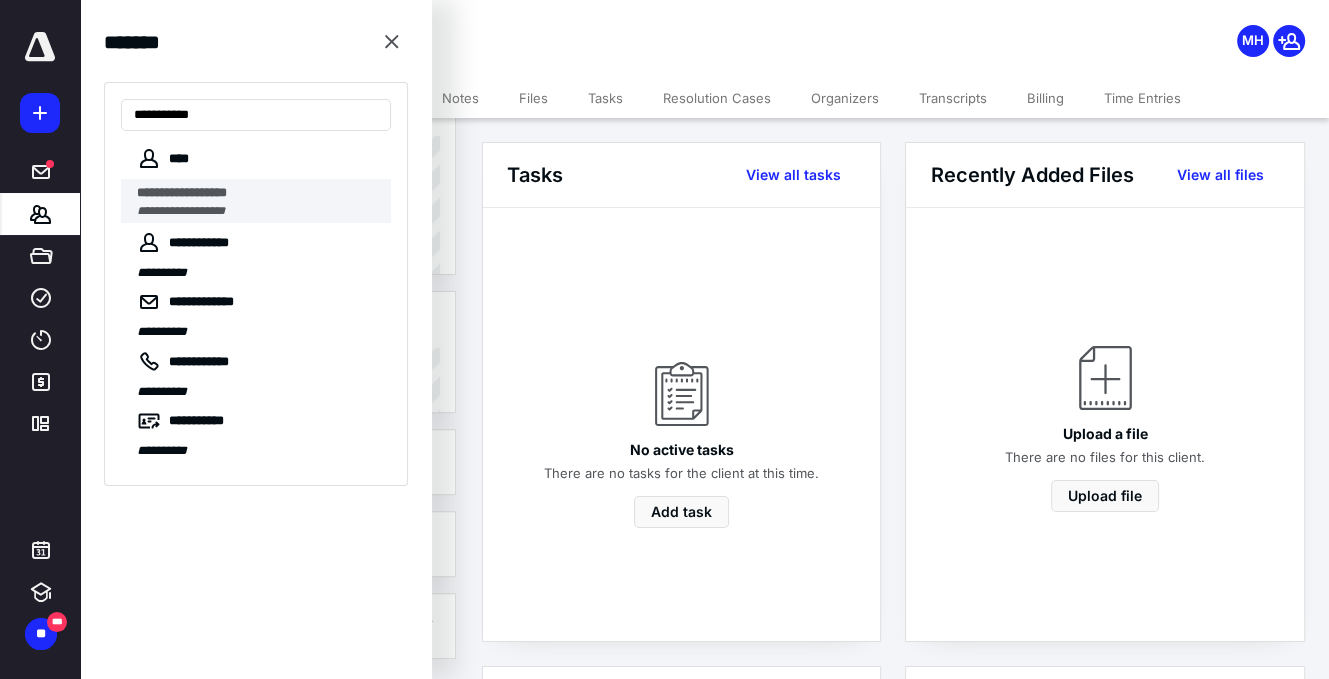 type on "**********" 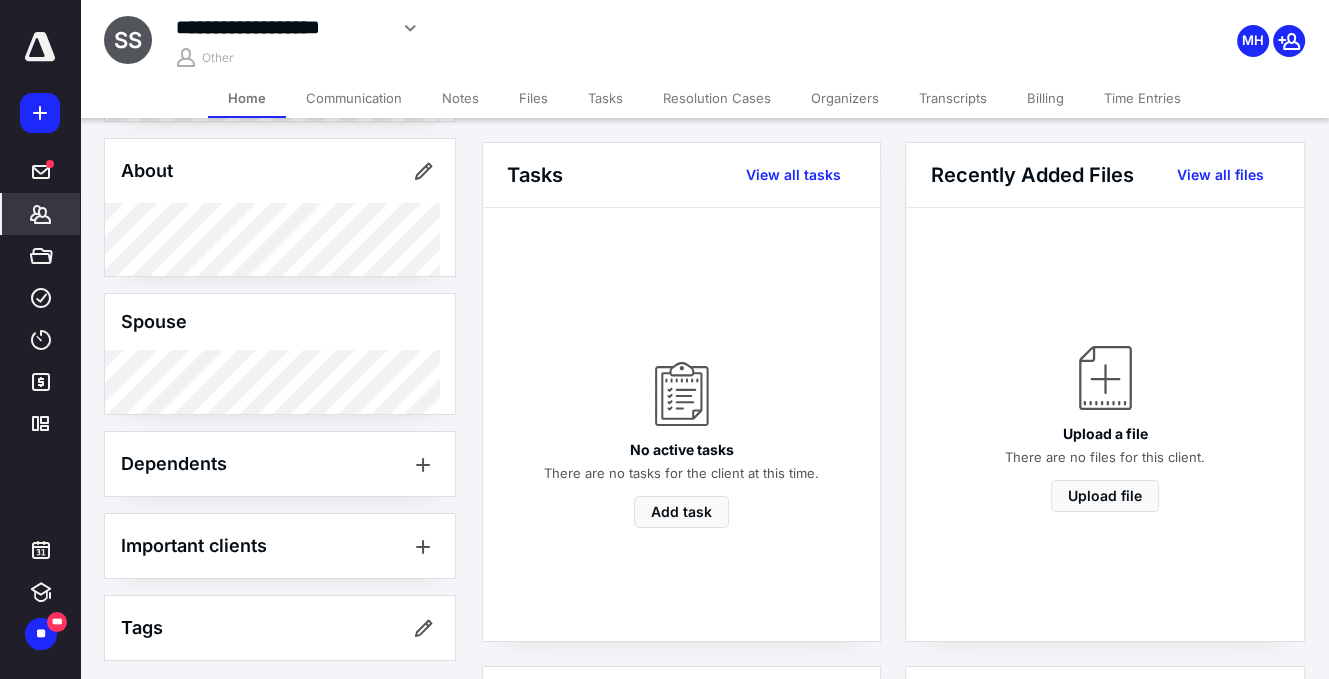 scroll, scrollTop: 236, scrollLeft: 0, axis: vertical 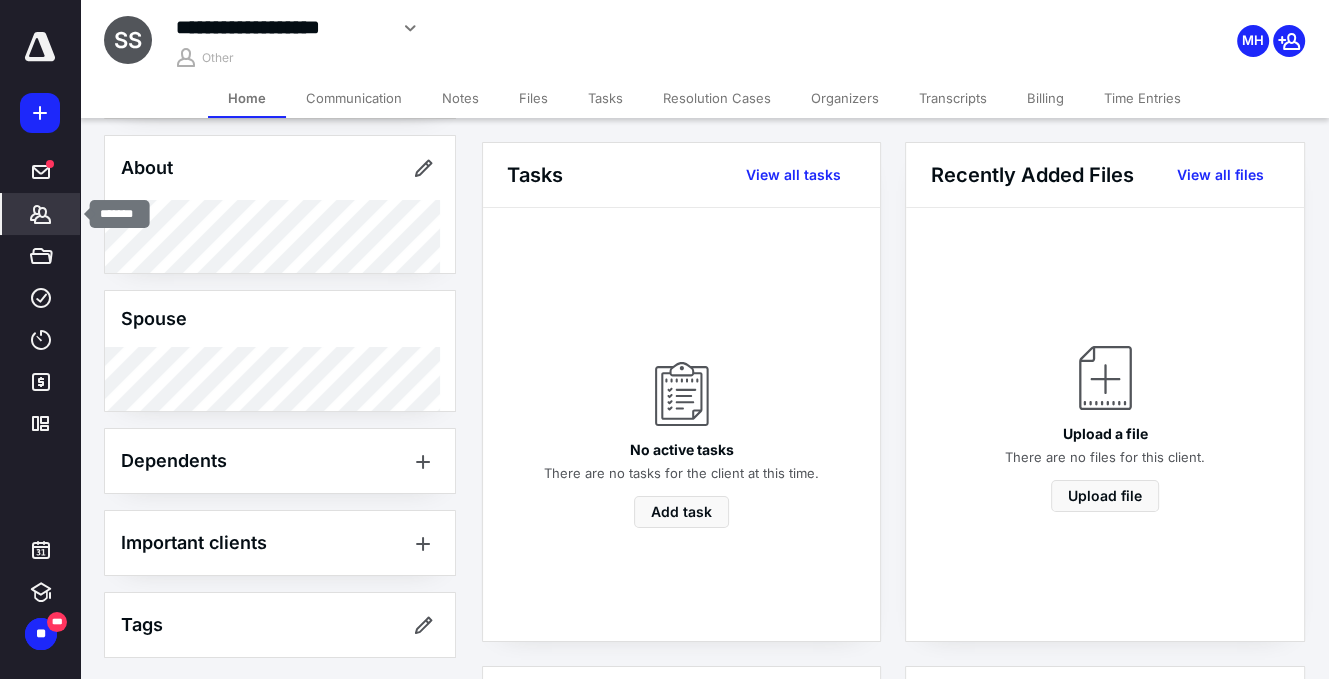 drag, startPoint x: 37, startPoint y: 212, endPoint x: 20, endPoint y: 208, distance: 17.464249 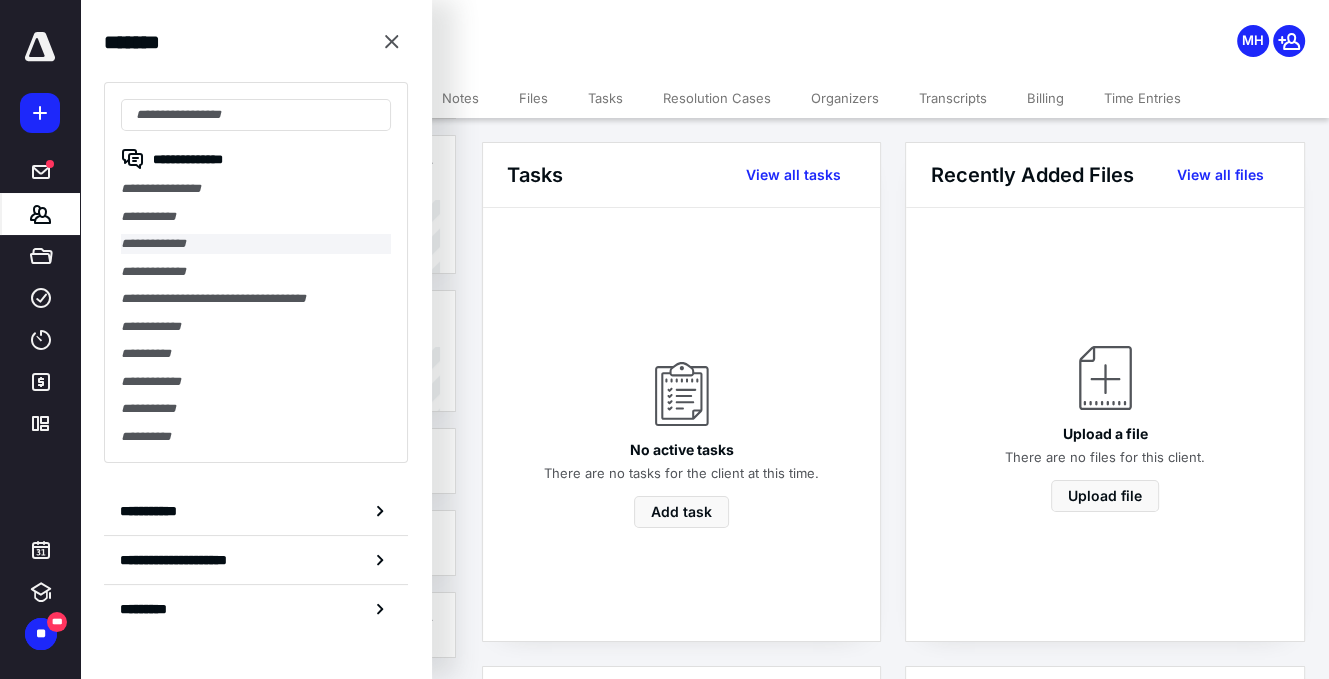 click on "**********" at bounding box center (256, 244) 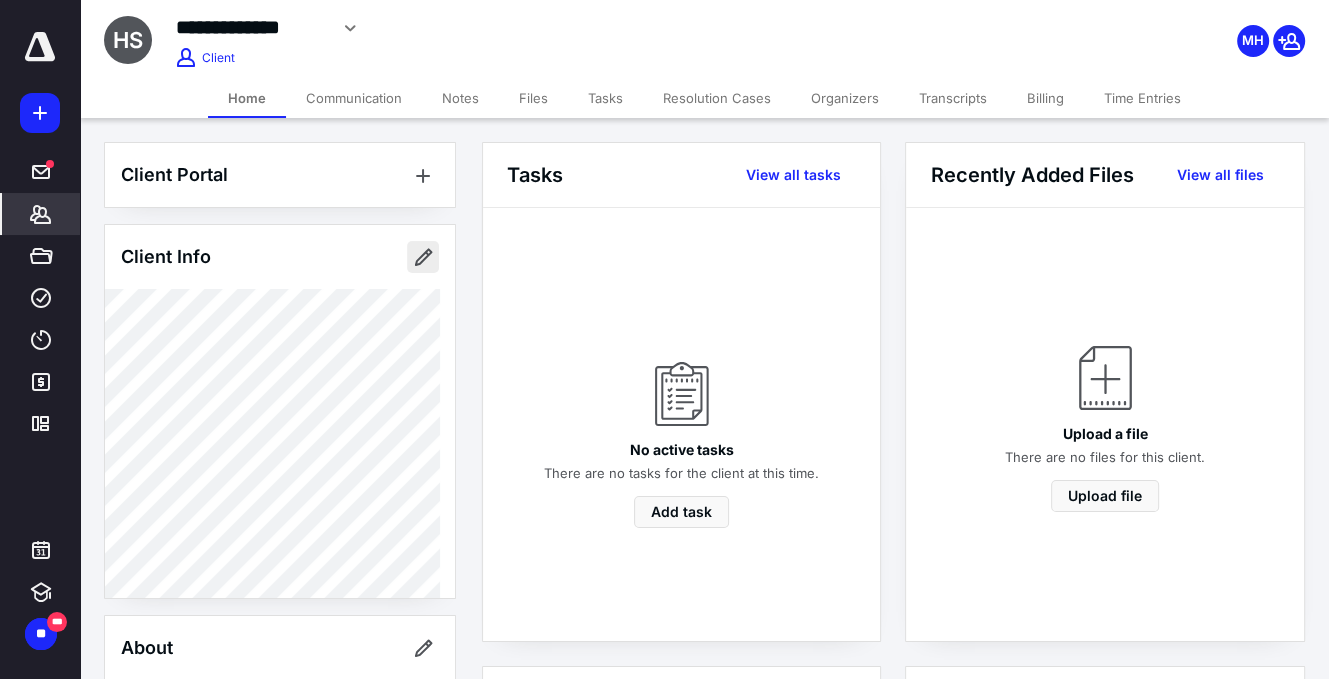 click at bounding box center [423, 257] 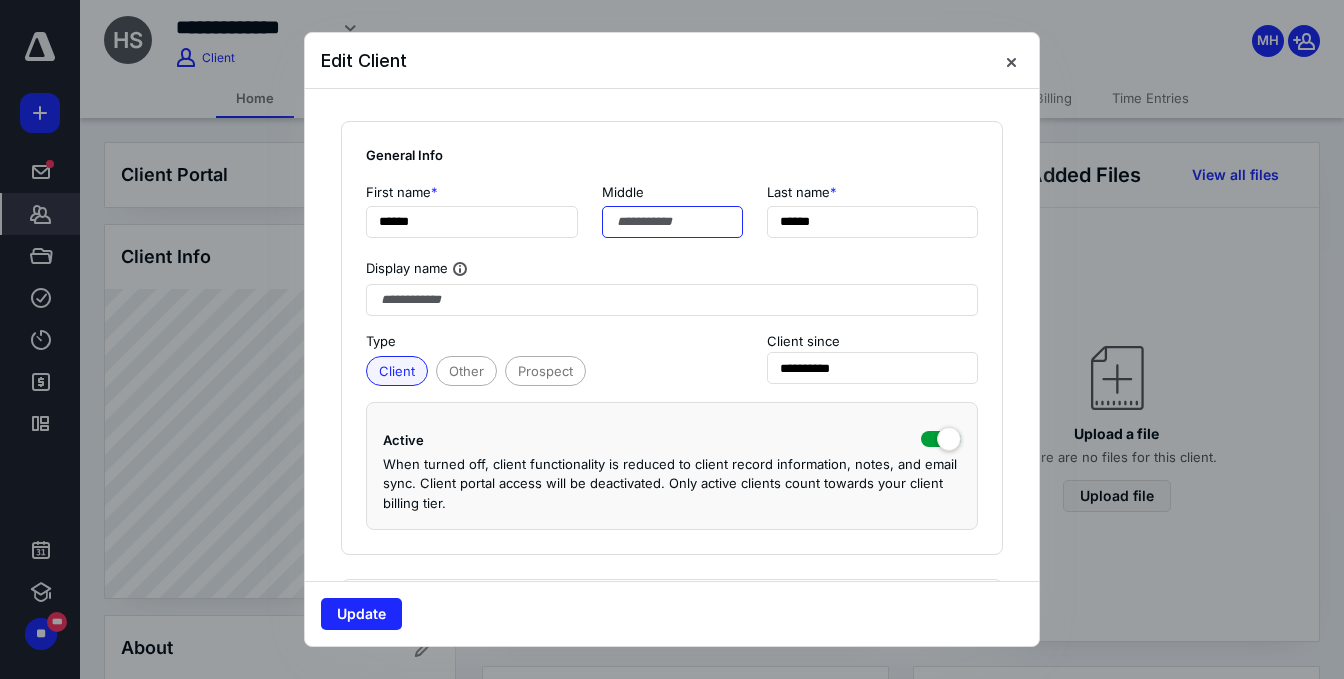click at bounding box center [672, 222] 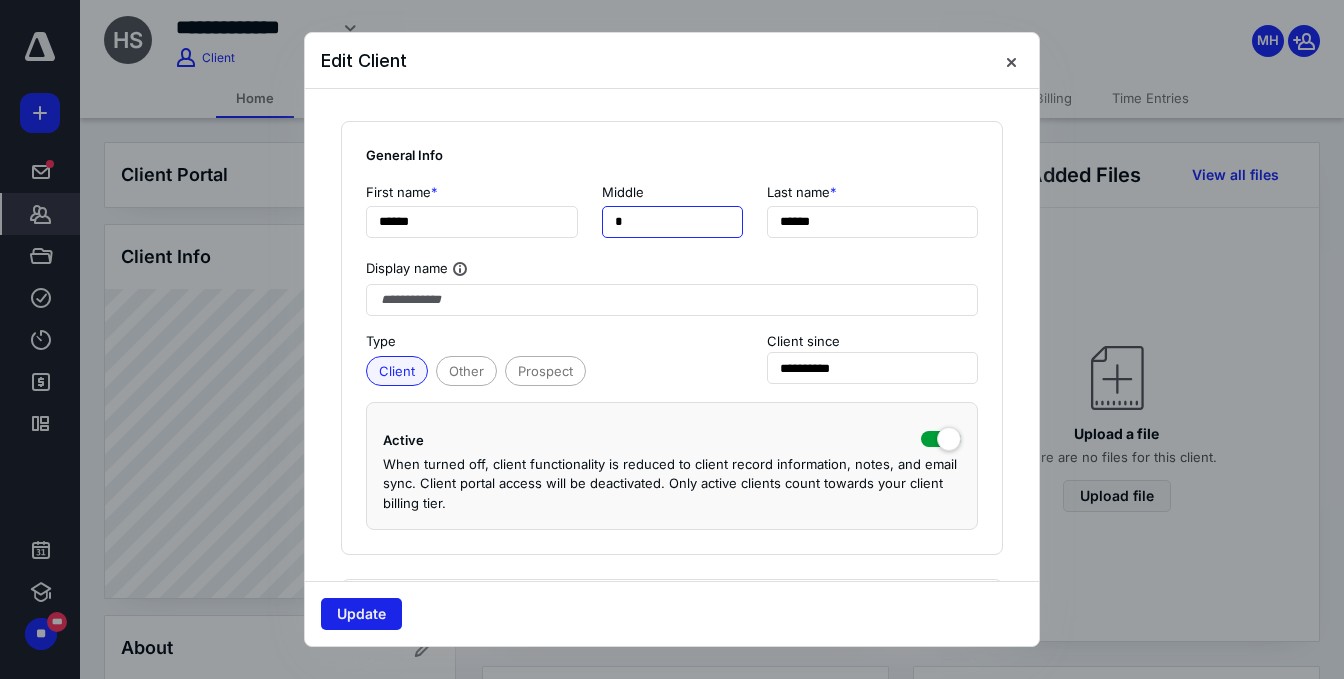 type on "*" 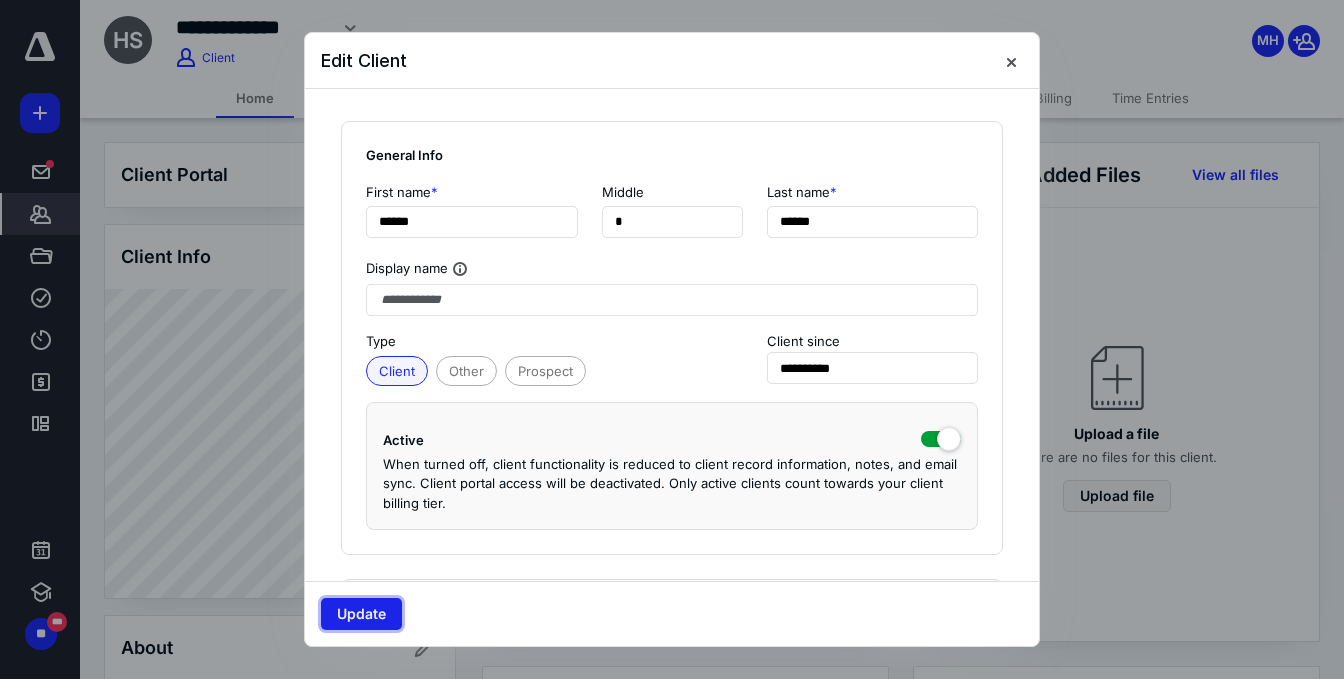 click on "Update" at bounding box center (361, 614) 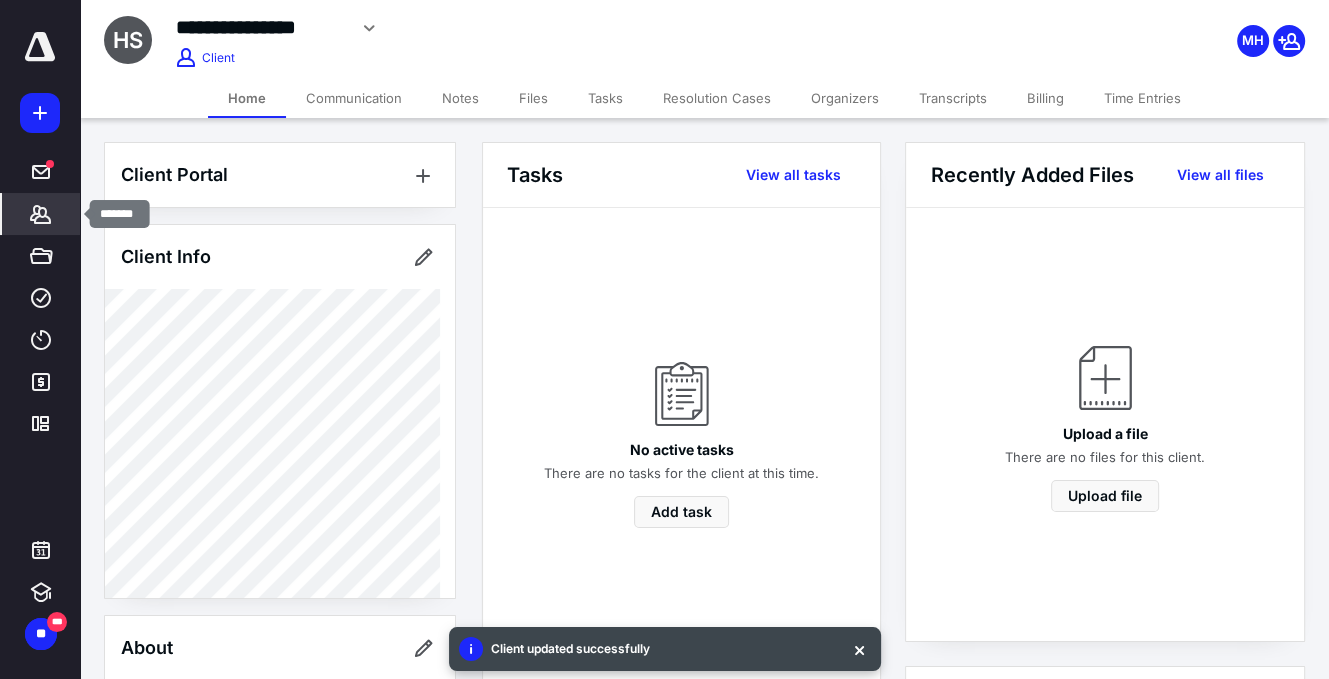 click on "*******" at bounding box center (41, 214) 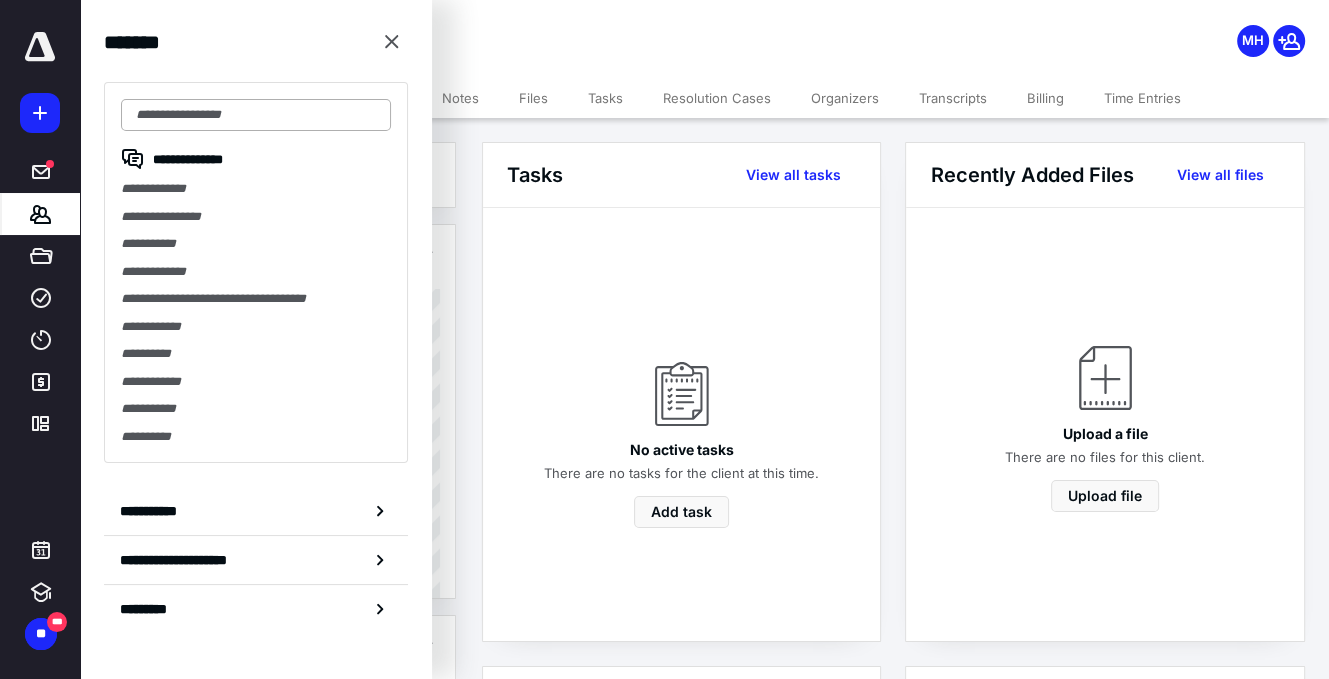click at bounding box center (256, 115) 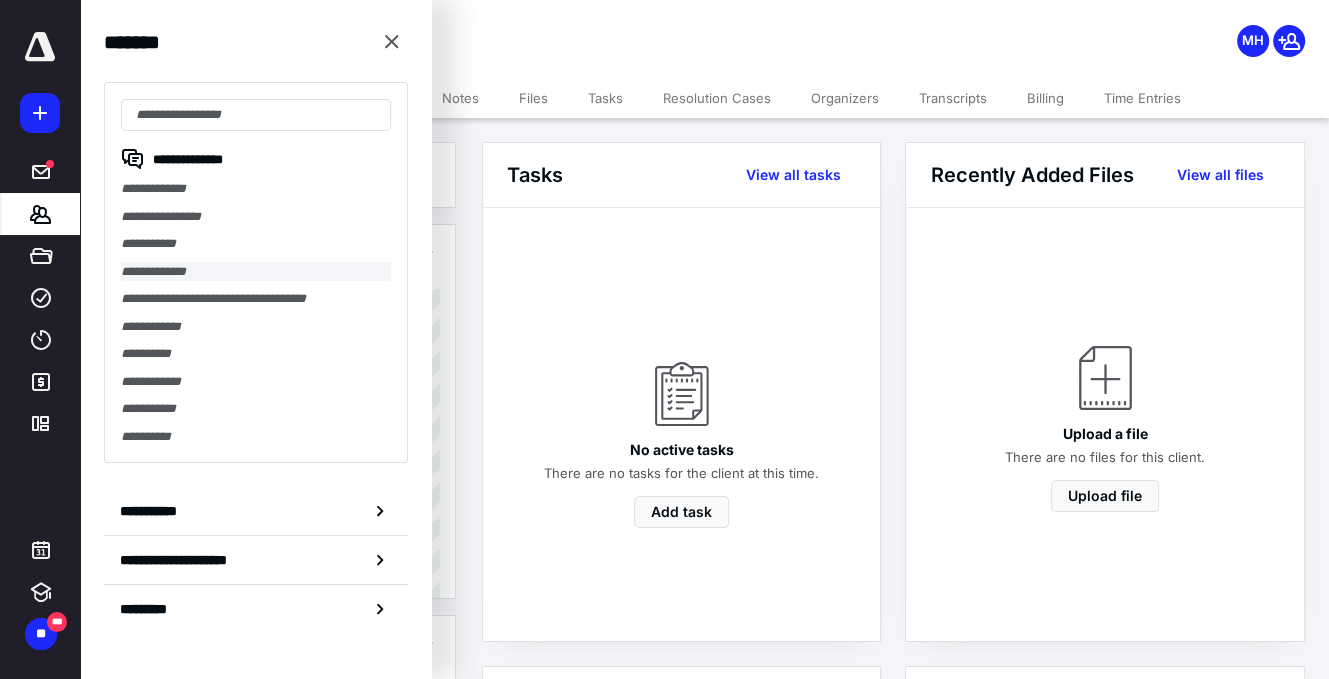 click on "**********" at bounding box center (256, 272) 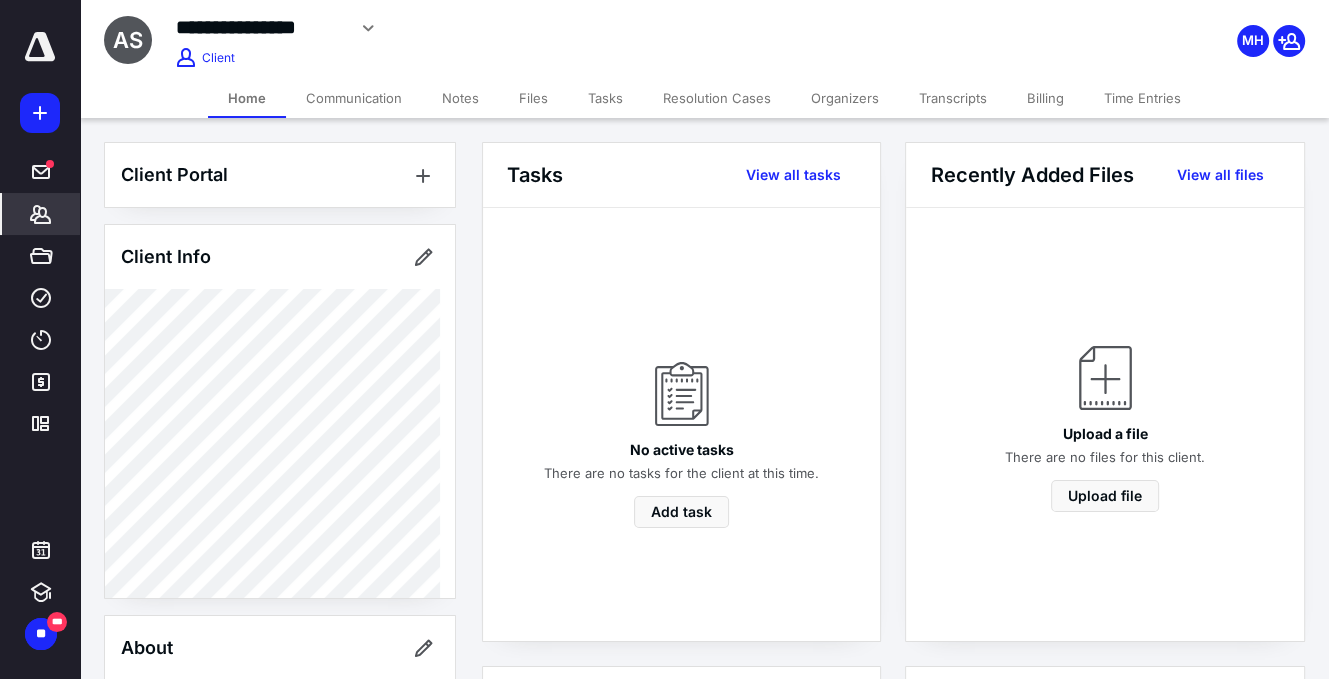 click 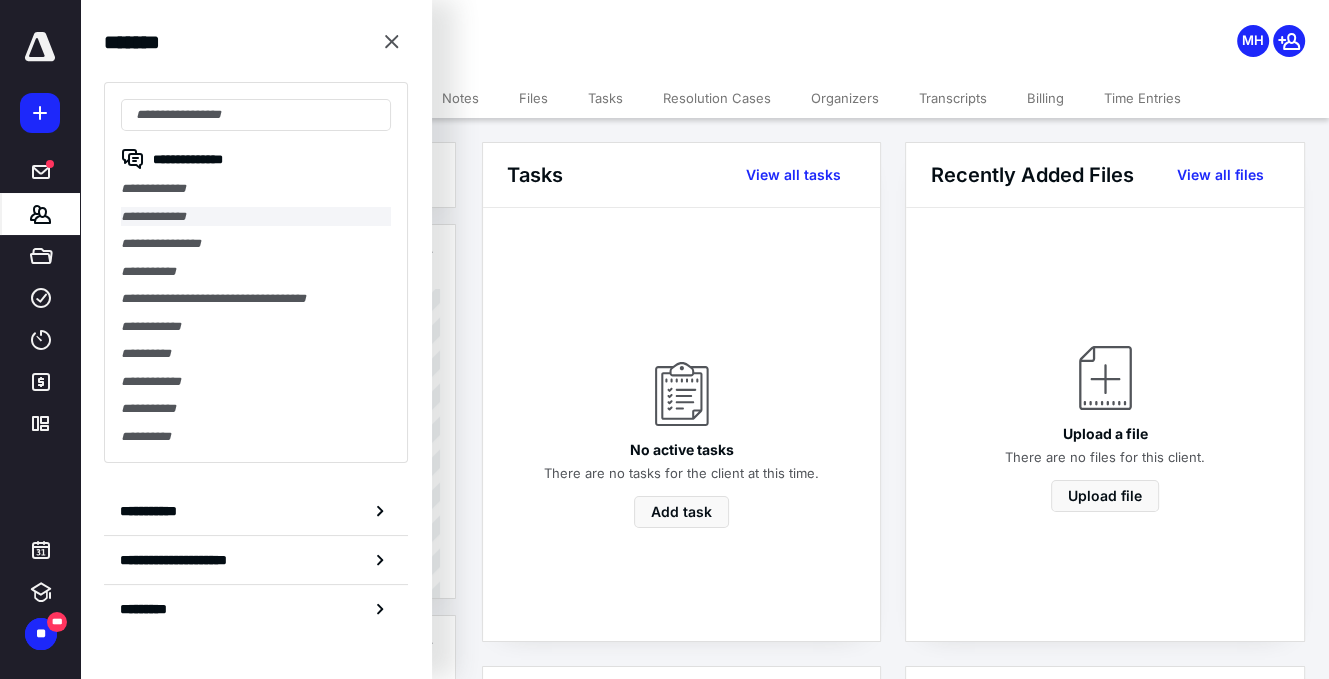 click on "**********" at bounding box center (256, 217) 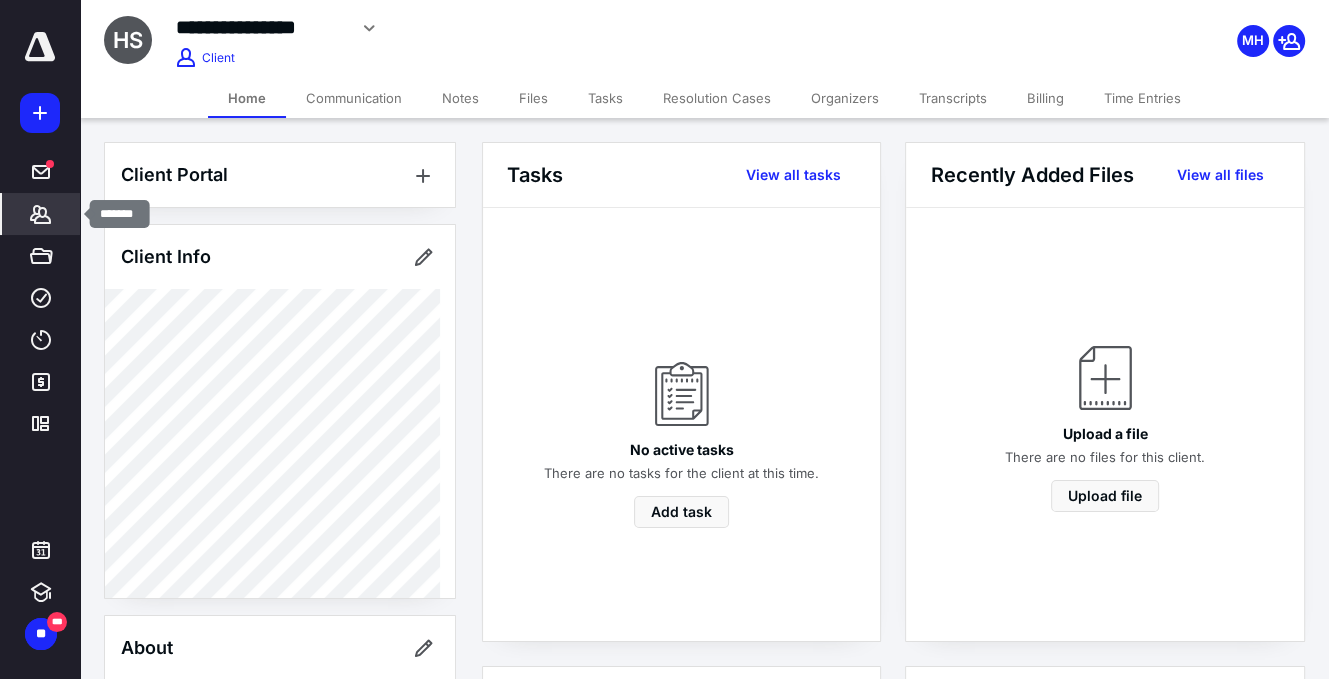 click 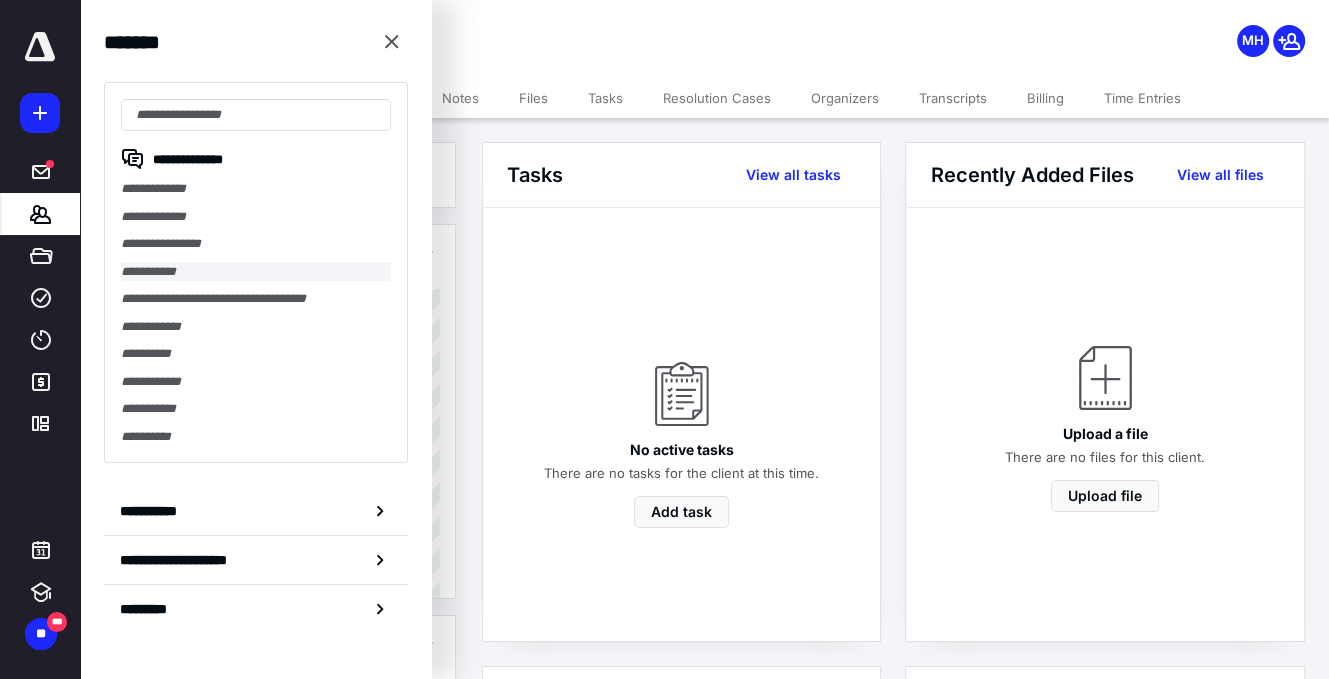 click on "**********" at bounding box center (256, 272) 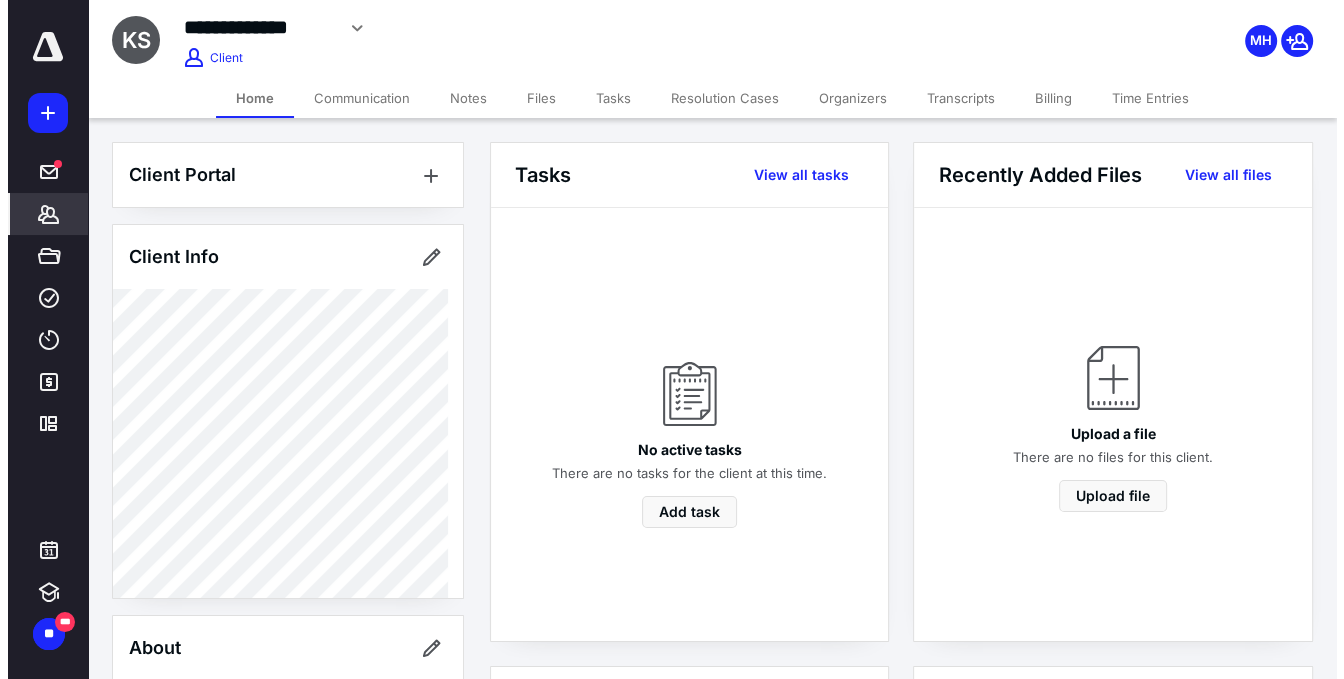 scroll, scrollTop: 400, scrollLeft: 0, axis: vertical 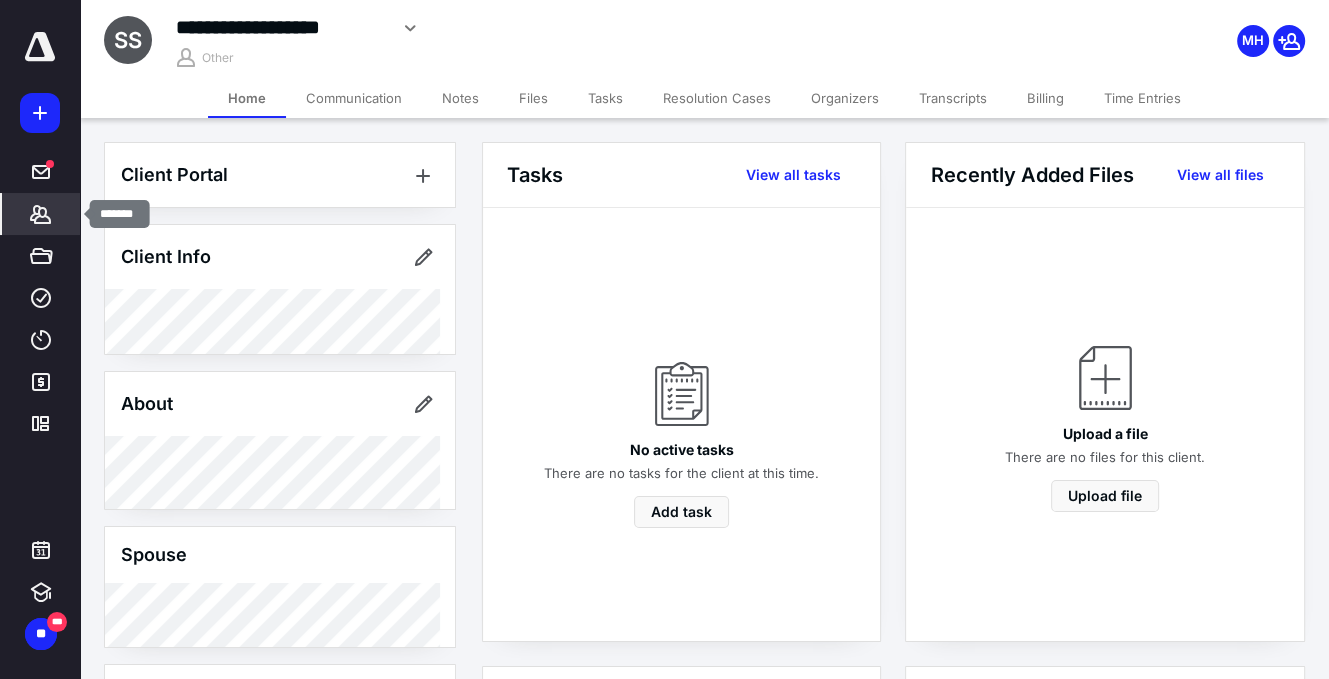 click on "*******" at bounding box center (41, 214) 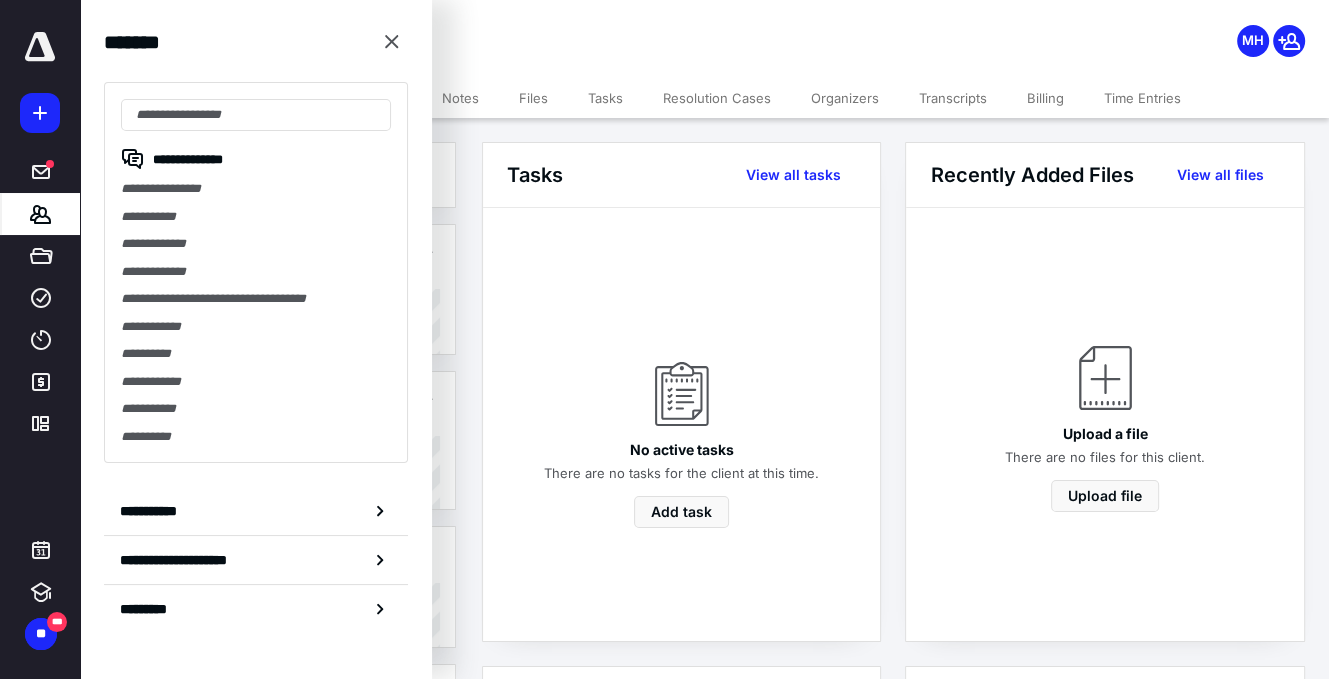 click on "**********" at bounding box center [256, 244] 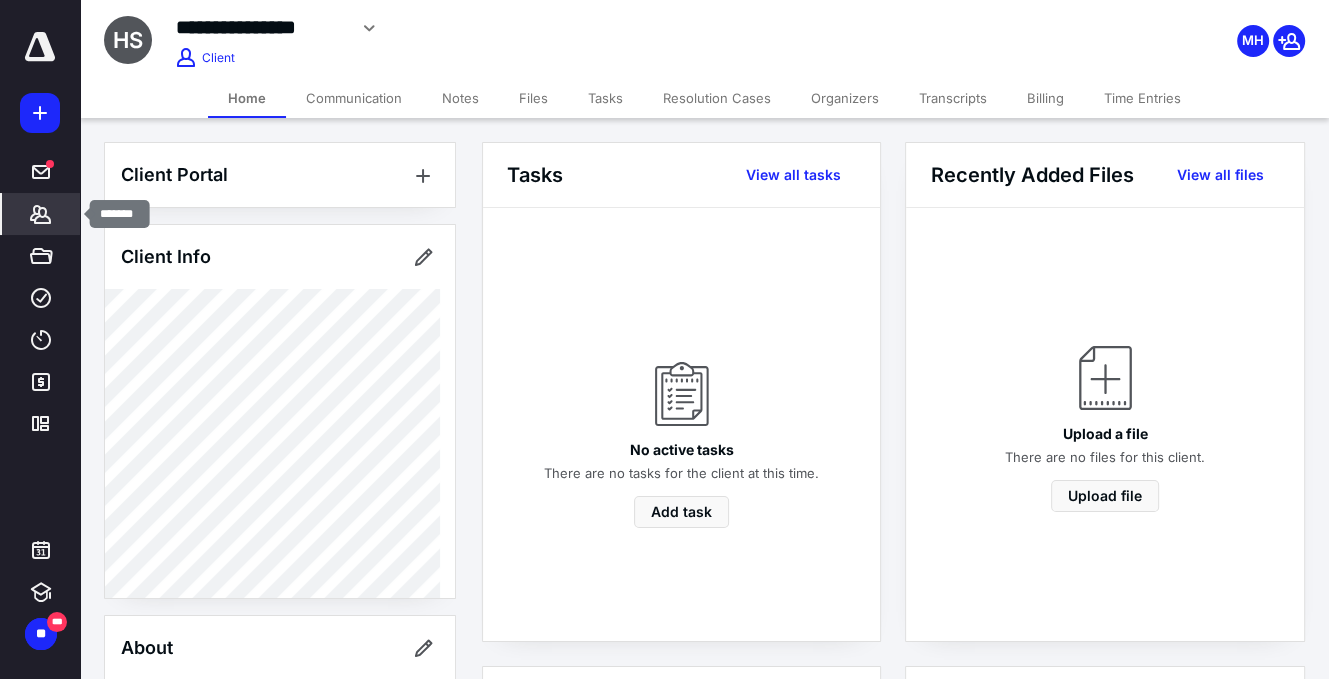 click 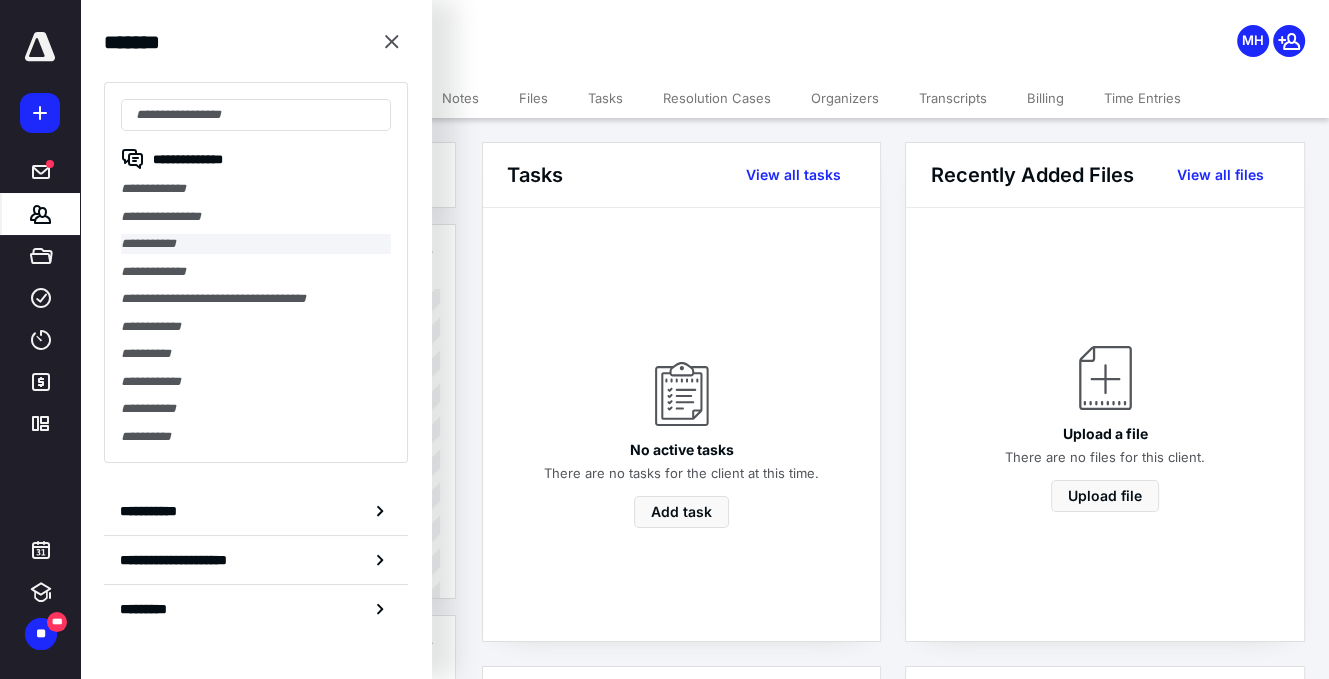click on "**********" at bounding box center (256, 244) 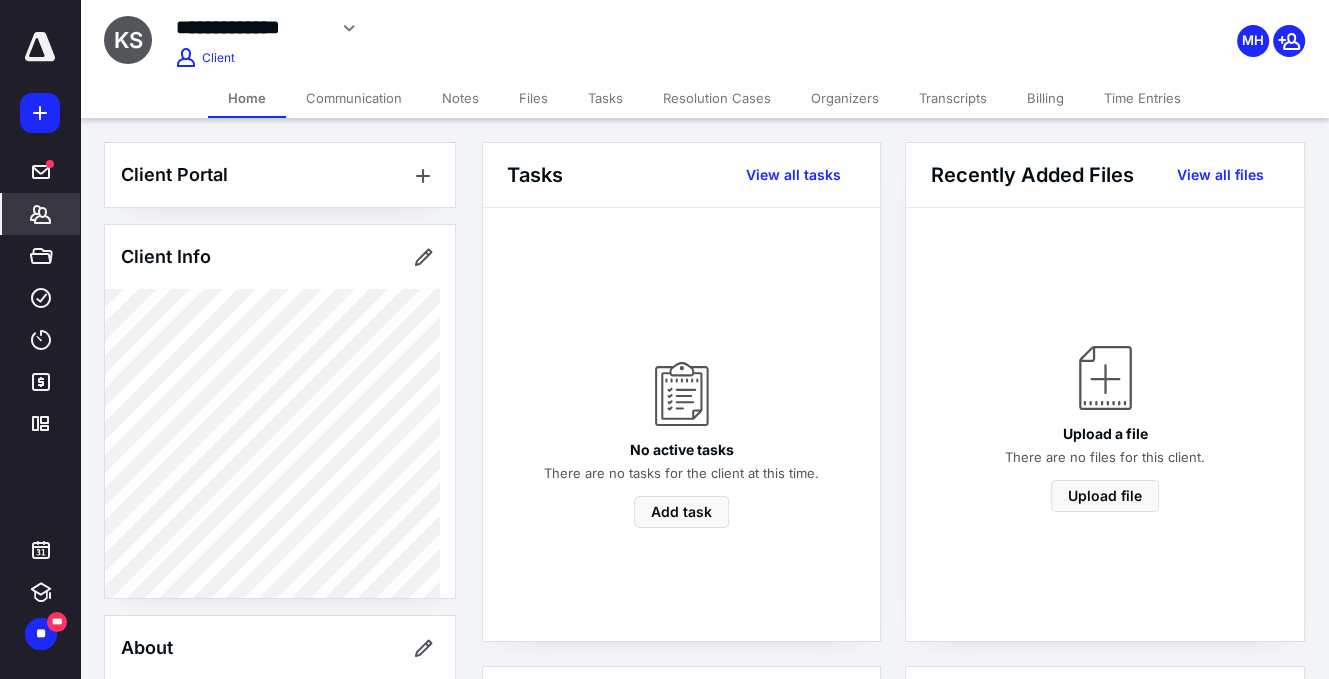 click on "Notes" at bounding box center (460, 98) 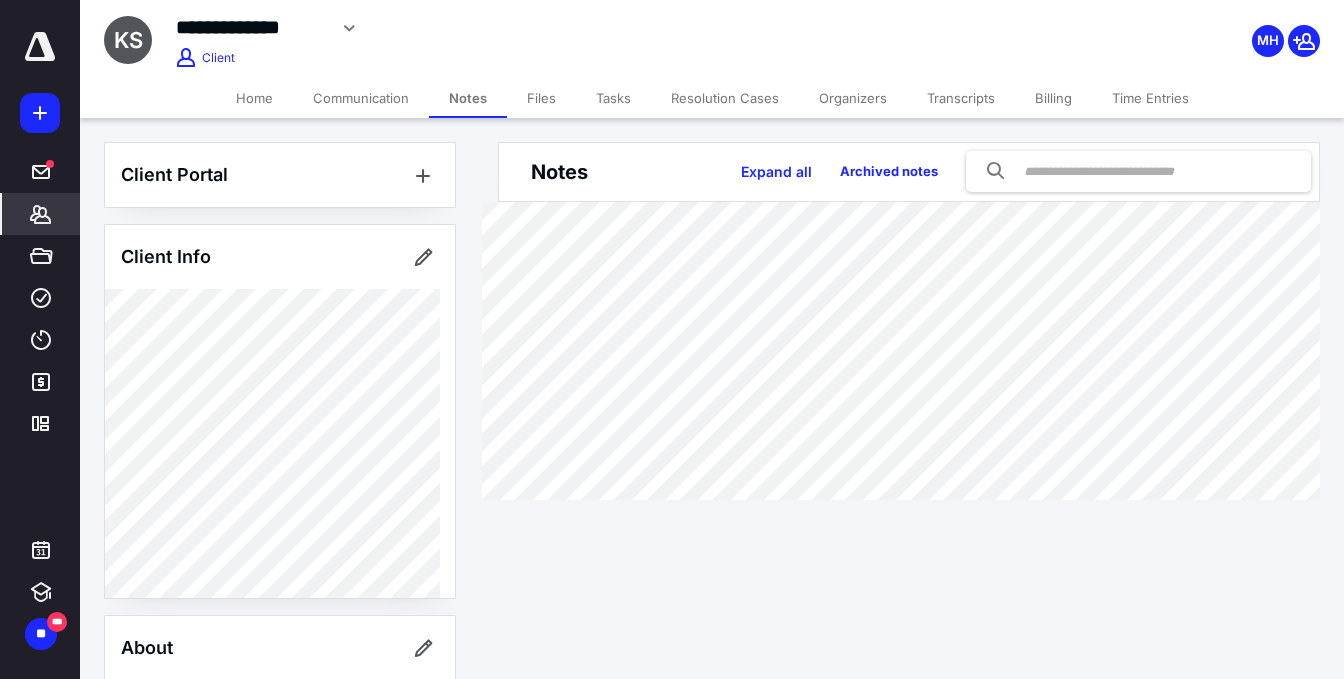 click on "Files" at bounding box center (541, 98) 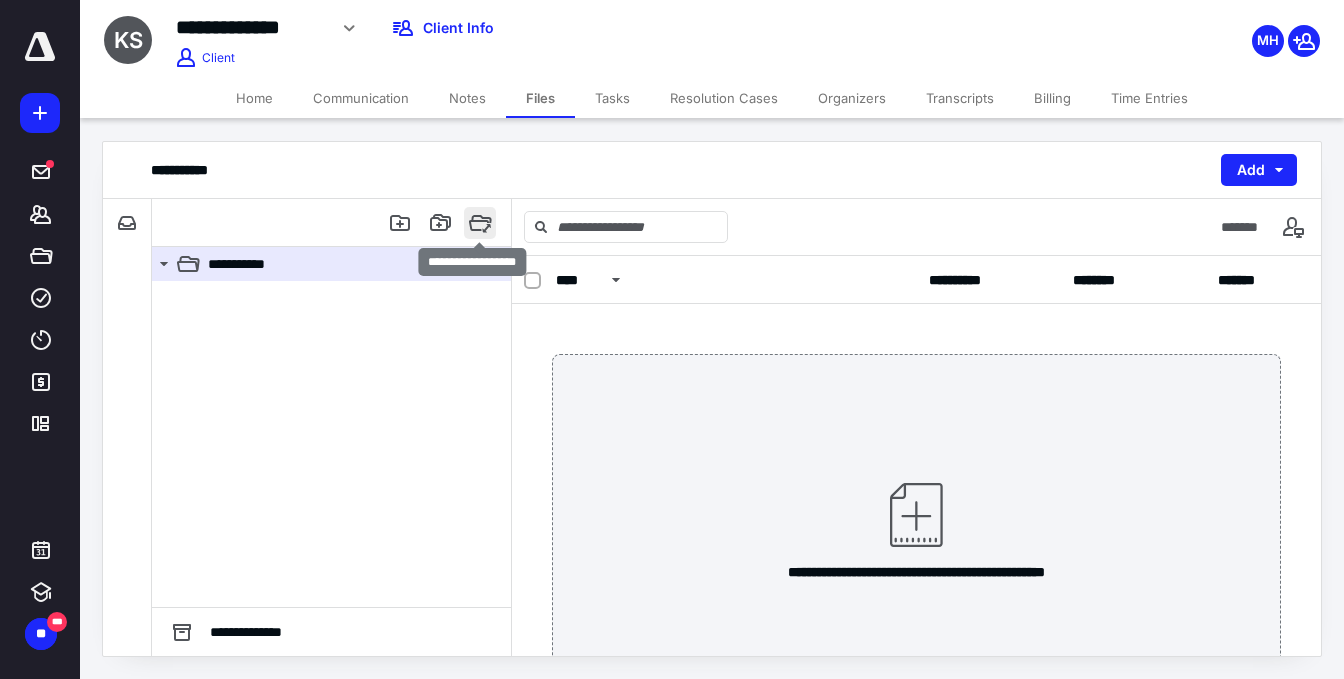 click at bounding box center (480, 223) 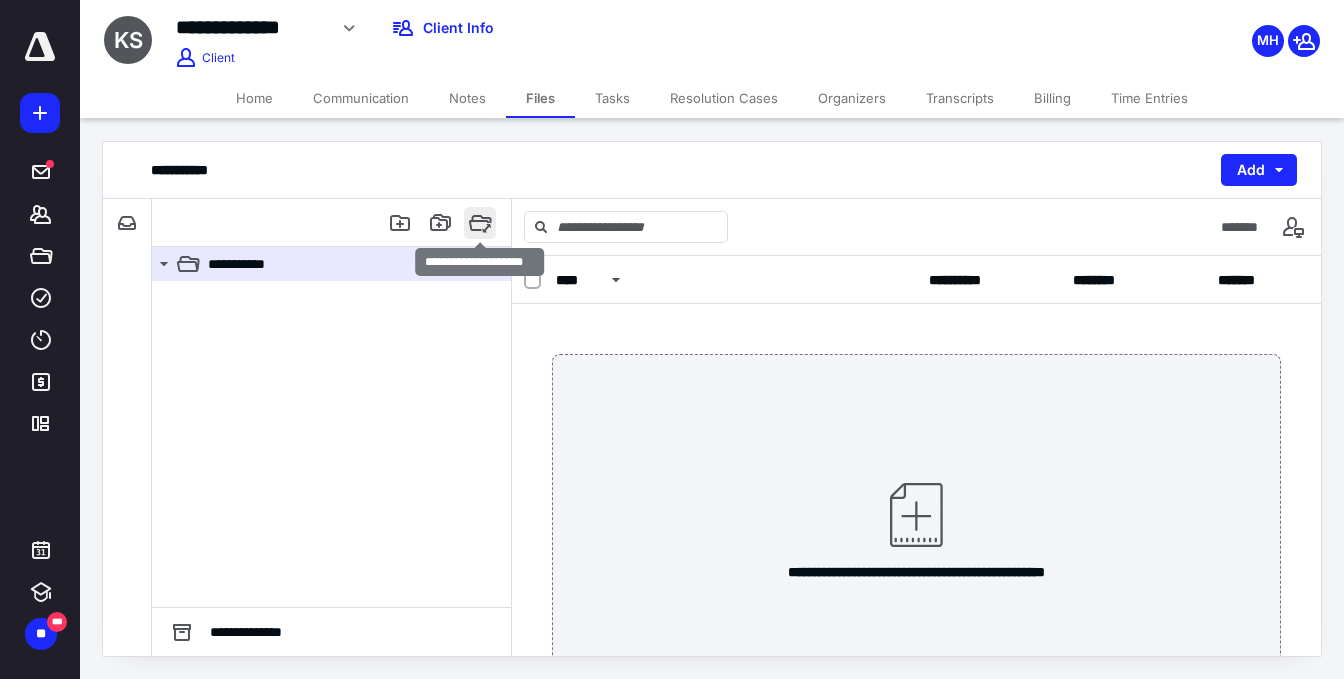click at bounding box center (480, 223) 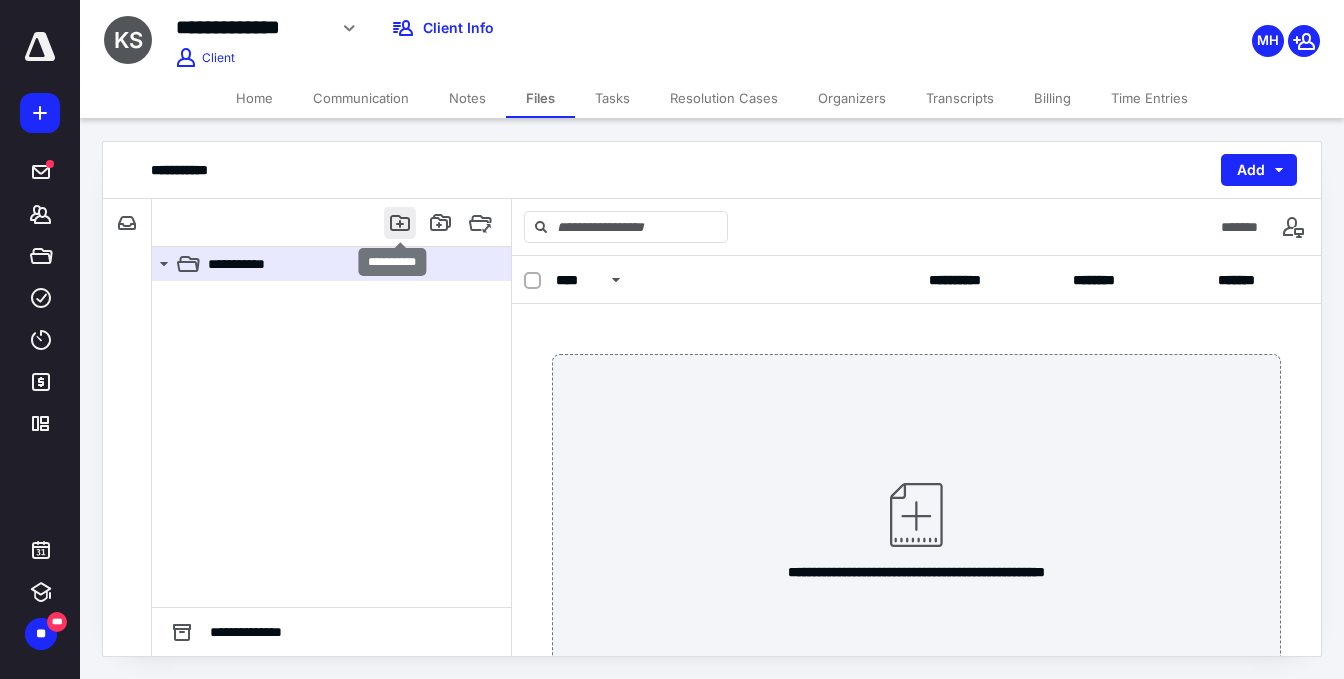 click at bounding box center [400, 223] 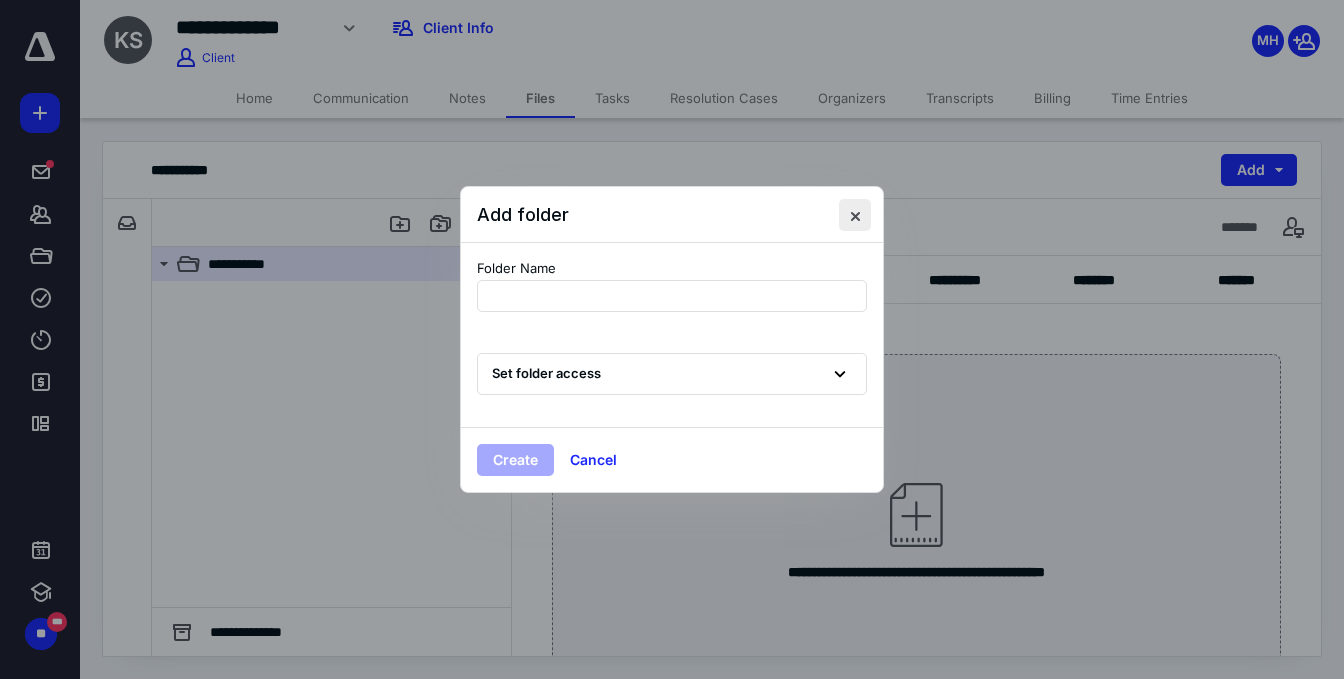 click at bounding box center [855, 215] 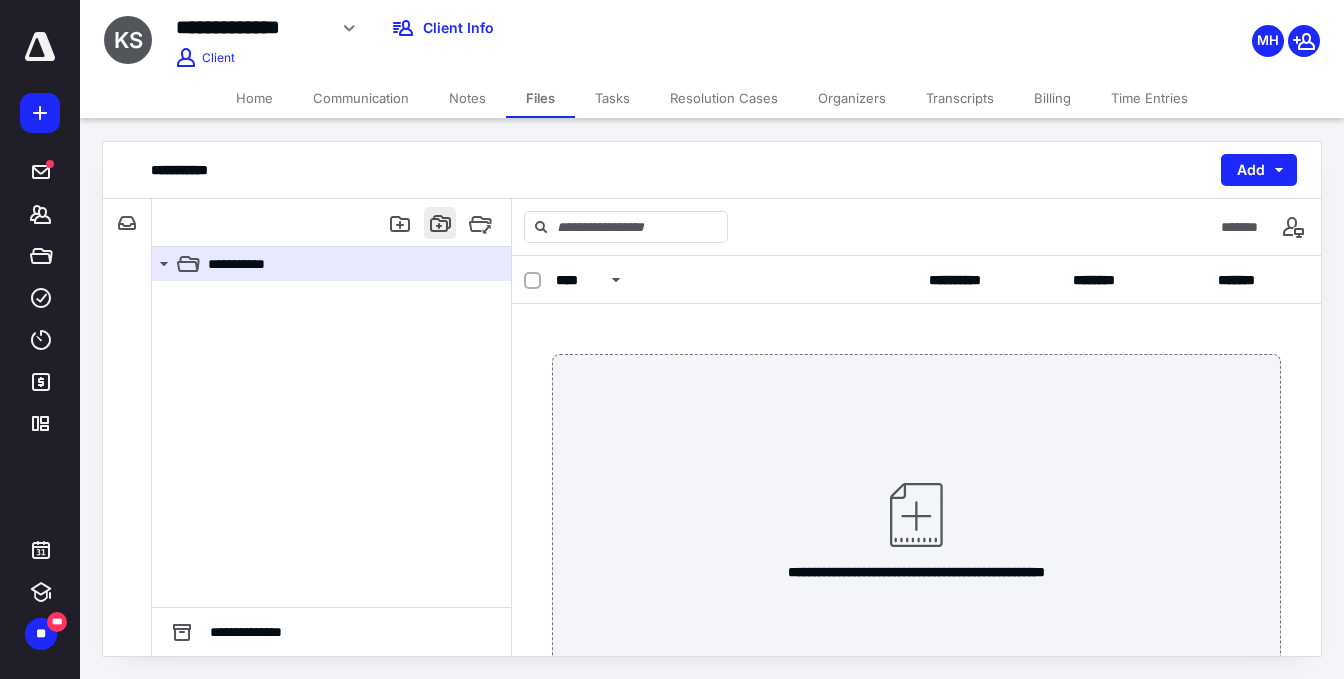 click at bounding box center (440, 223) 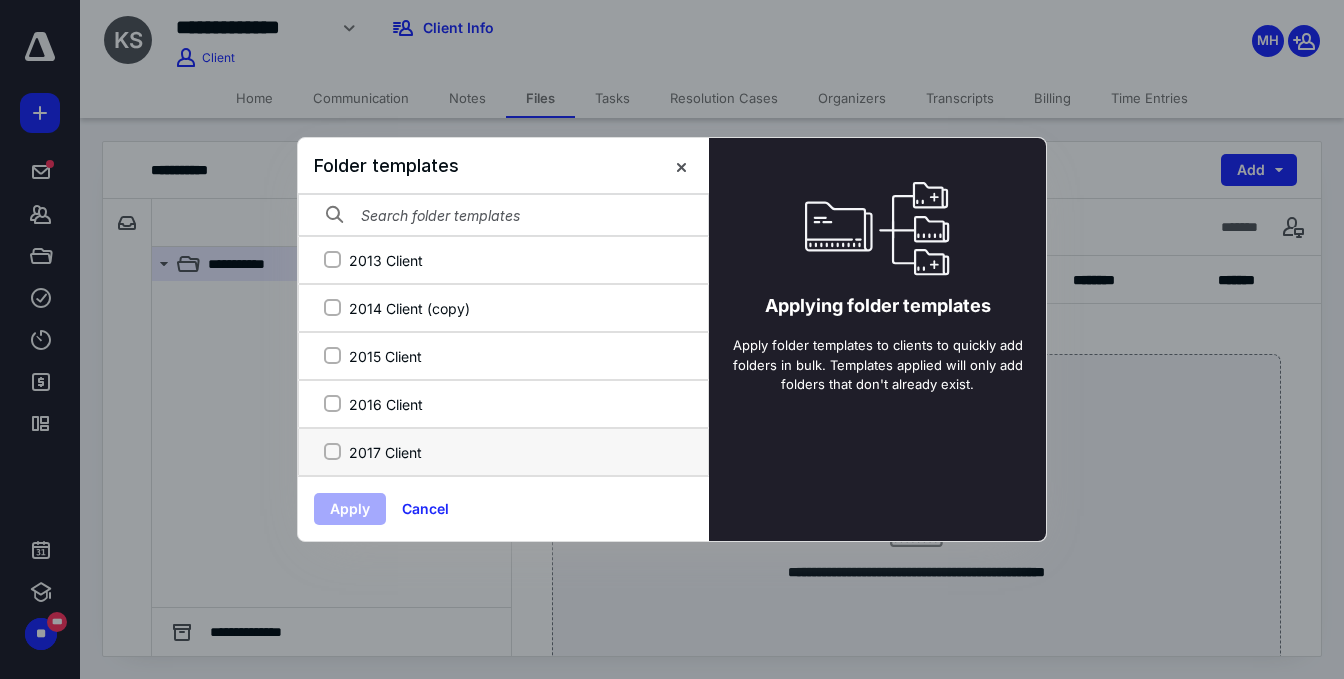 scroll, scrollTop: 432, scrollLeft: 0, axis: vertical 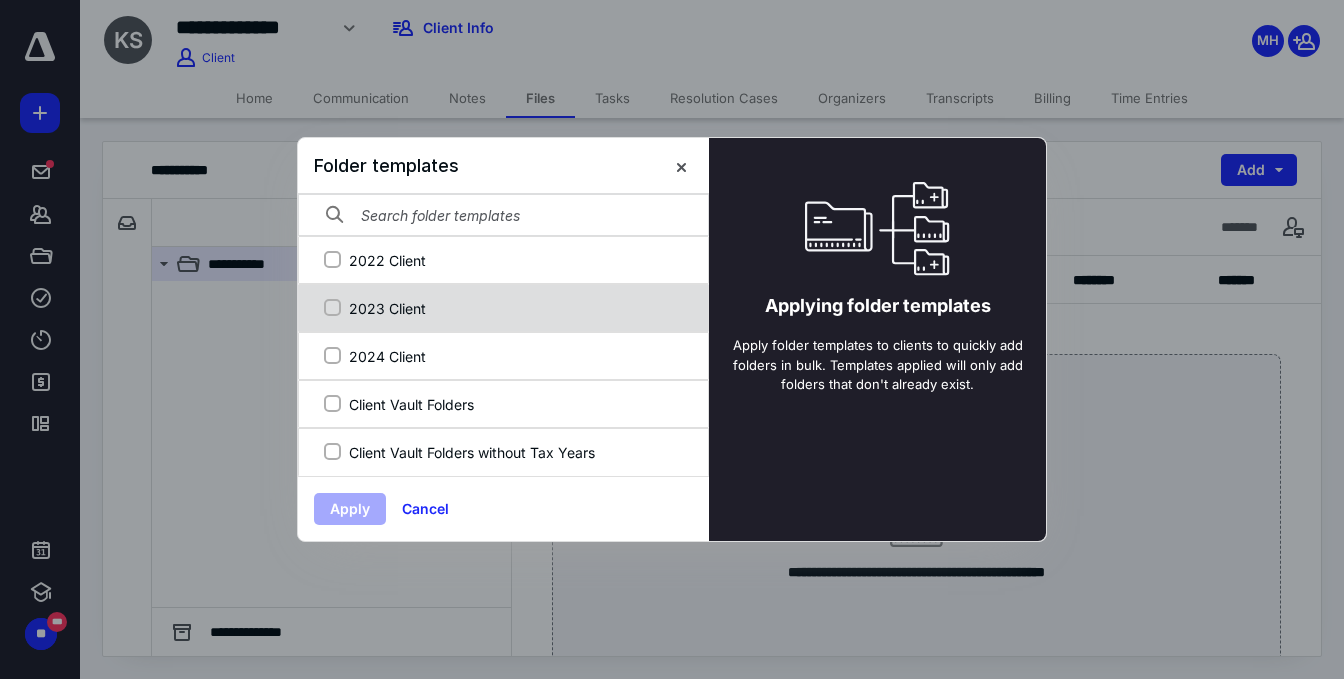 click 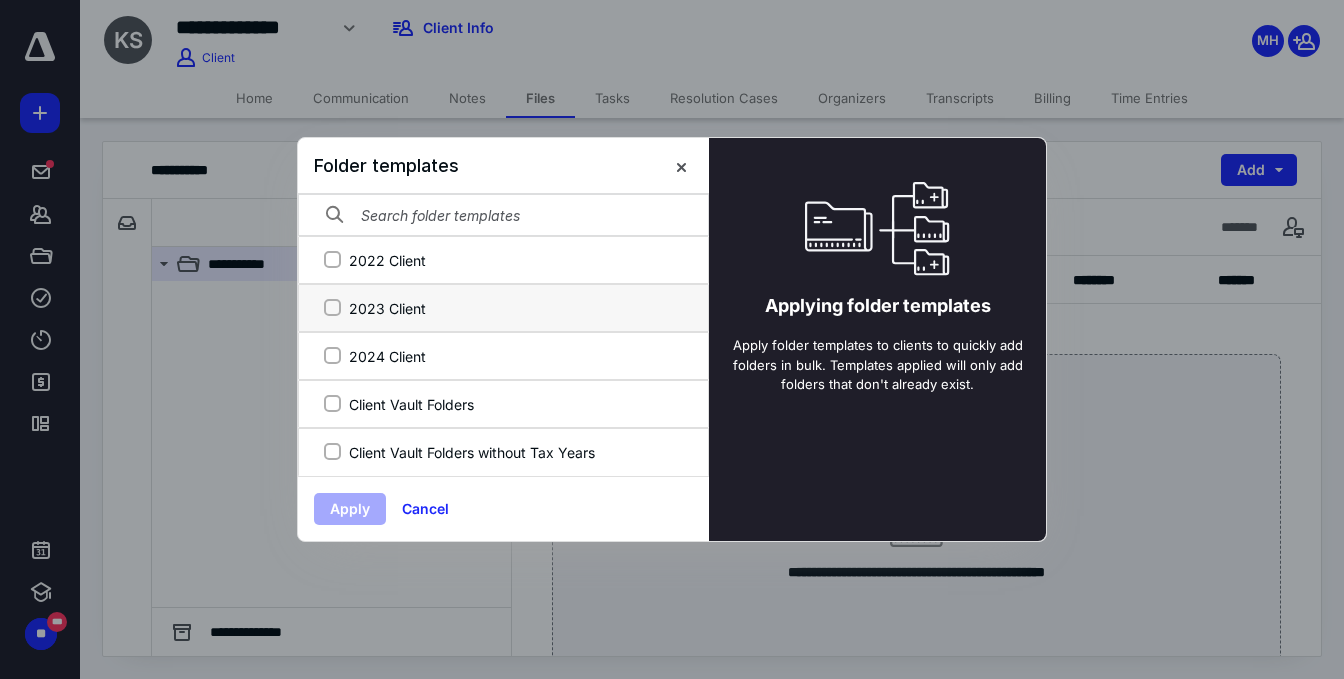 click on "2023 Client" at bounding box center [332, 308] 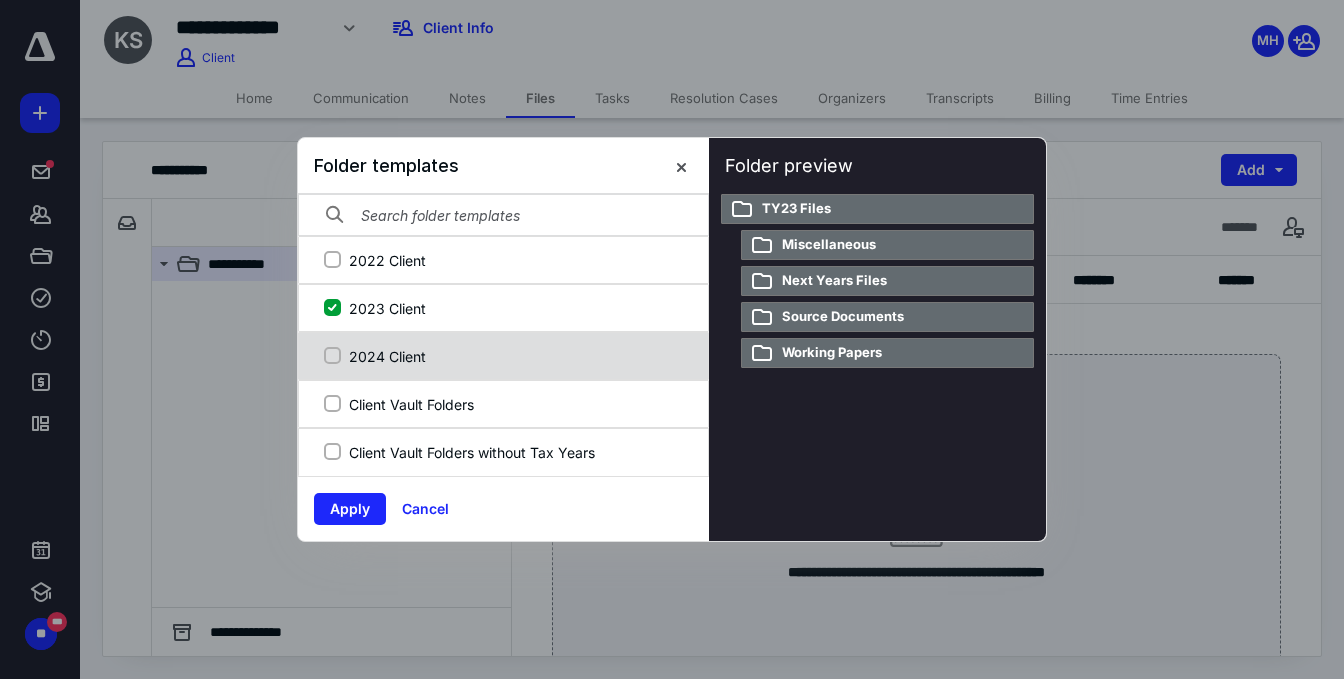 click 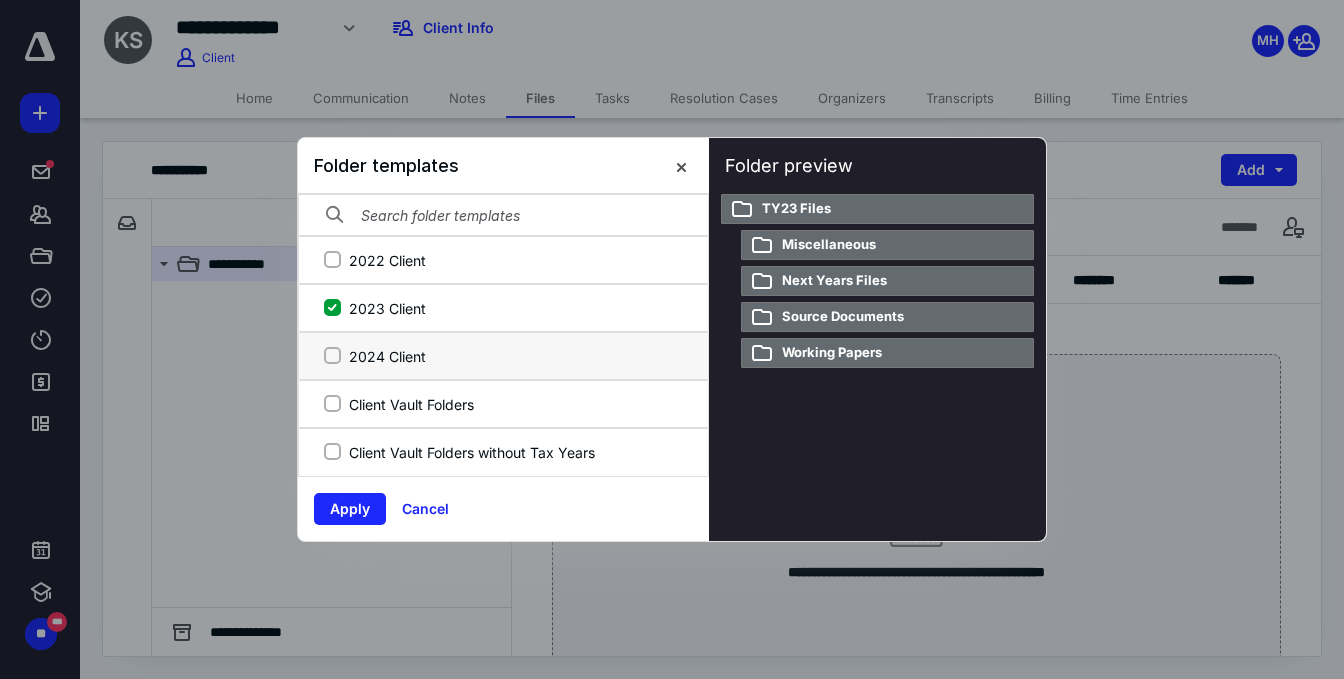 click on "2024 Client" at bounding box center [332, 356] 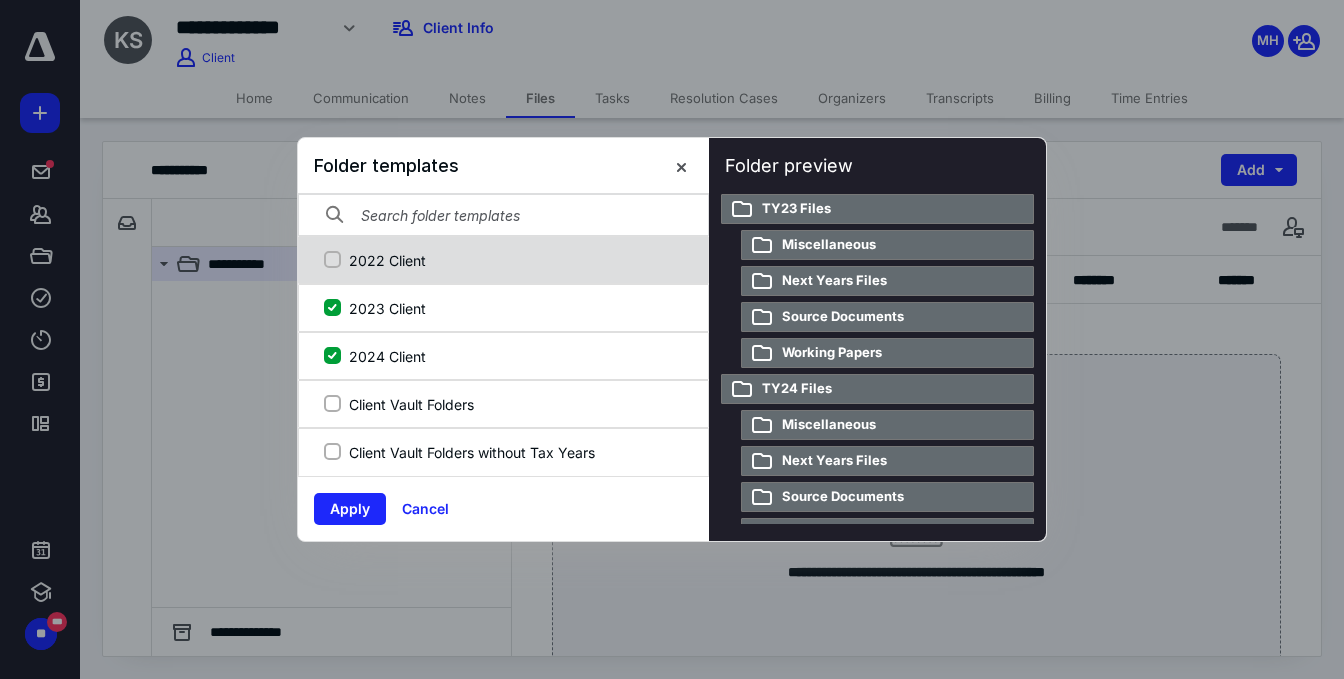 click 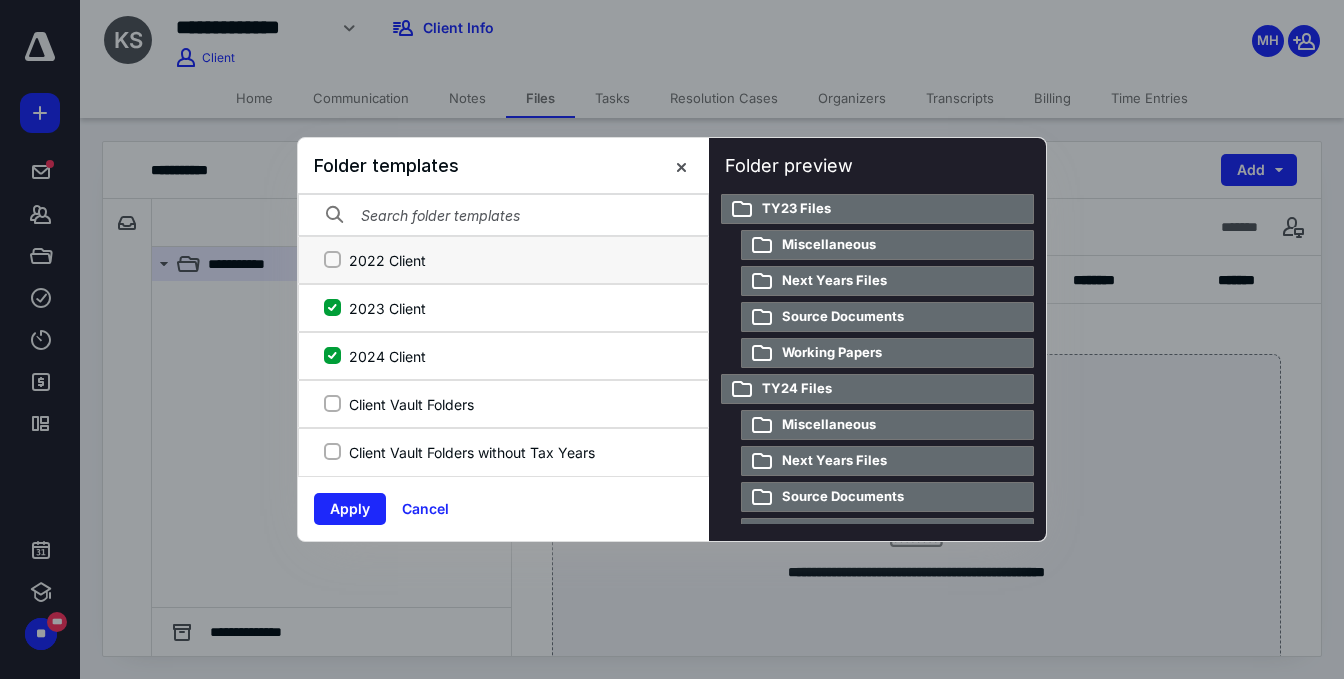 click on "2022 Client" at bounding box center [332, 260] 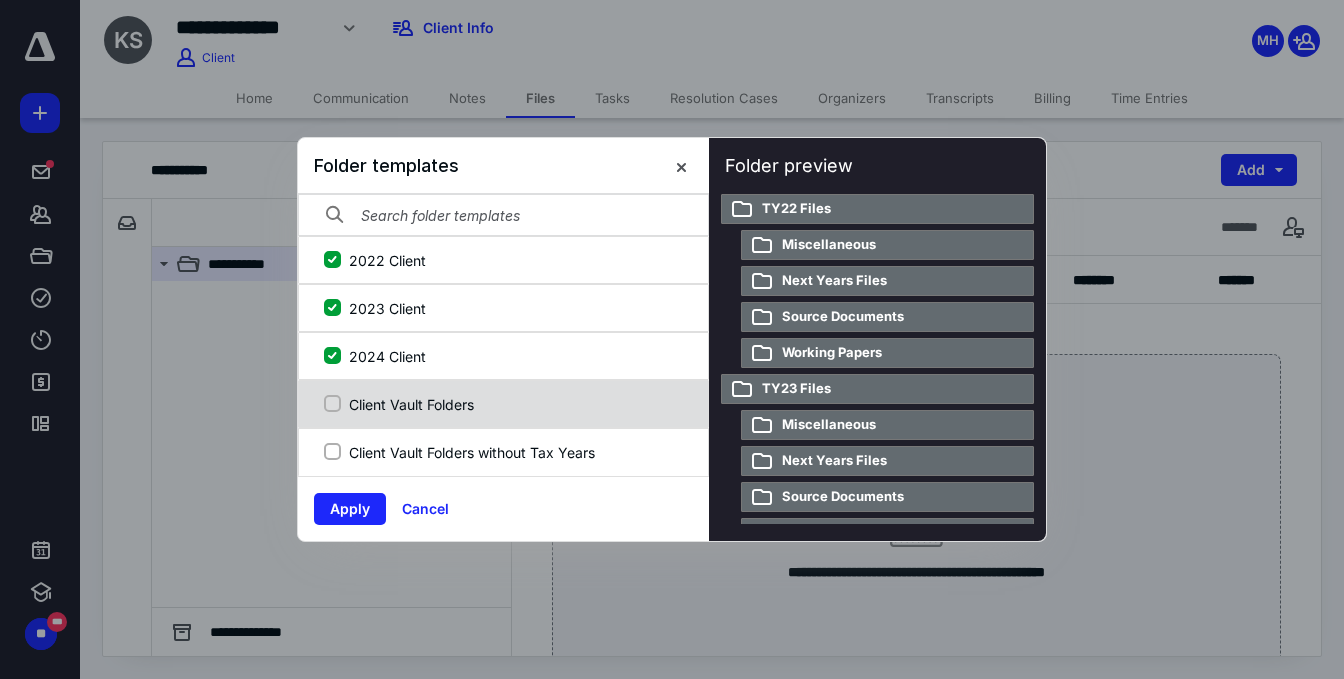 click at bounding box center (332, 403) 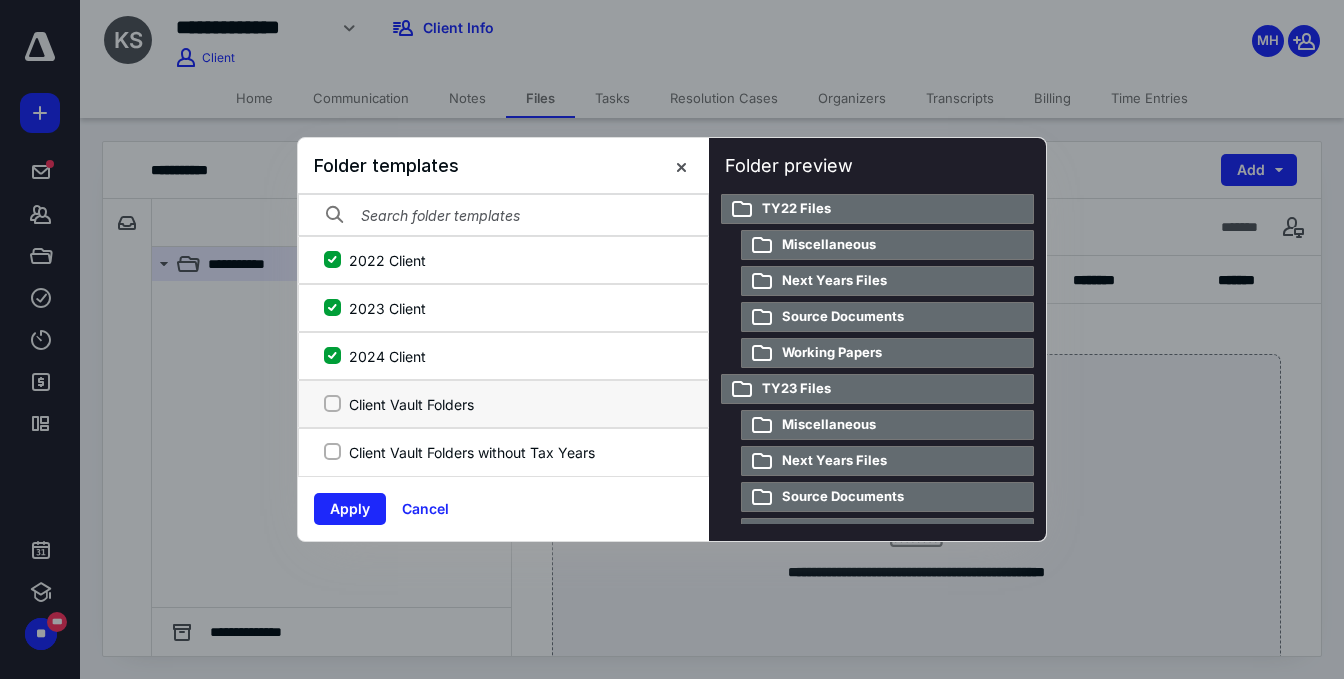 click on "Client Vault Folders" at bounding box center (332, 404) 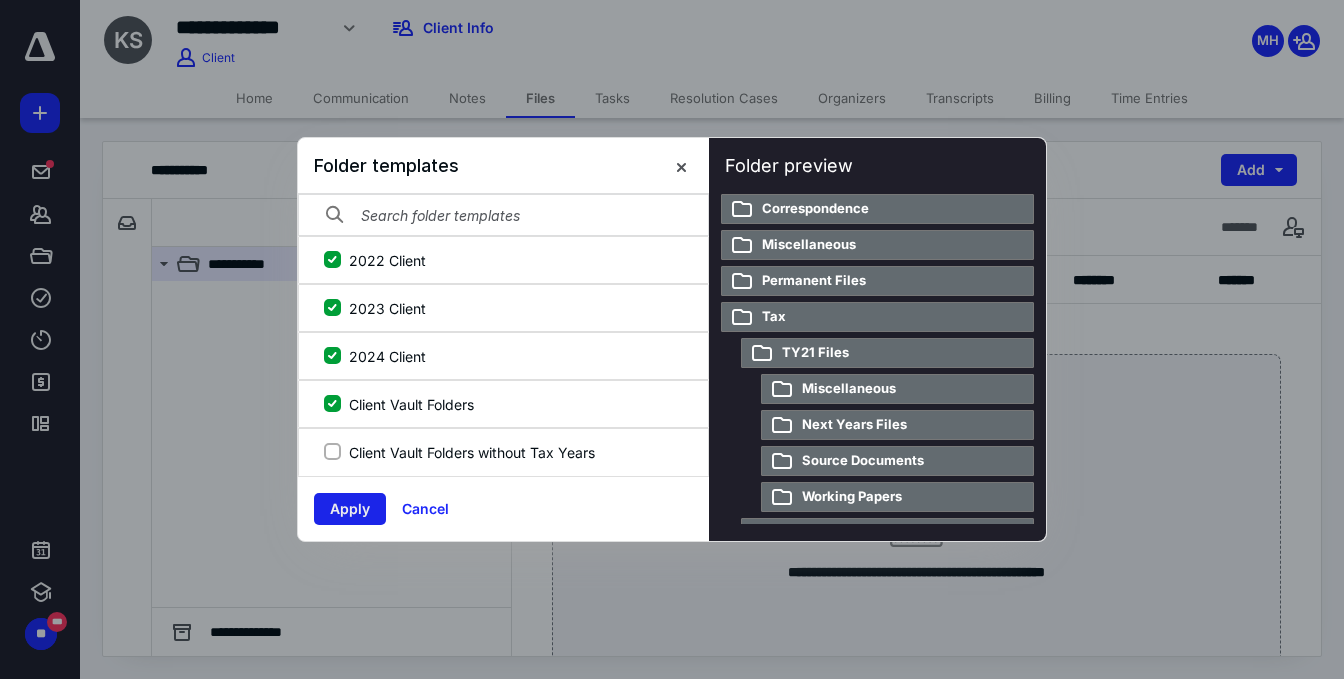 click on "Apply" at bounding box center (350, 509) 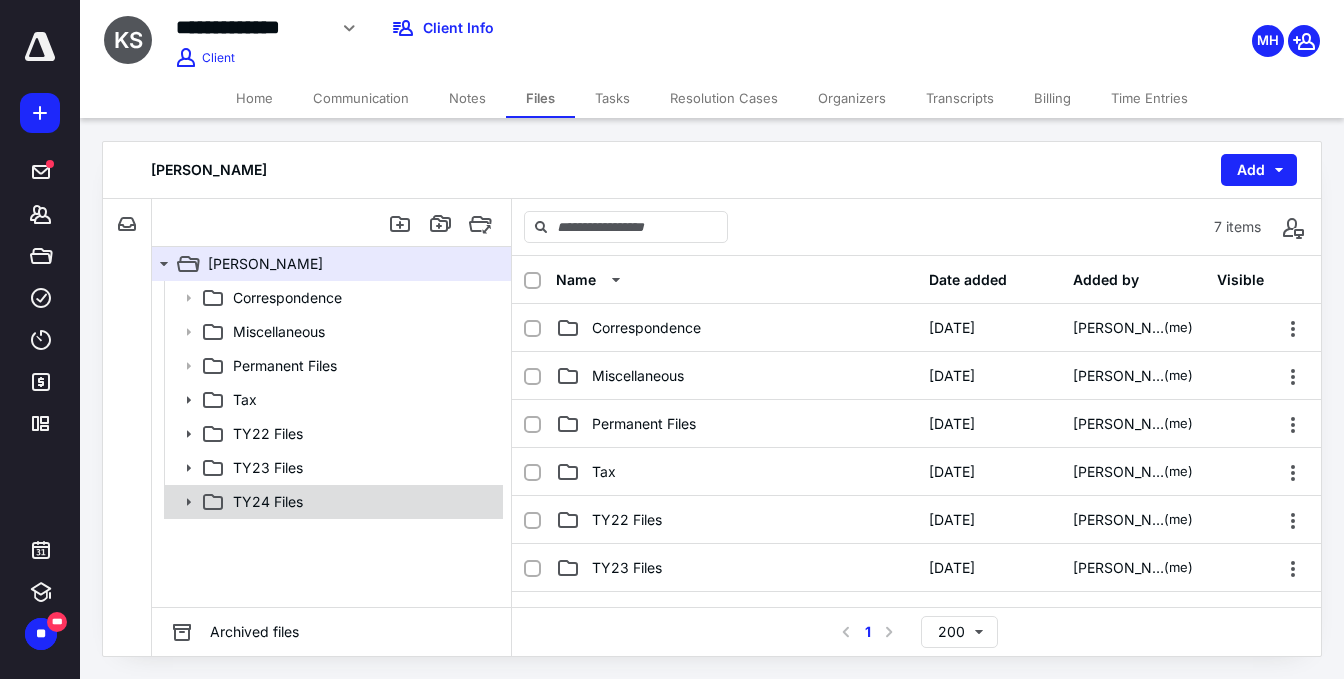 click 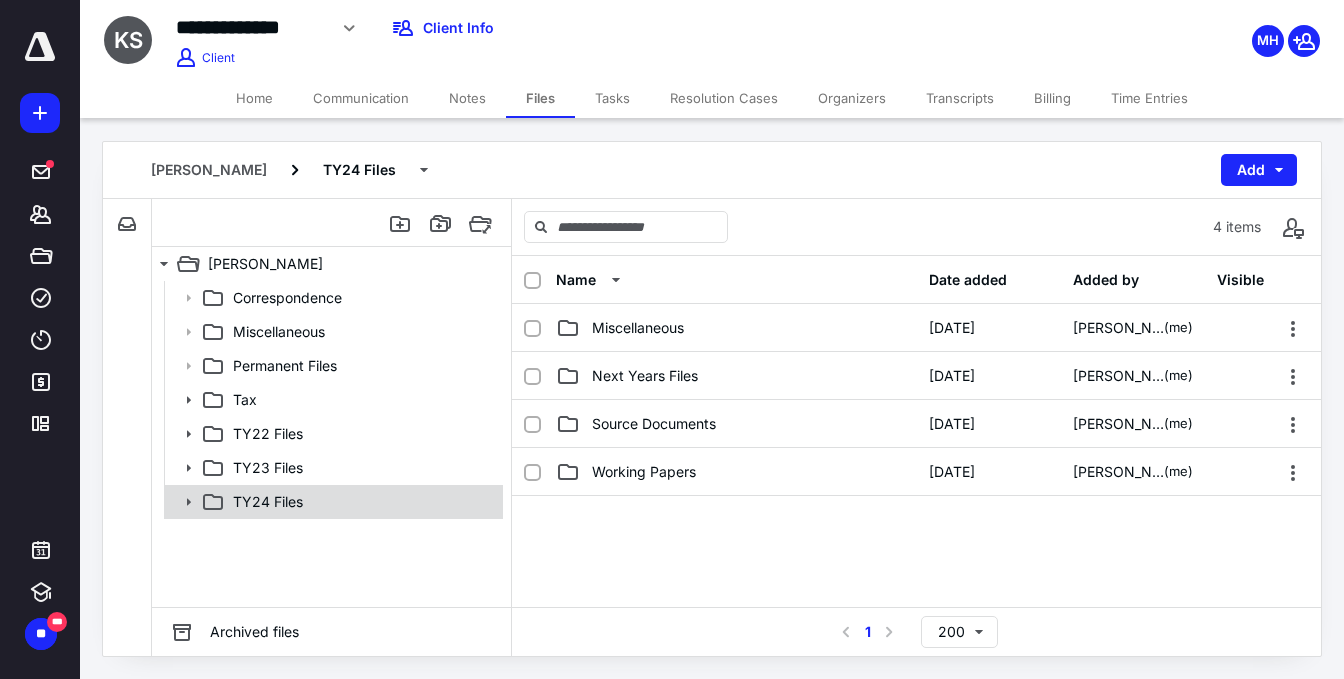 click on "TY24 Files" at bounding box center [362, 502] 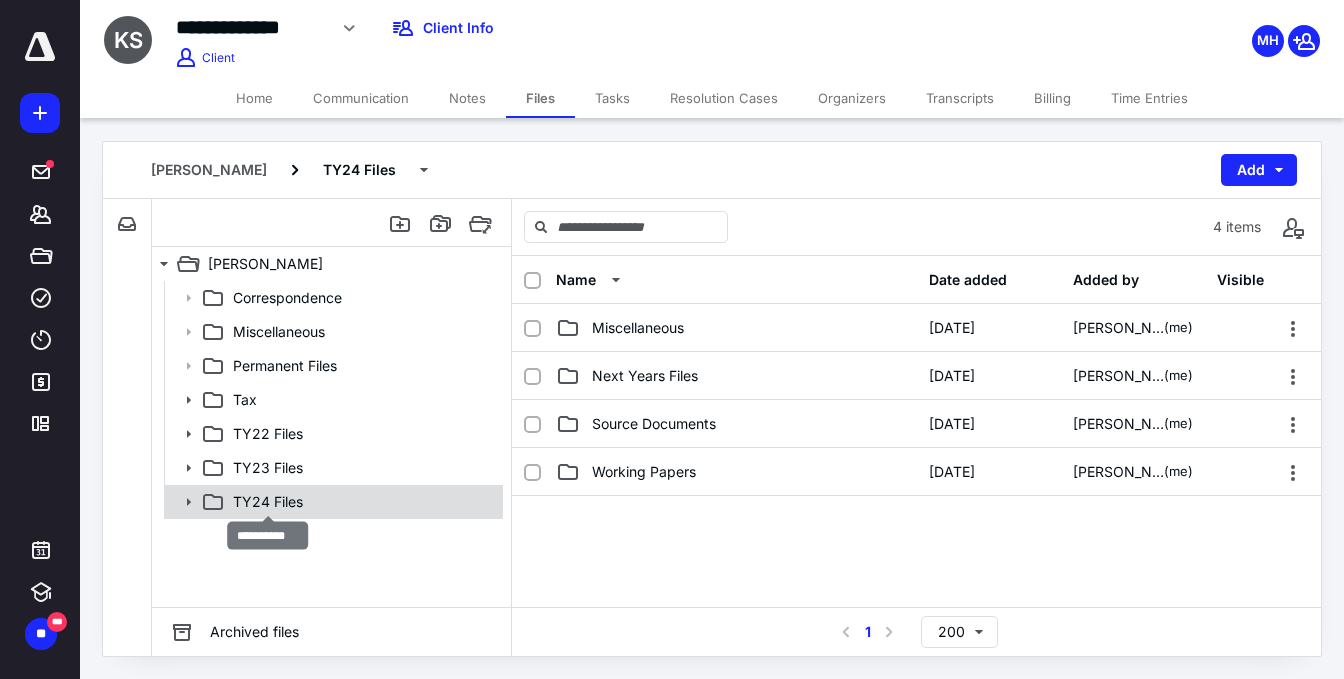 click on "TY24 Files" at bounding box center [268, 502] 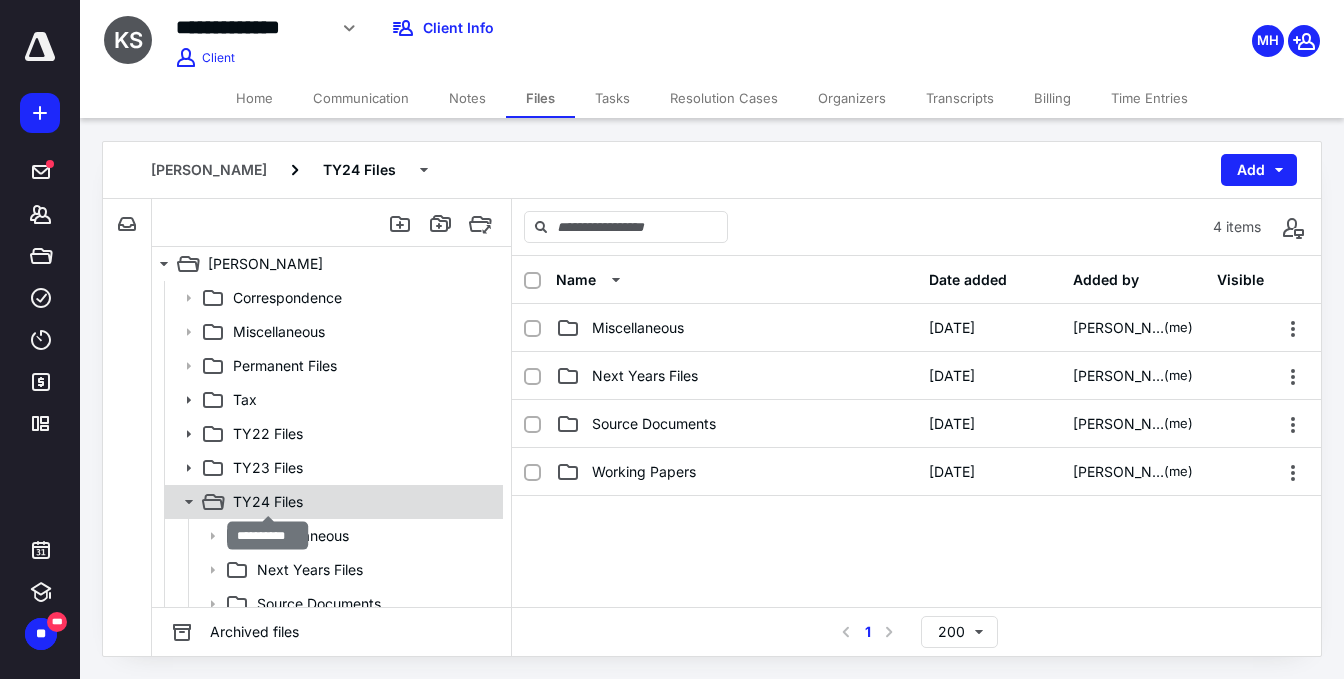 click on "TY24 Files" at bounding box center [268, 502] 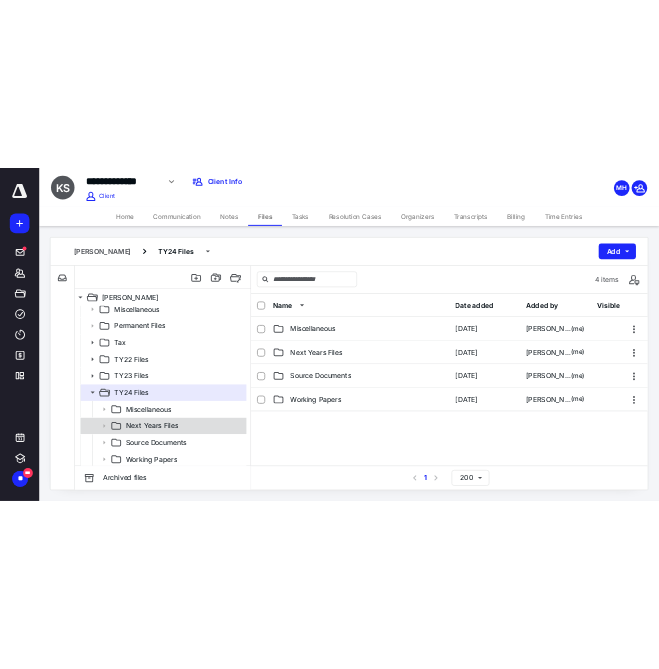 scroll, scrollTop: 46, scrollLeft: 0, axis: vertical 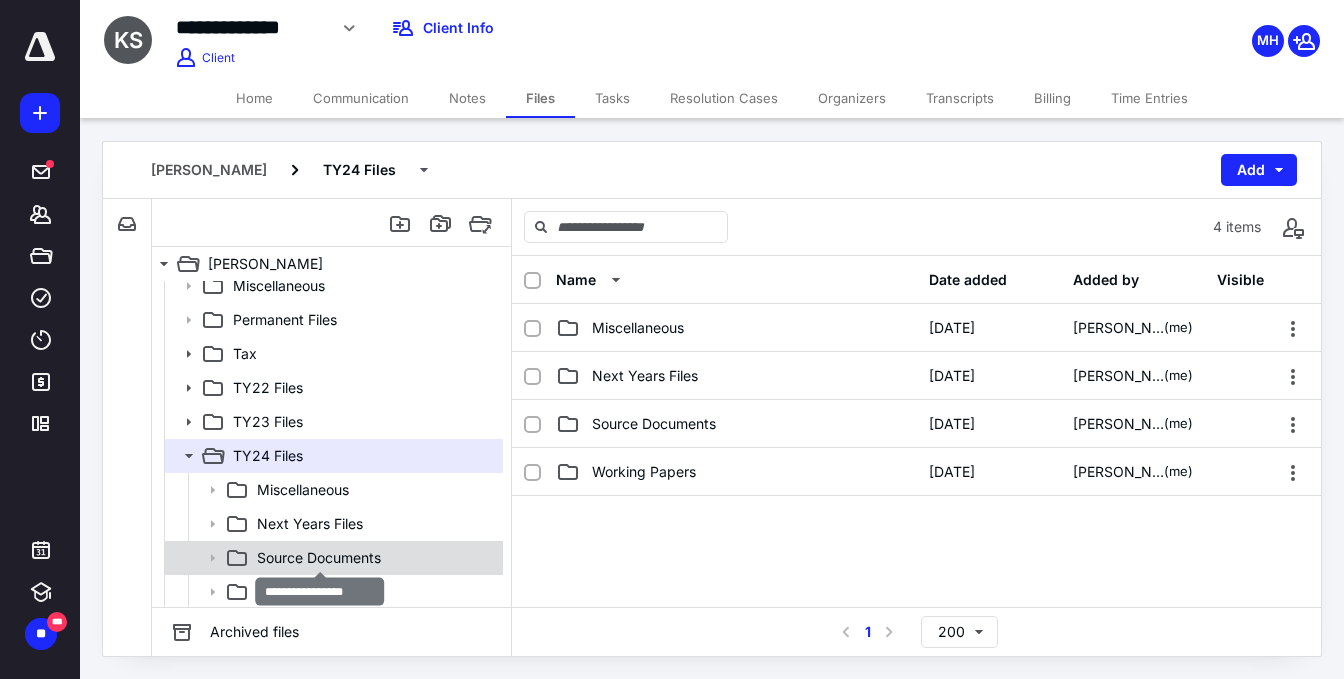 click on "Source Documents" at bounding box center (319, 558) 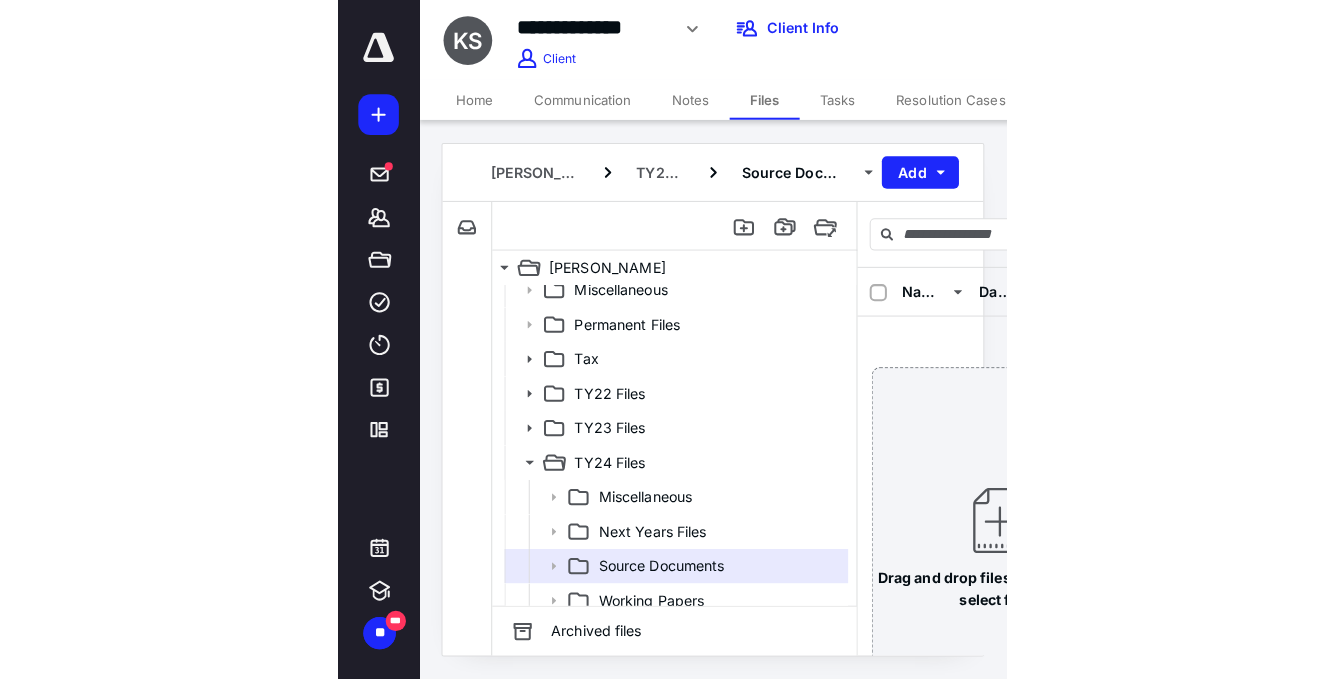 scroll, scrollTop: 42, scrollLeft: 0, axis: vertical 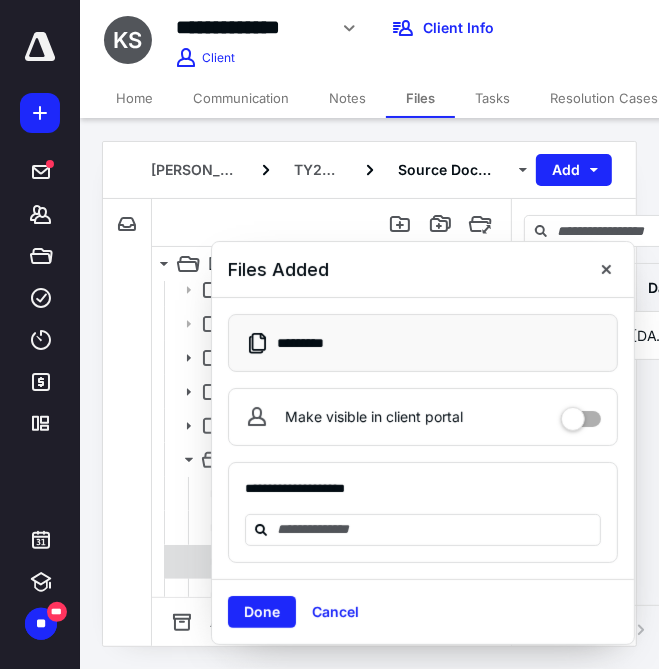 drag, startPoint x: 251, startPoint y: 606, endPoint x: 322, endPoint y: 575, distance: 77.47257 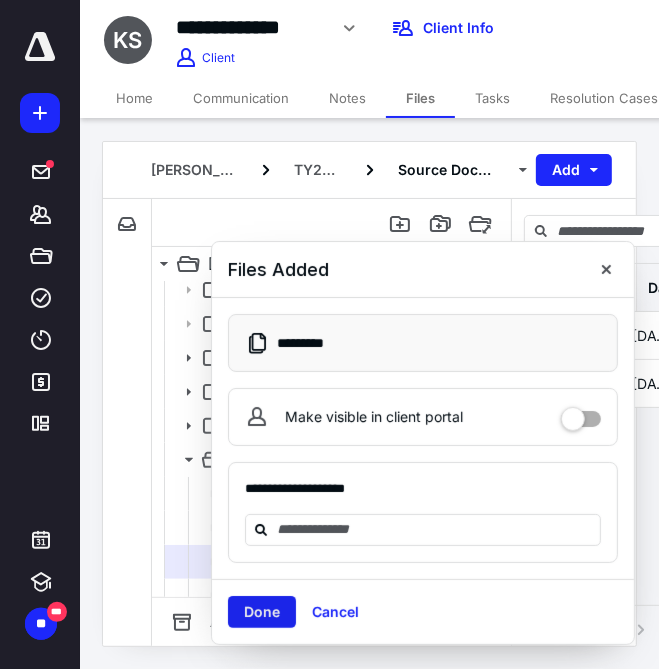 click on "Done" at bounding box center [262, 612] 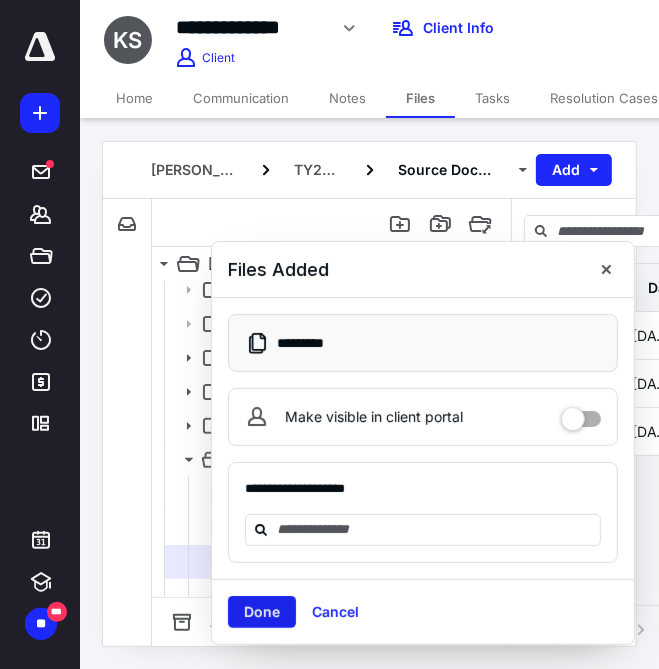 click on "Done" at bounding box center (262, 612) 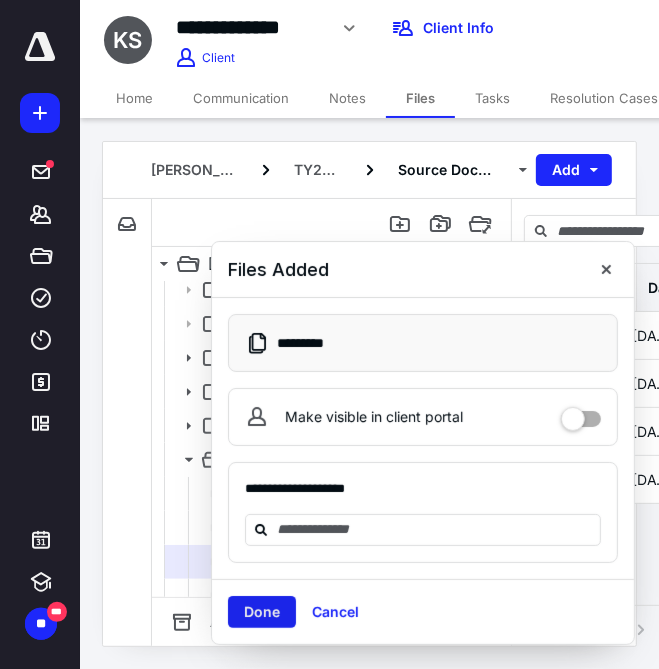 click on "Done" at bounding box center [262, 612] 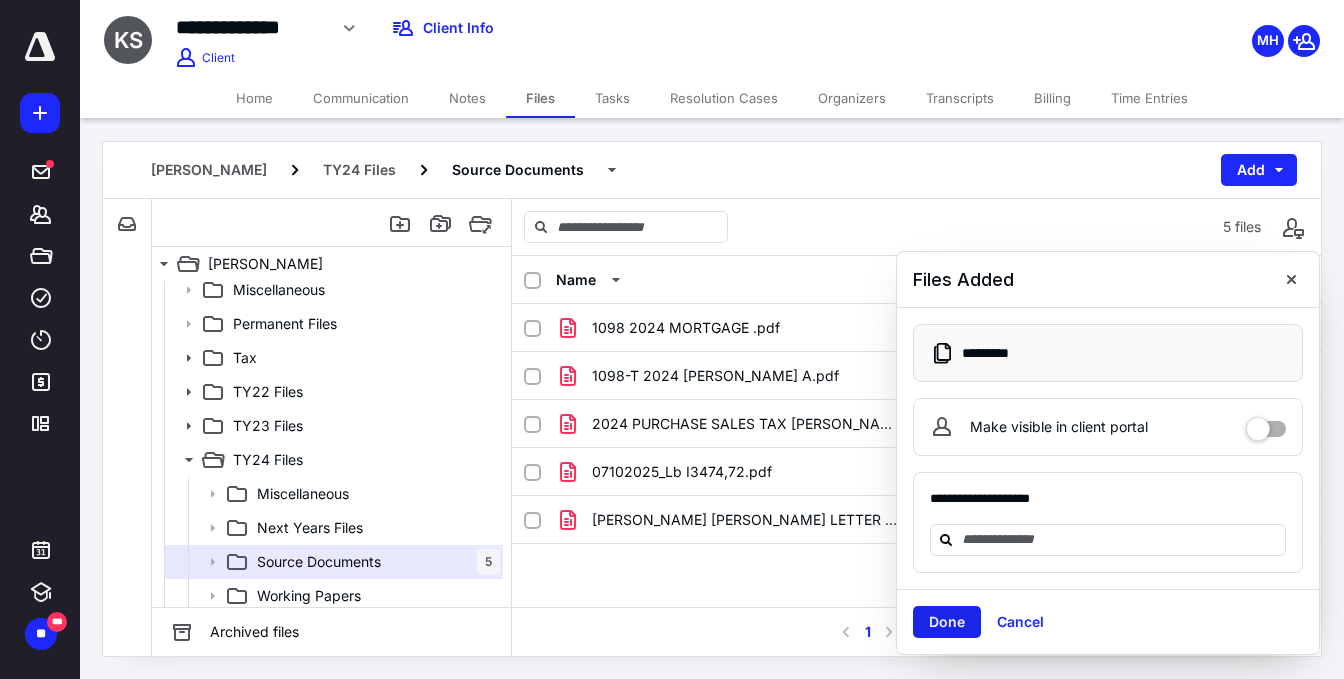 click on "Done" at bounding box center (947, 622) 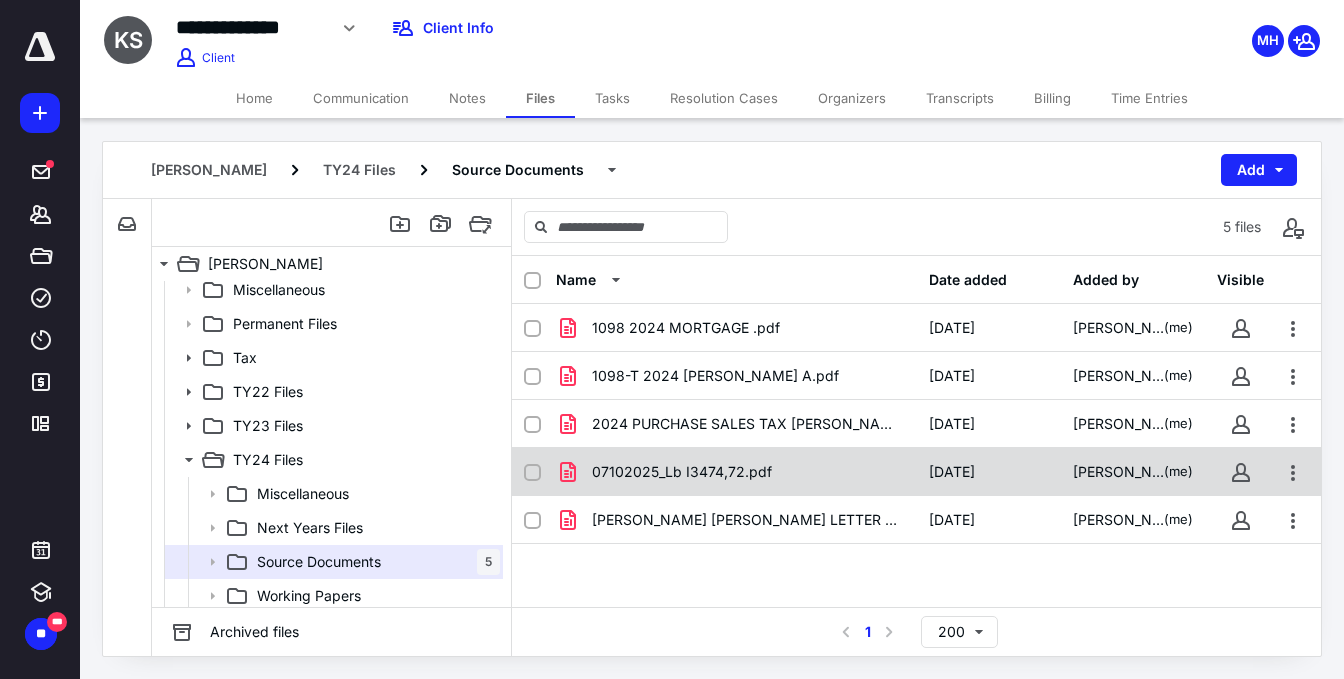 checkbox on "true" 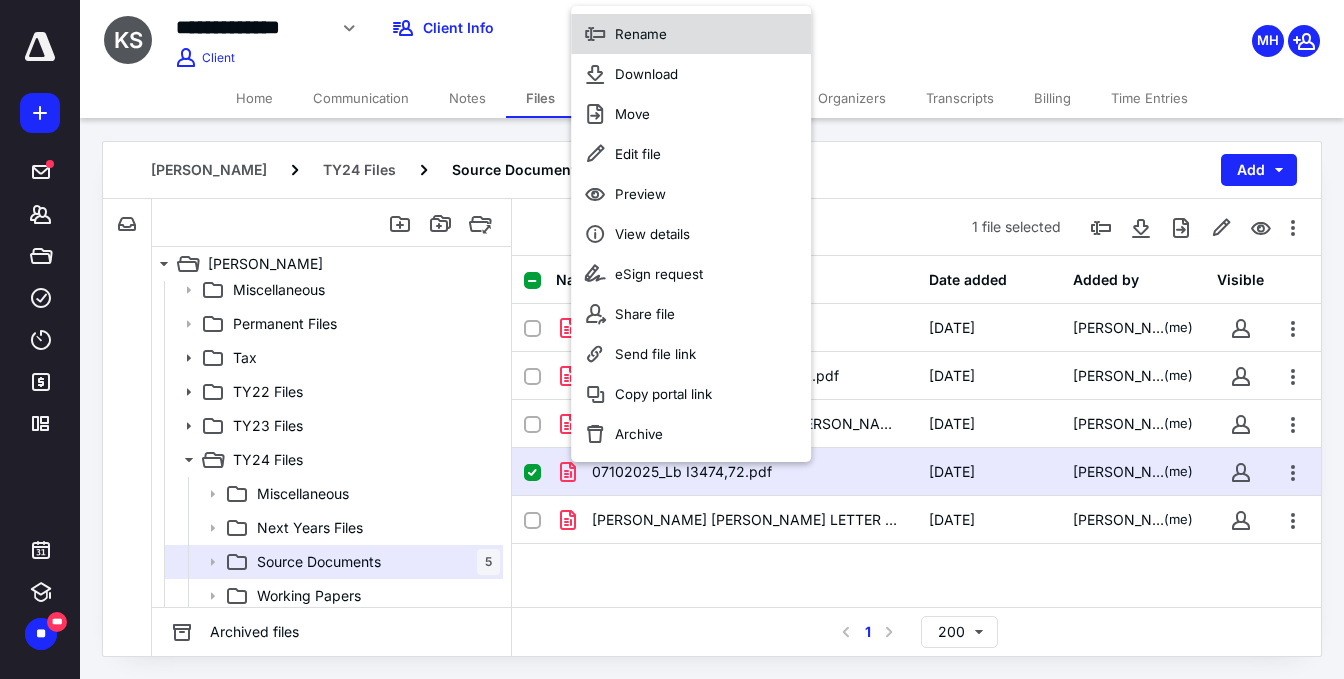 click on "Rename" at bounding box center [641, 34] 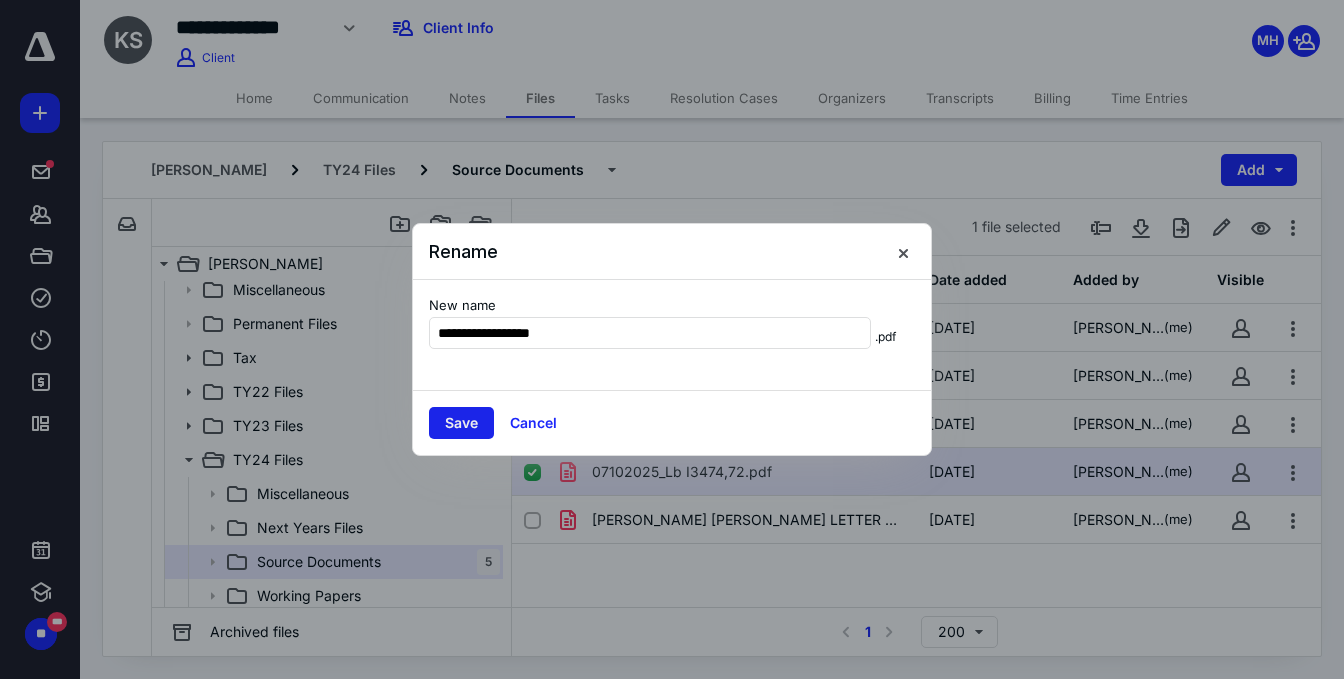 type on "**********" 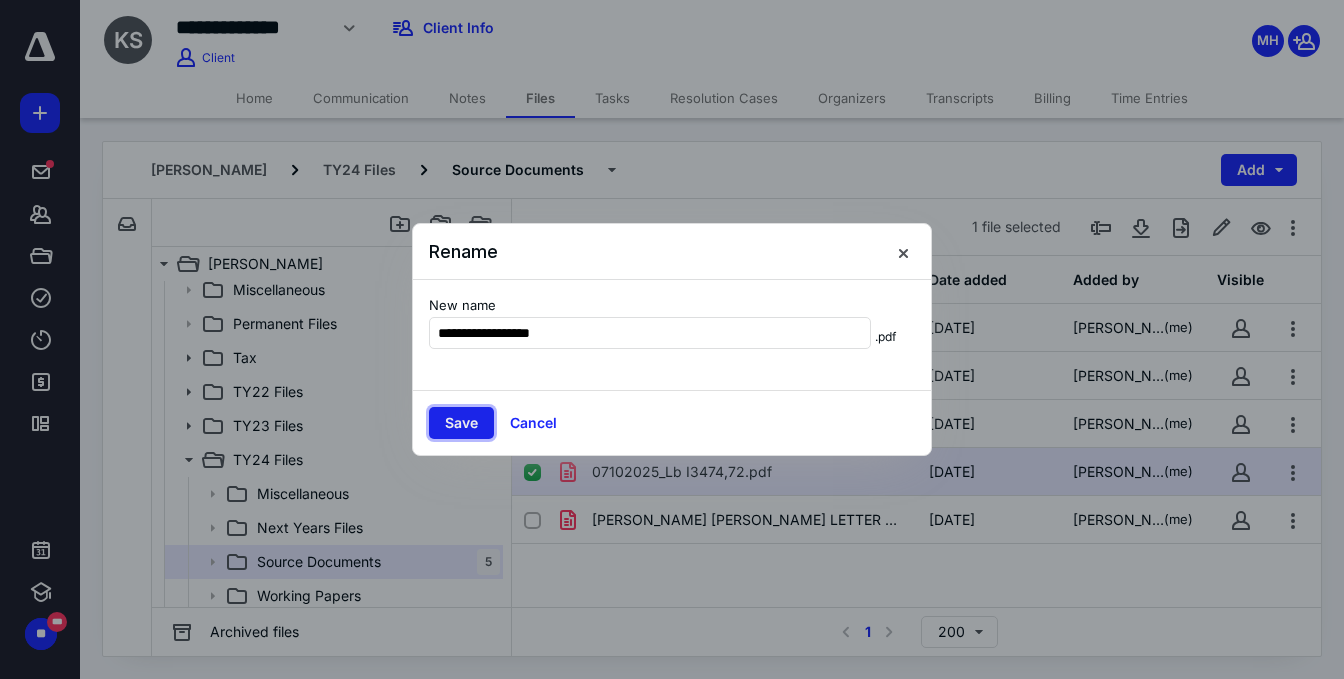 click on "Save" at bounding box center [461, 423] 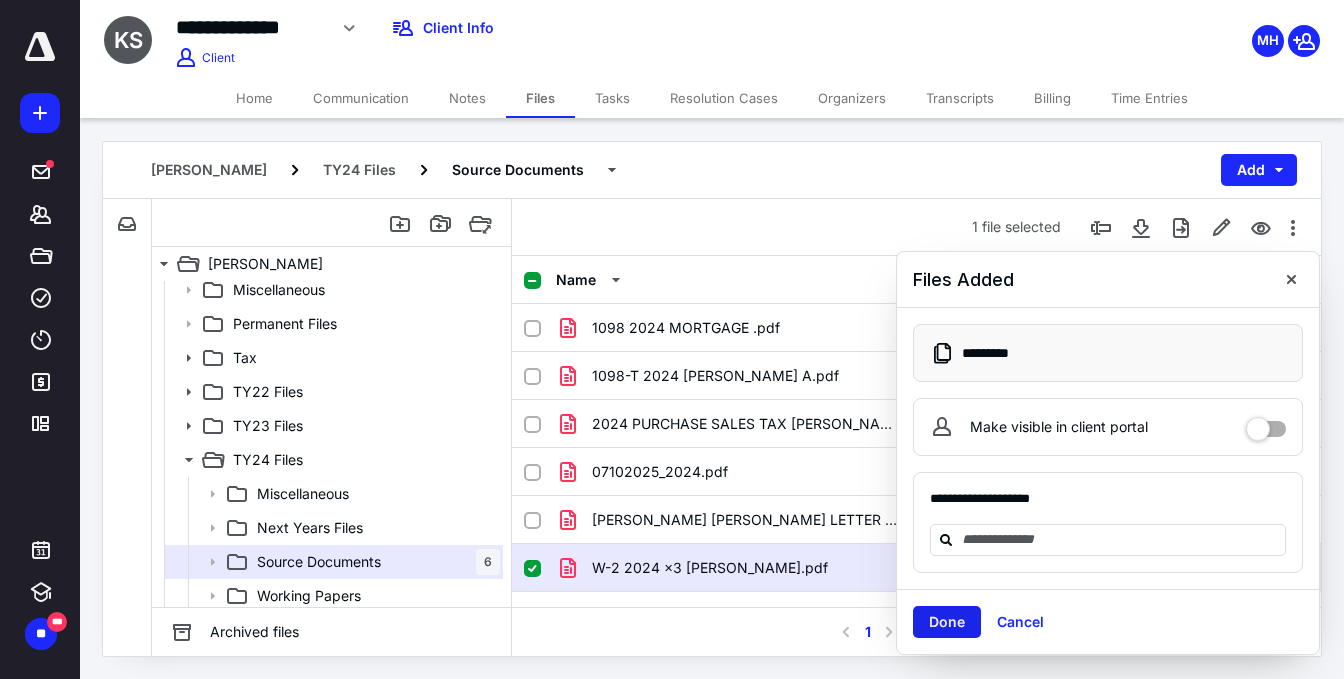 click on "Done" at bounding box center (947, 622) 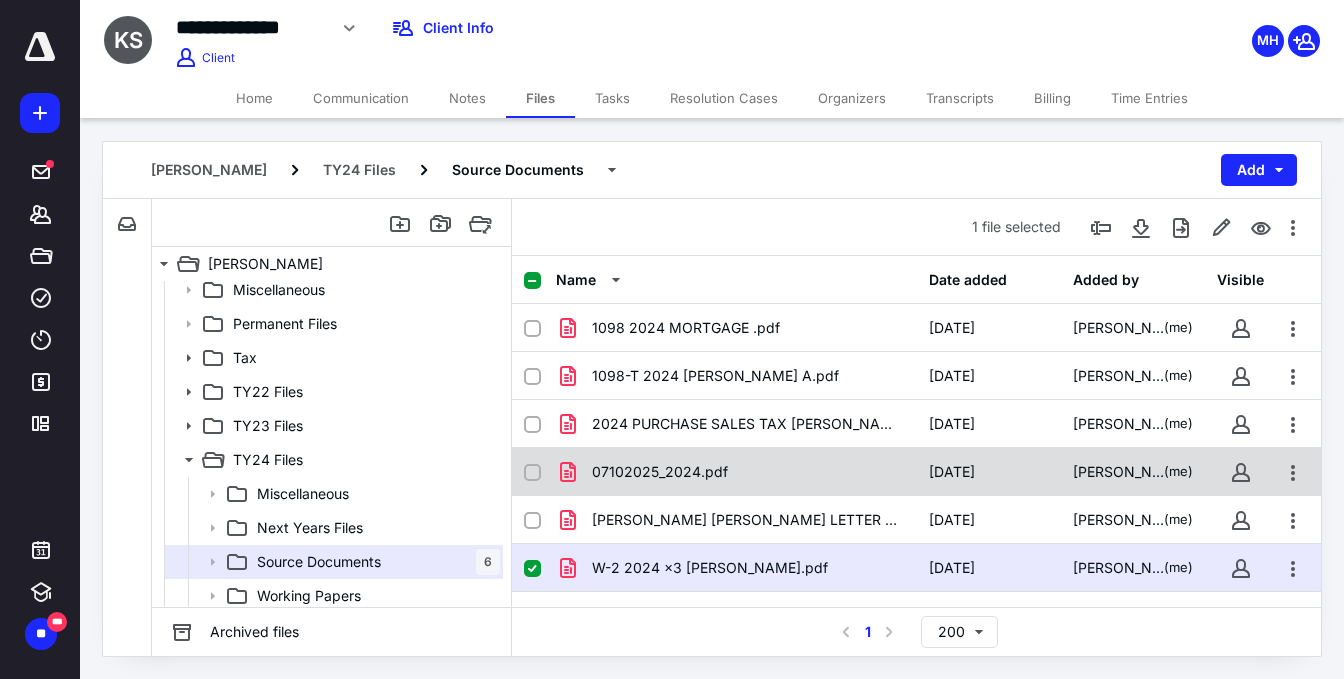 checkbox on "false" 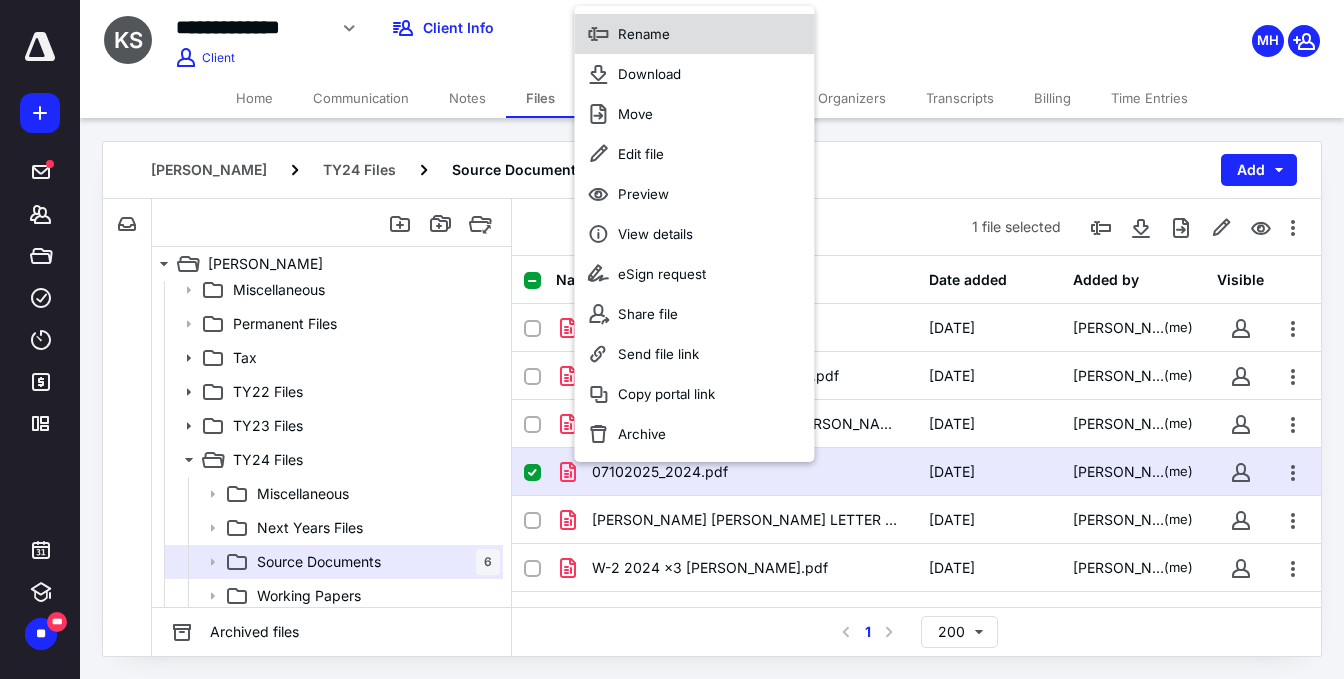 click on "Rename" at bounding box center [694, 34] 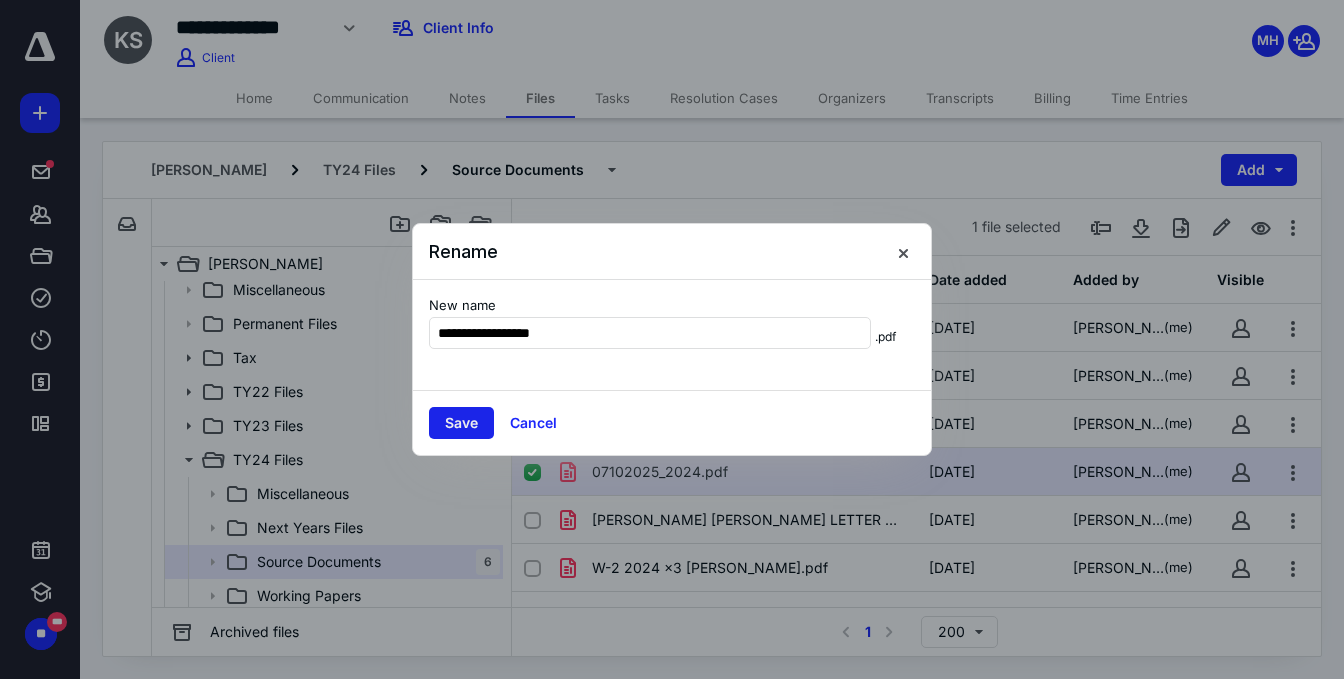 type on "**********" 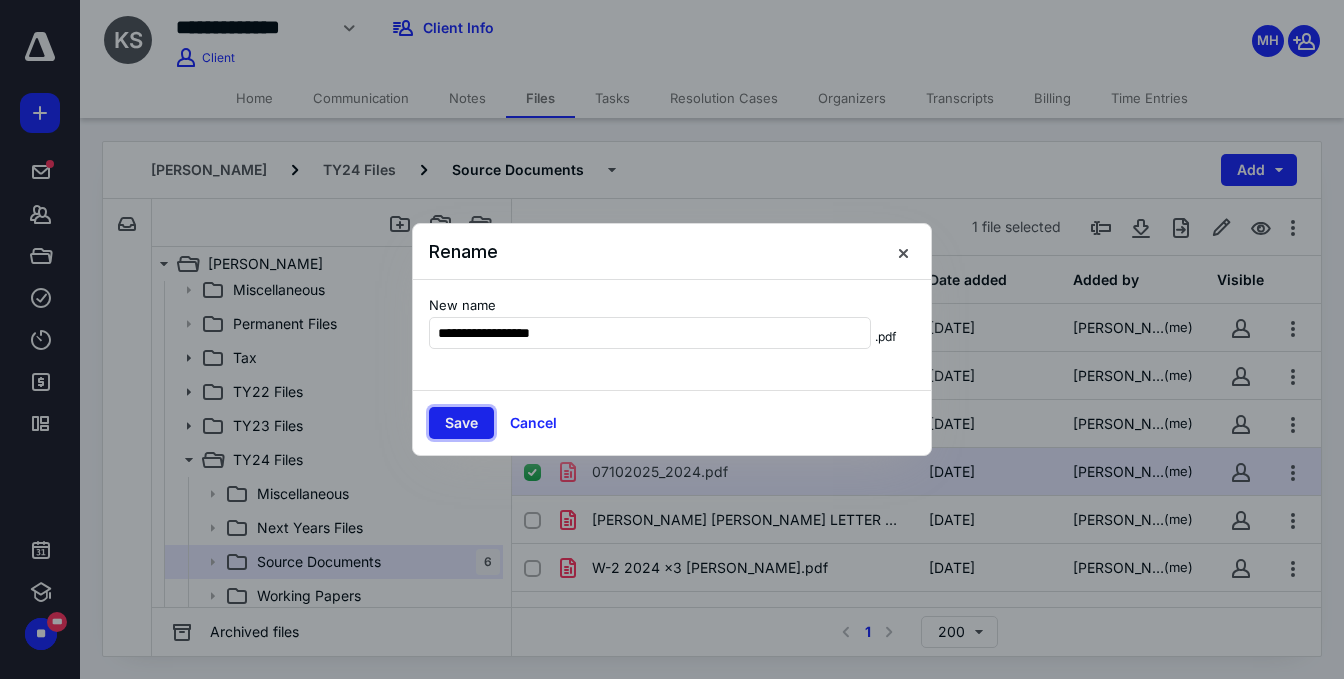 click on "Save" at bounding box center (461, 423) 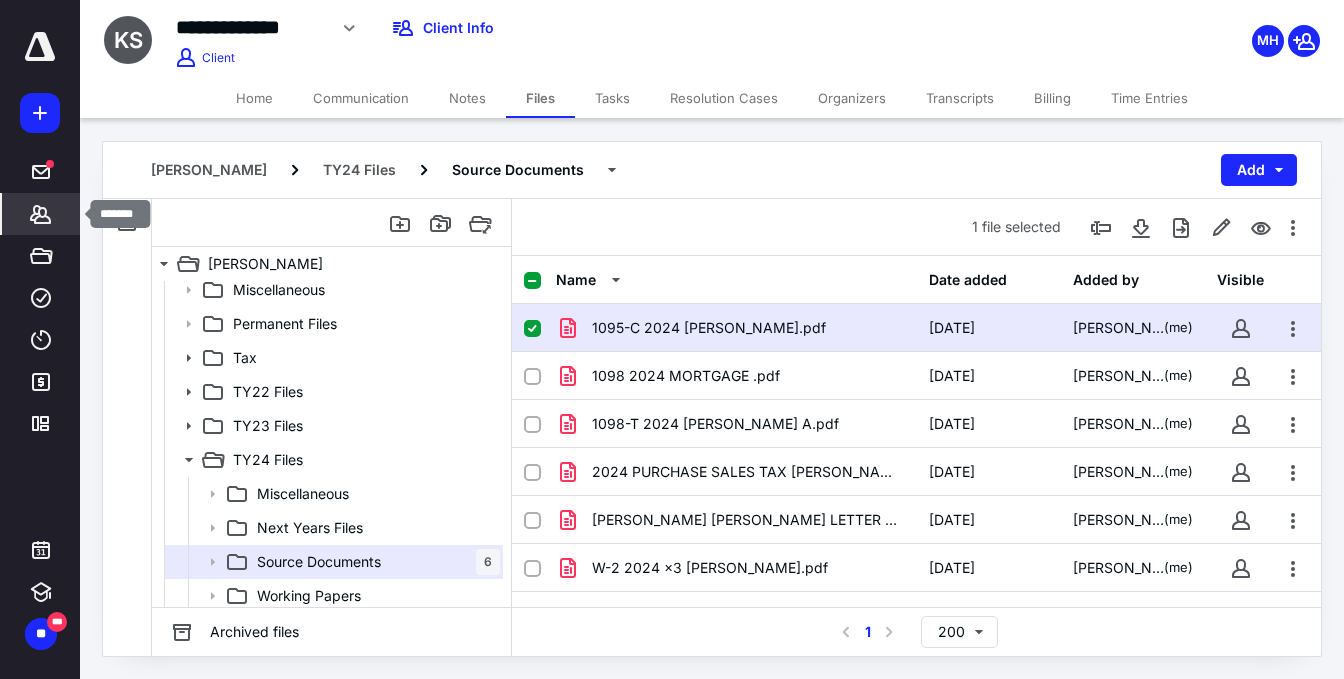 click 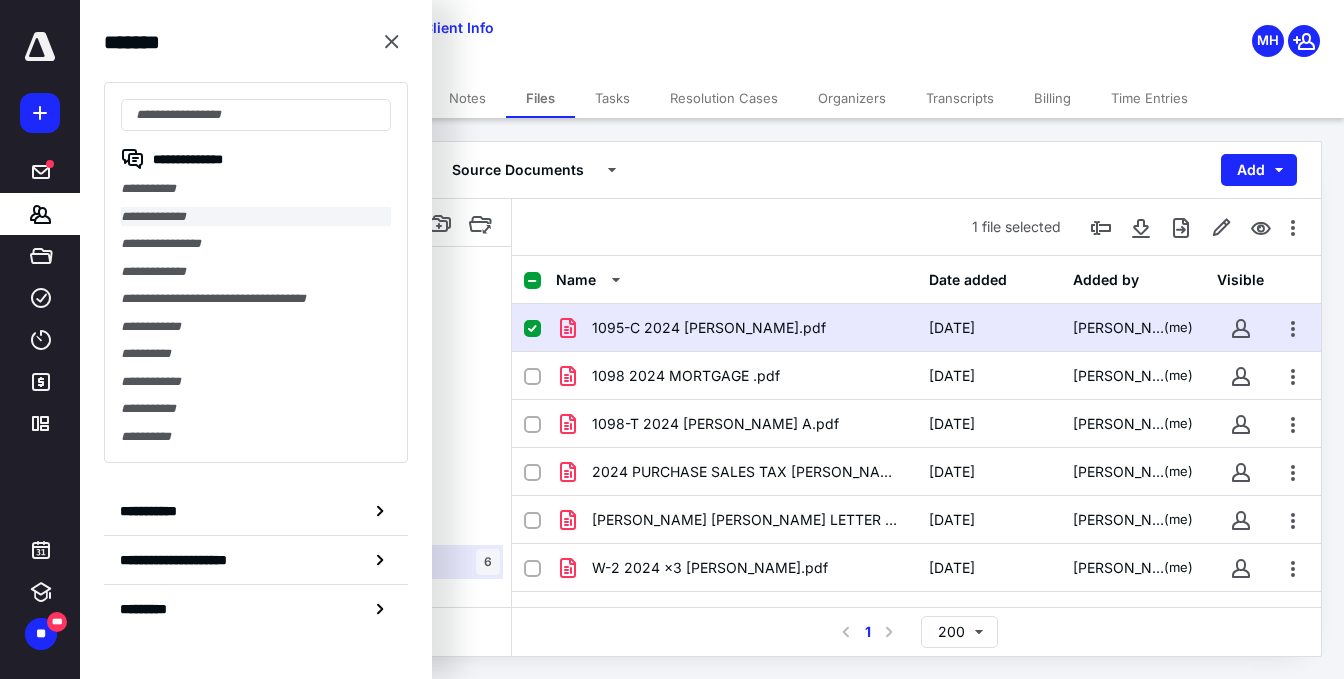 click on "**********" at bounding box center (256, 217) 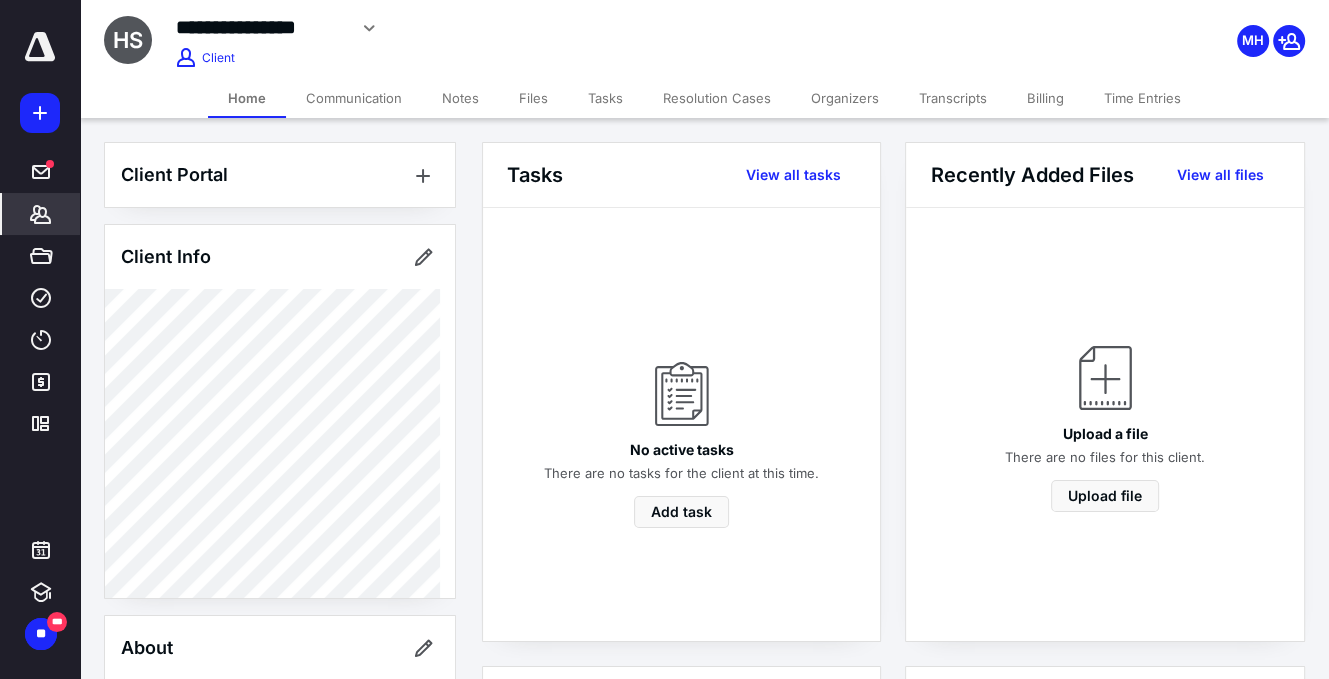 click on "Files" at bounding box center [533, 98] 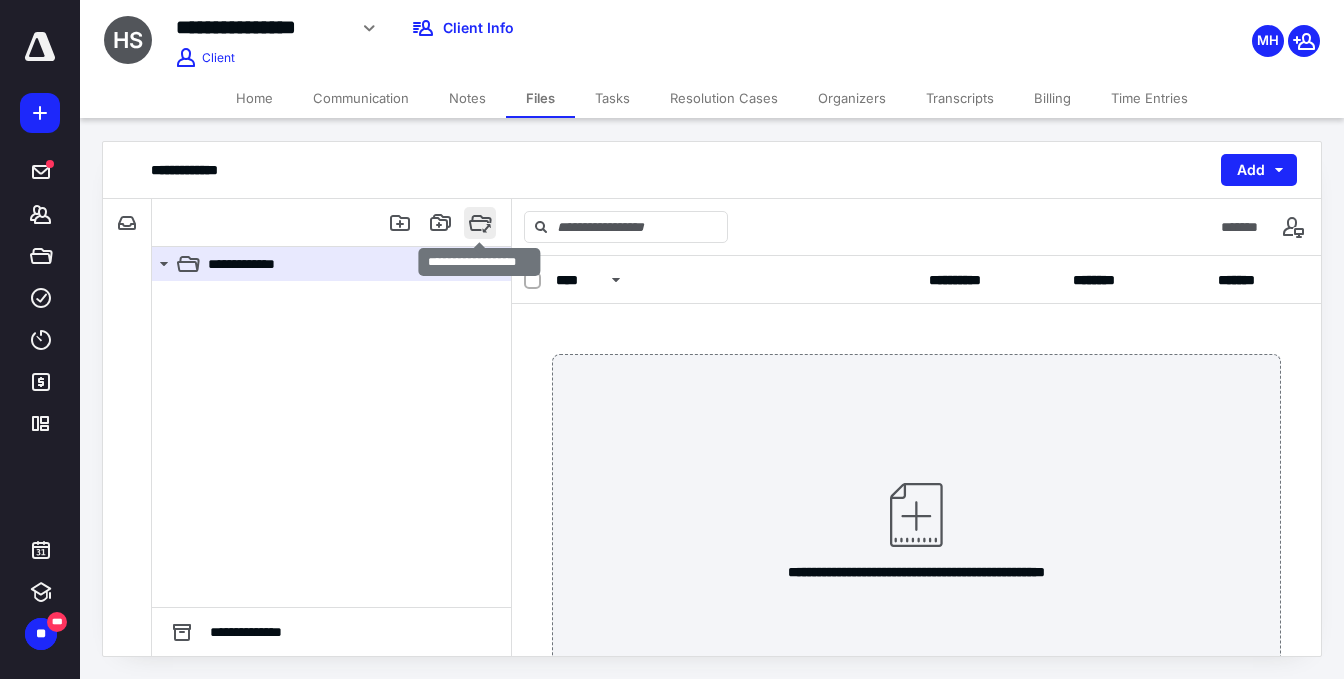 click at bounding box center (480, 223) 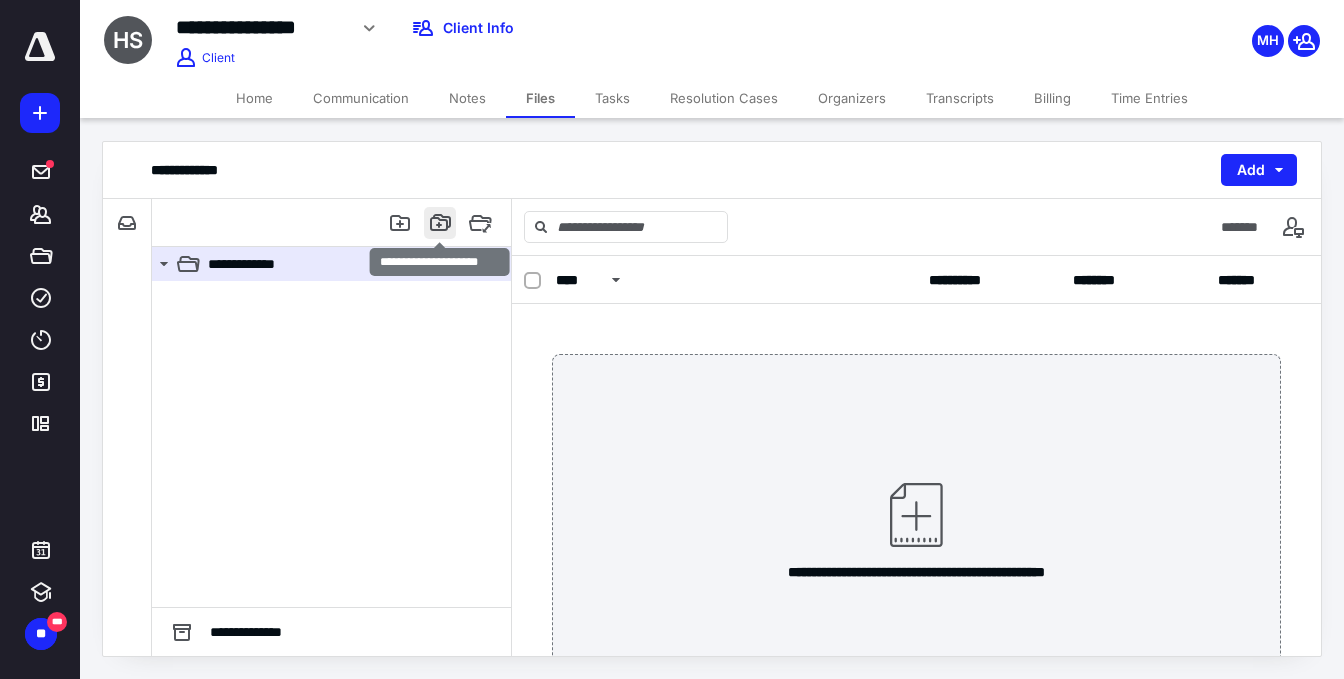 click at bounding box center (440, 223) 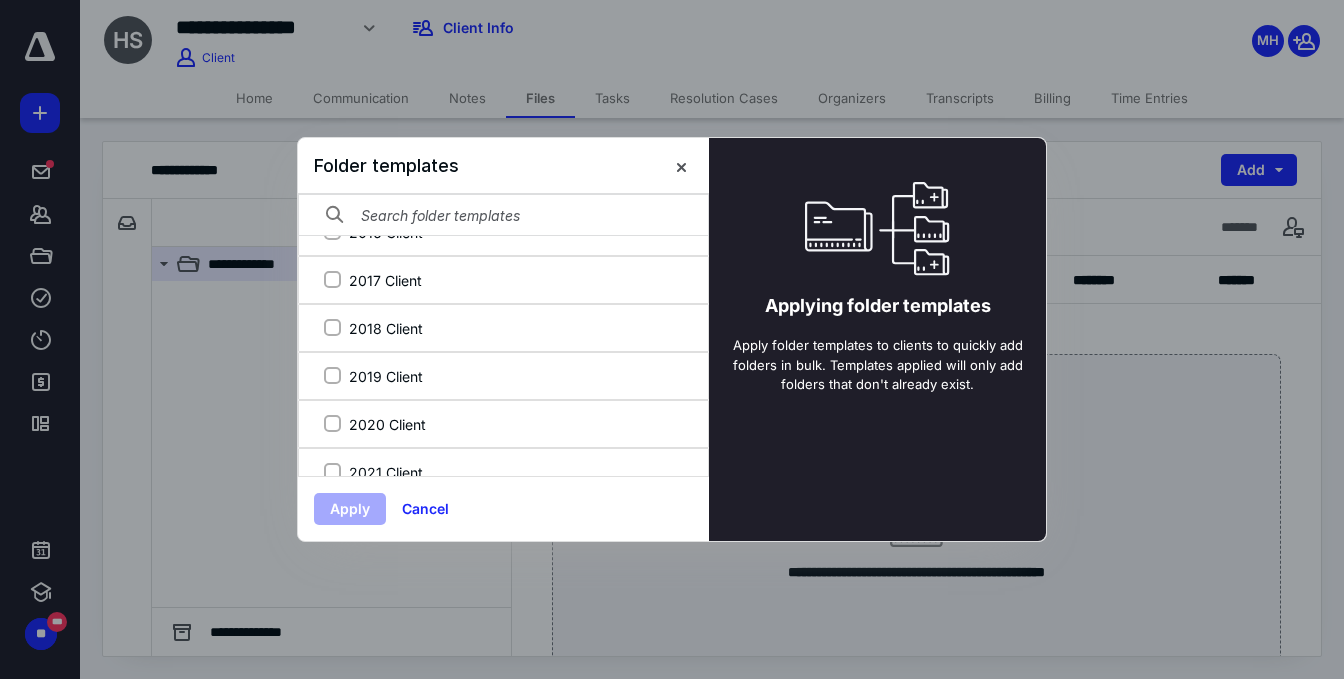 scroll, scrollTop: 400, scrollLeft: 0, axis: vertical 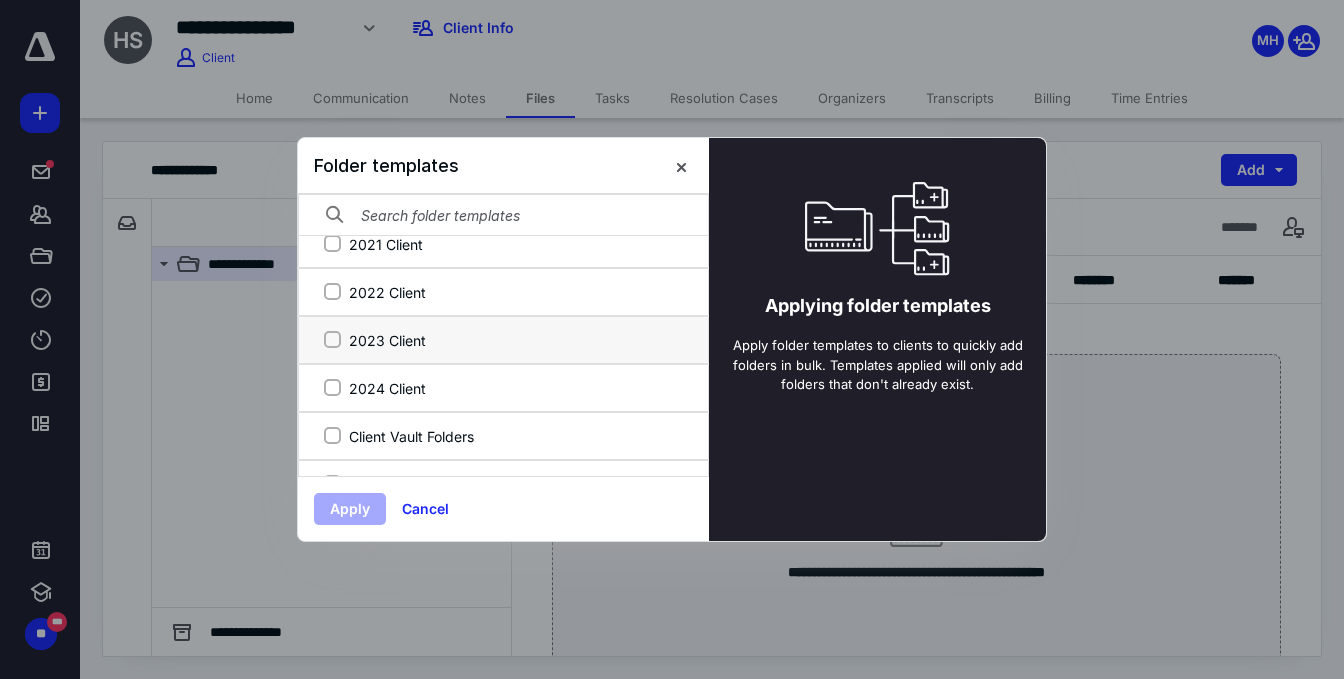 click on "2023 Client" at bounding box center [332, 340] 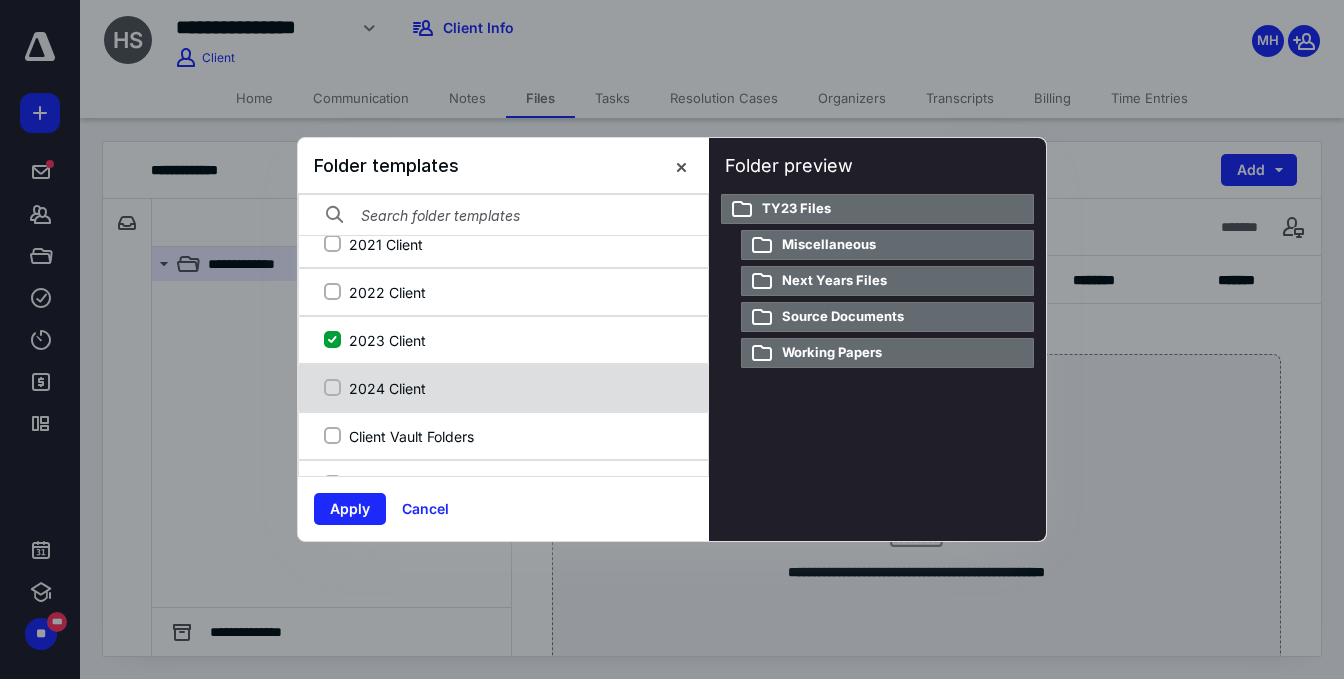 click 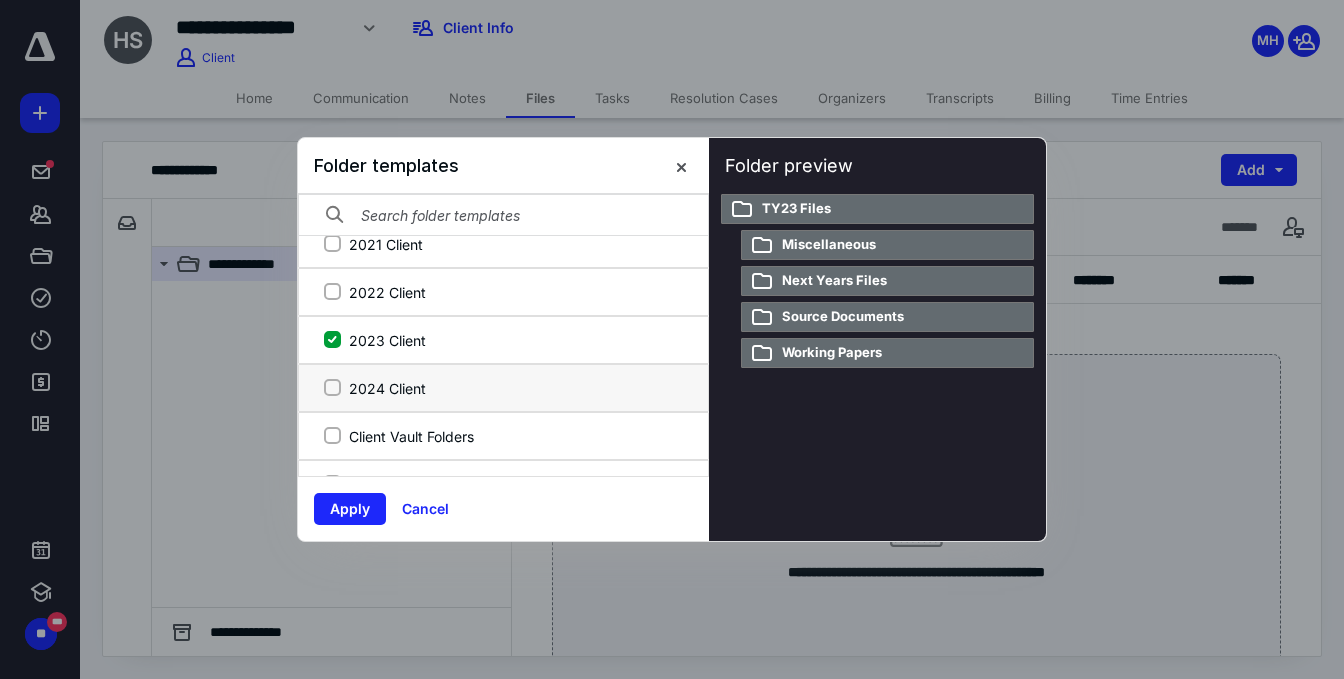 click on "2024 Client" at bounding box center [332, 388] 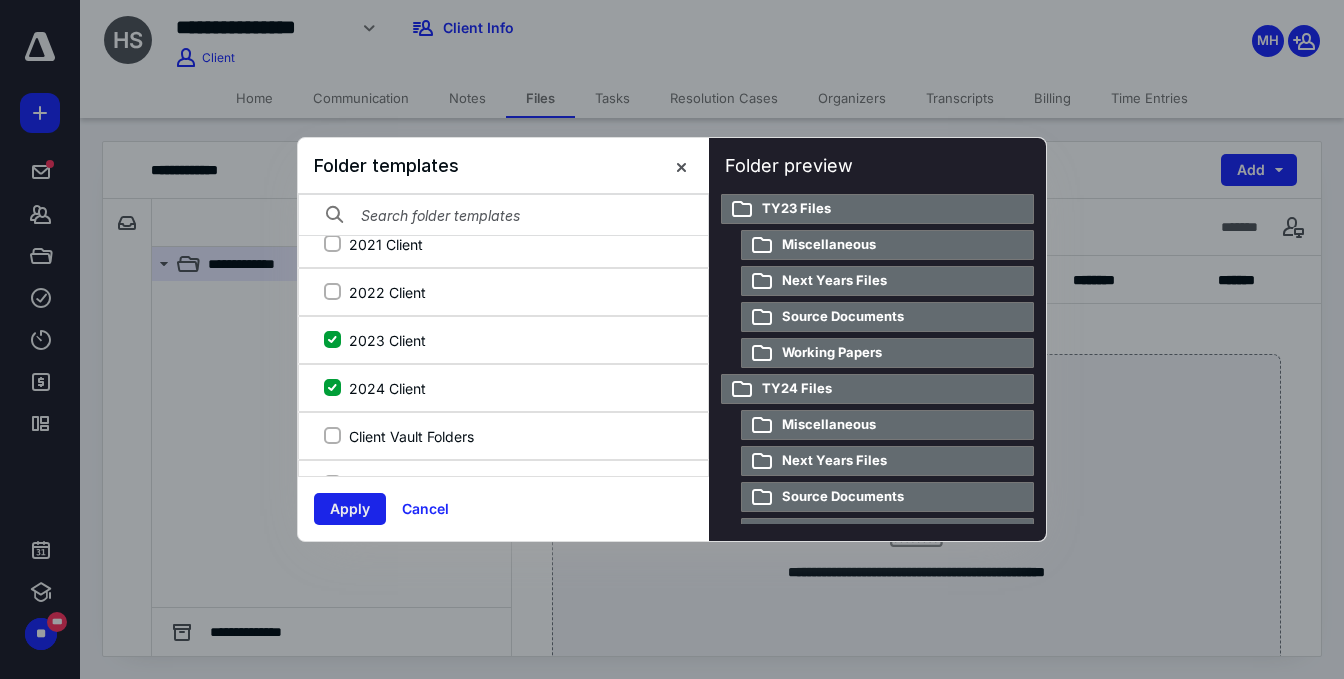 click on "Apply" at bounding box center (350, 509) 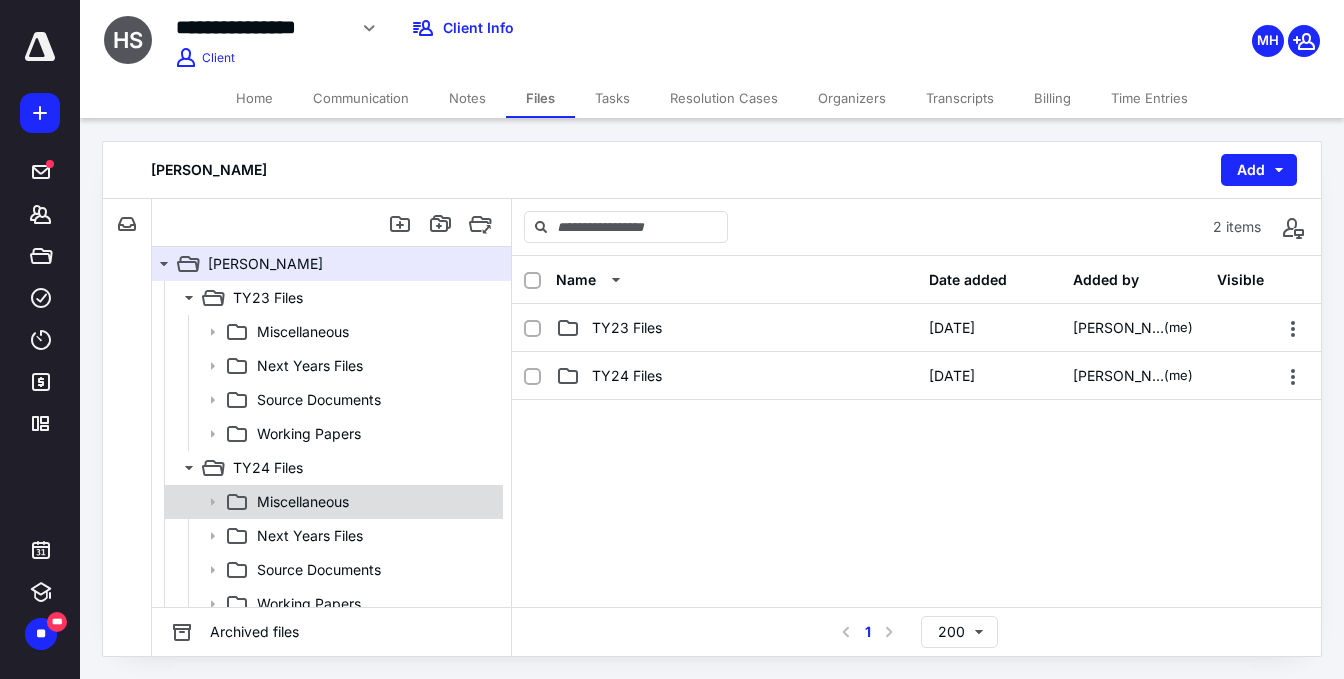 scroll, scrollTop: 12, scrollLeft: 0, axis: vertical 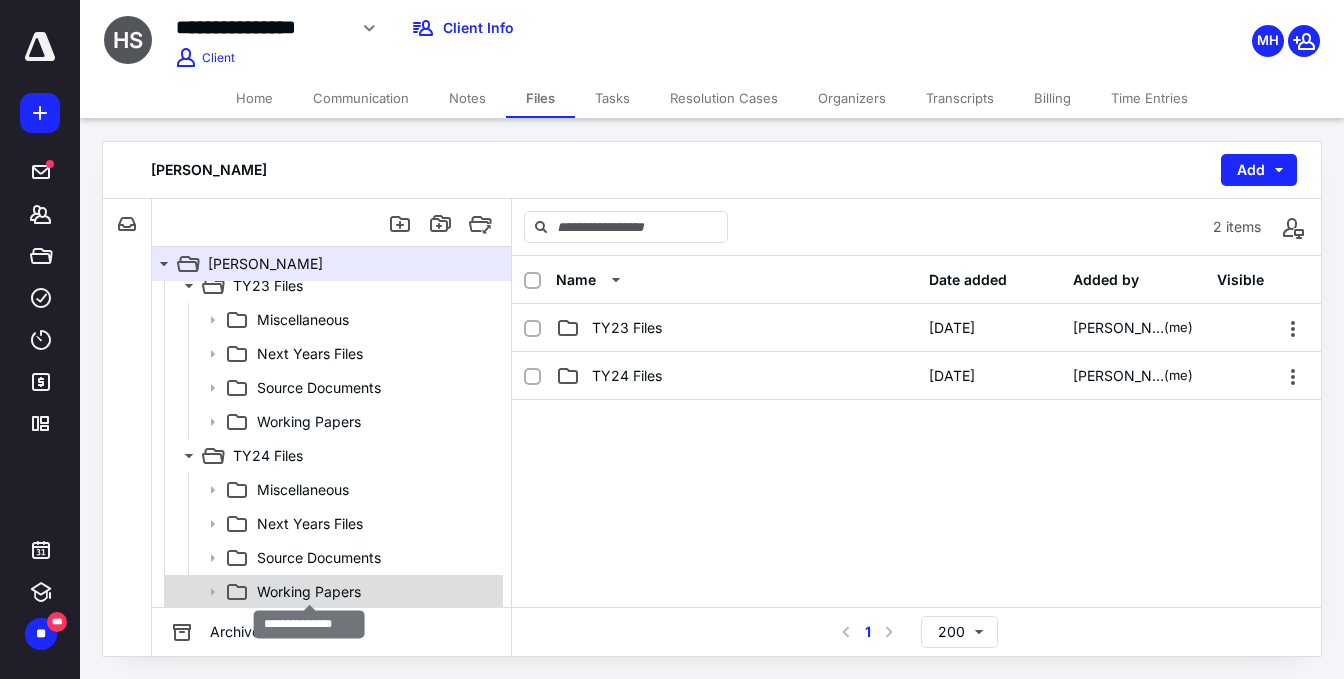 click on "Working Papers" at bounding box center (309, 592) 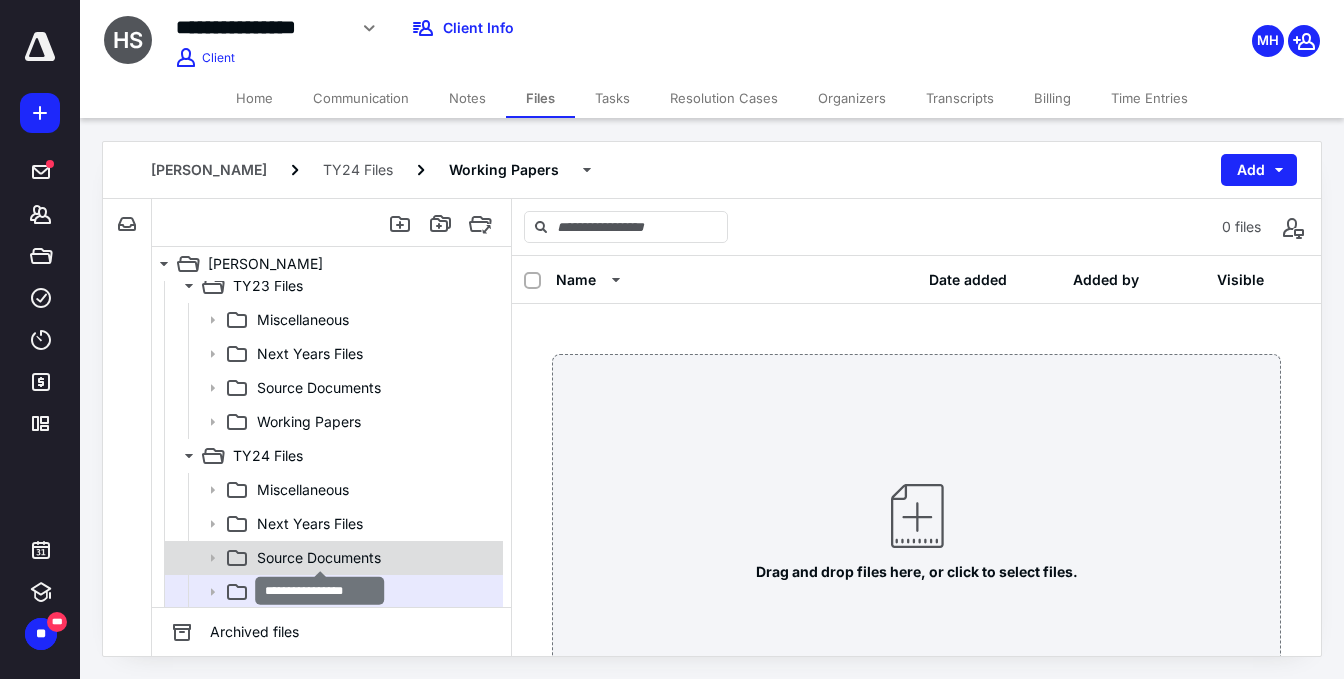click on "Source Documents" at bounding box center [319, 558] 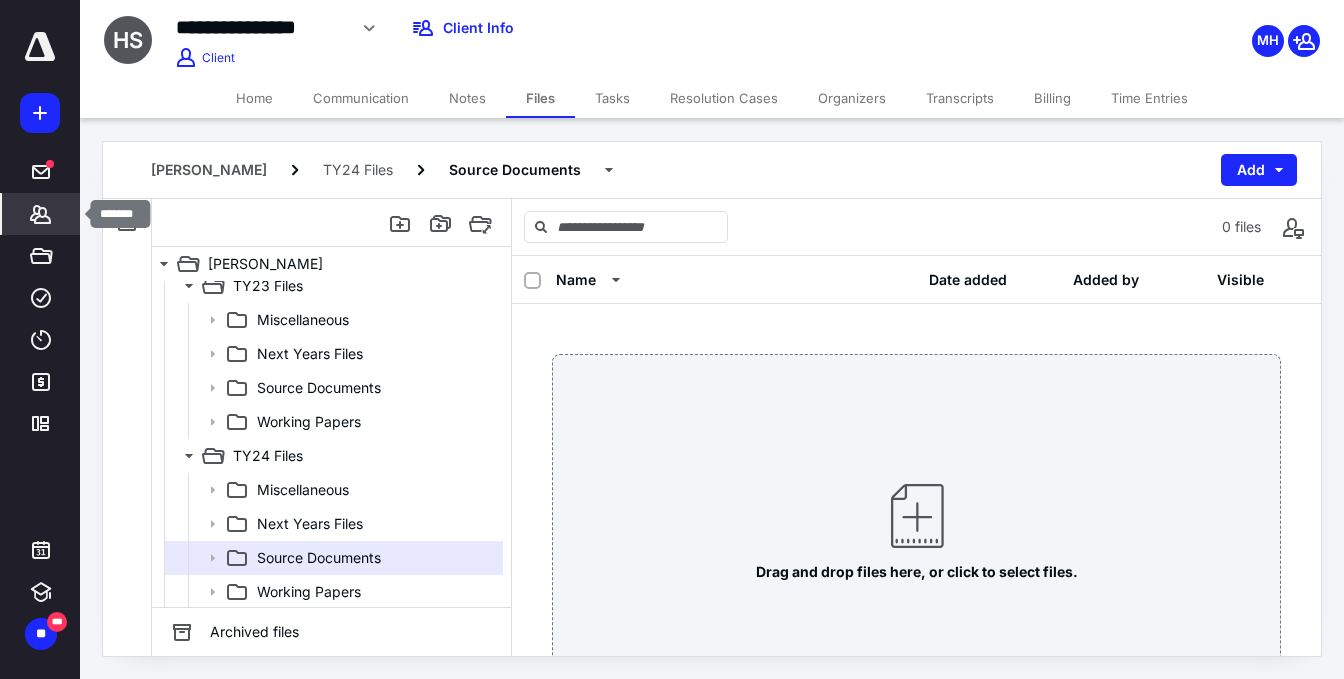 click 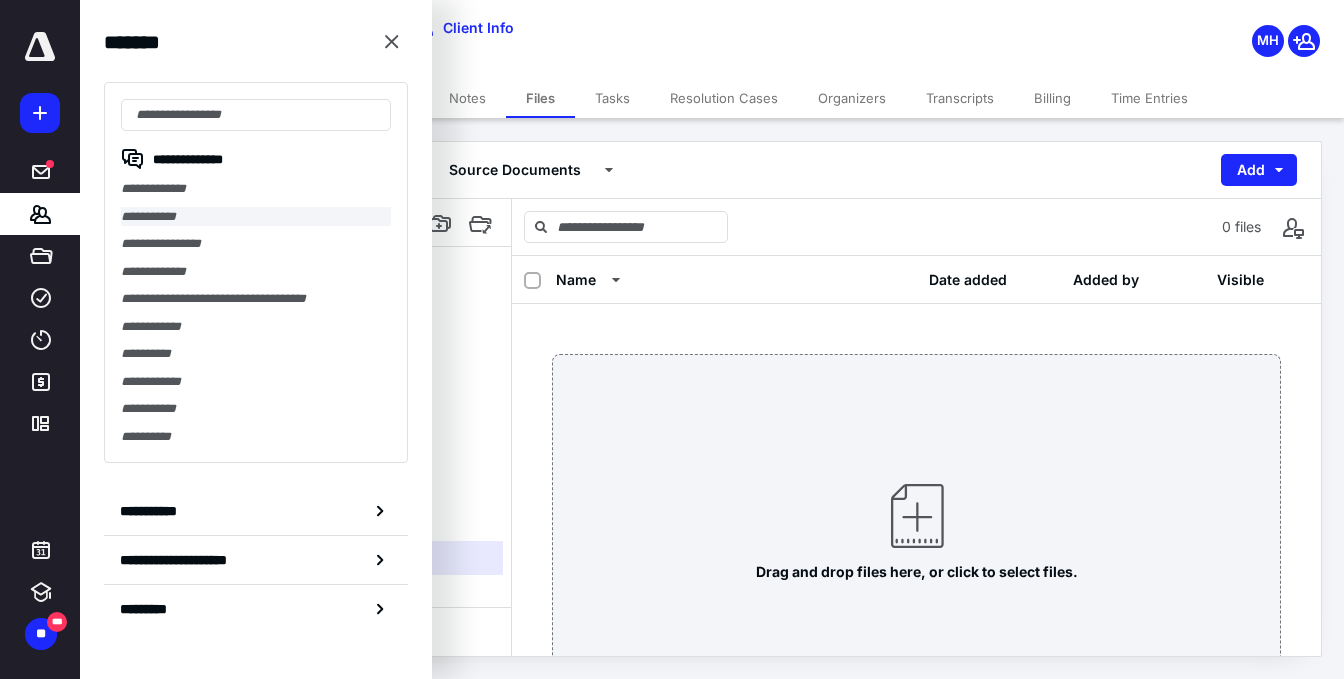 click on "**********" at bounding box center (256, 217) 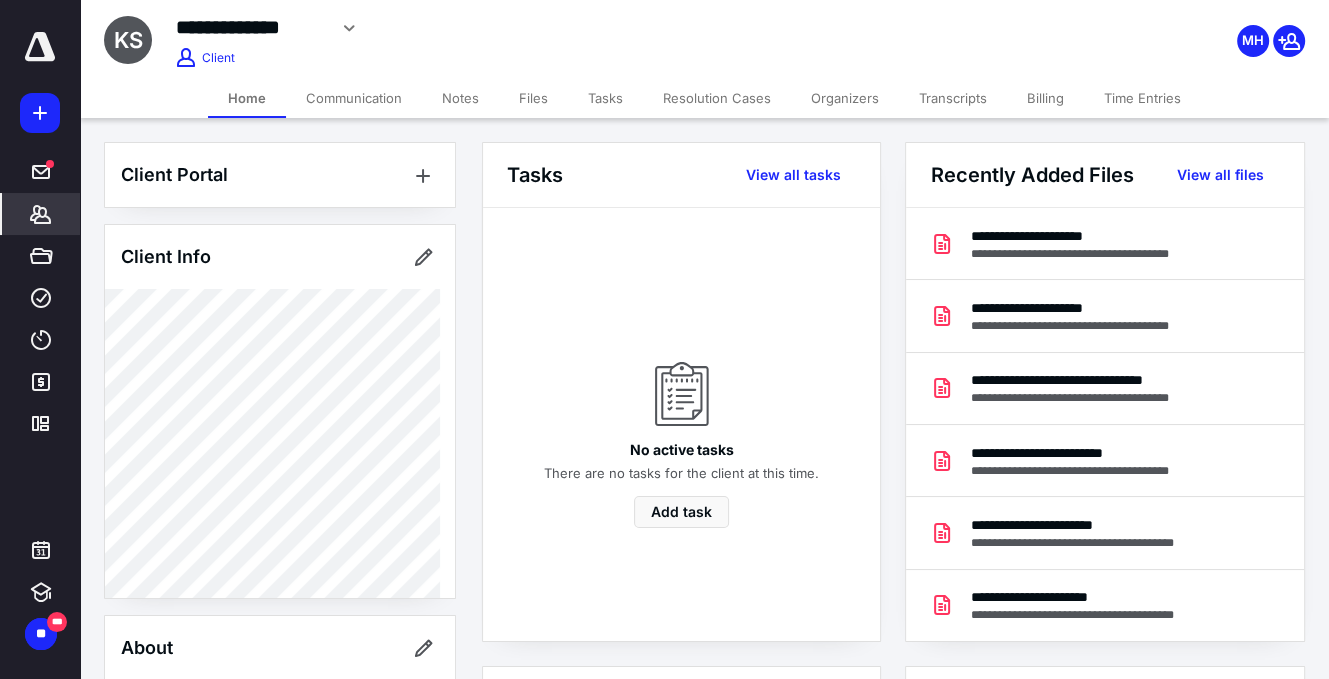 click on "Files" at bounding box center (533, 98) 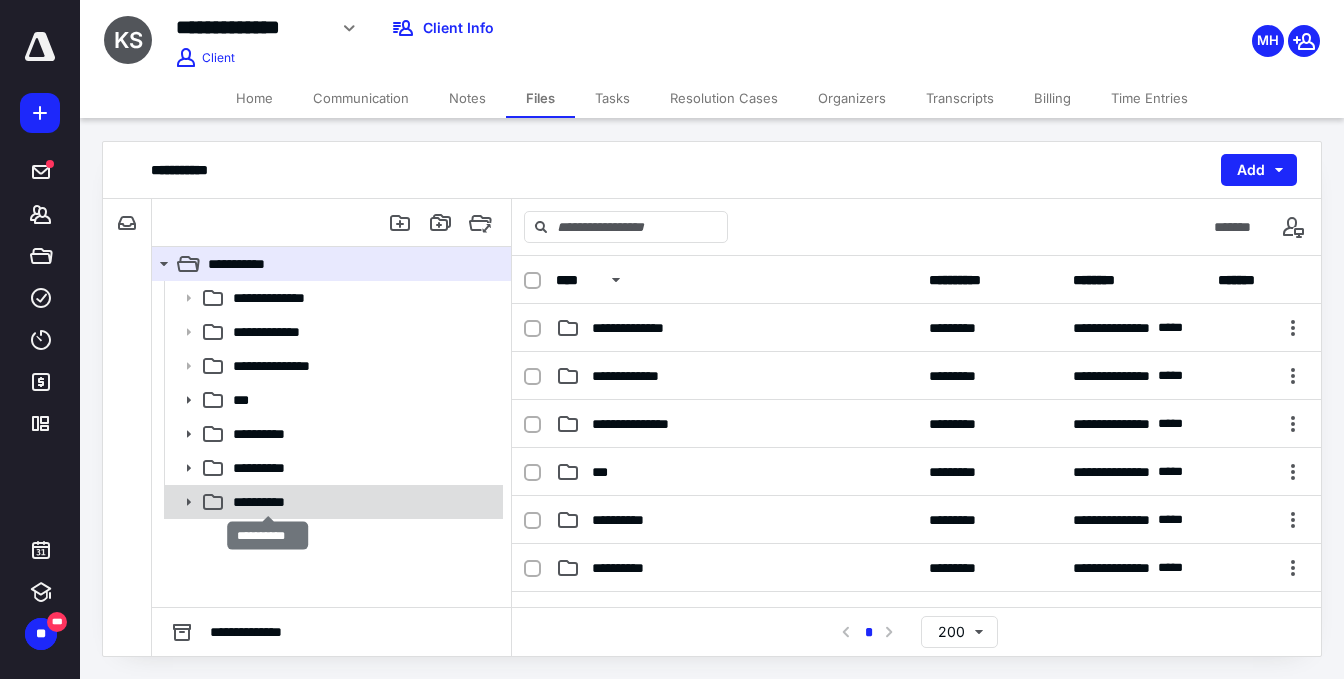 click on "**********" at bounding box center (268, 502) 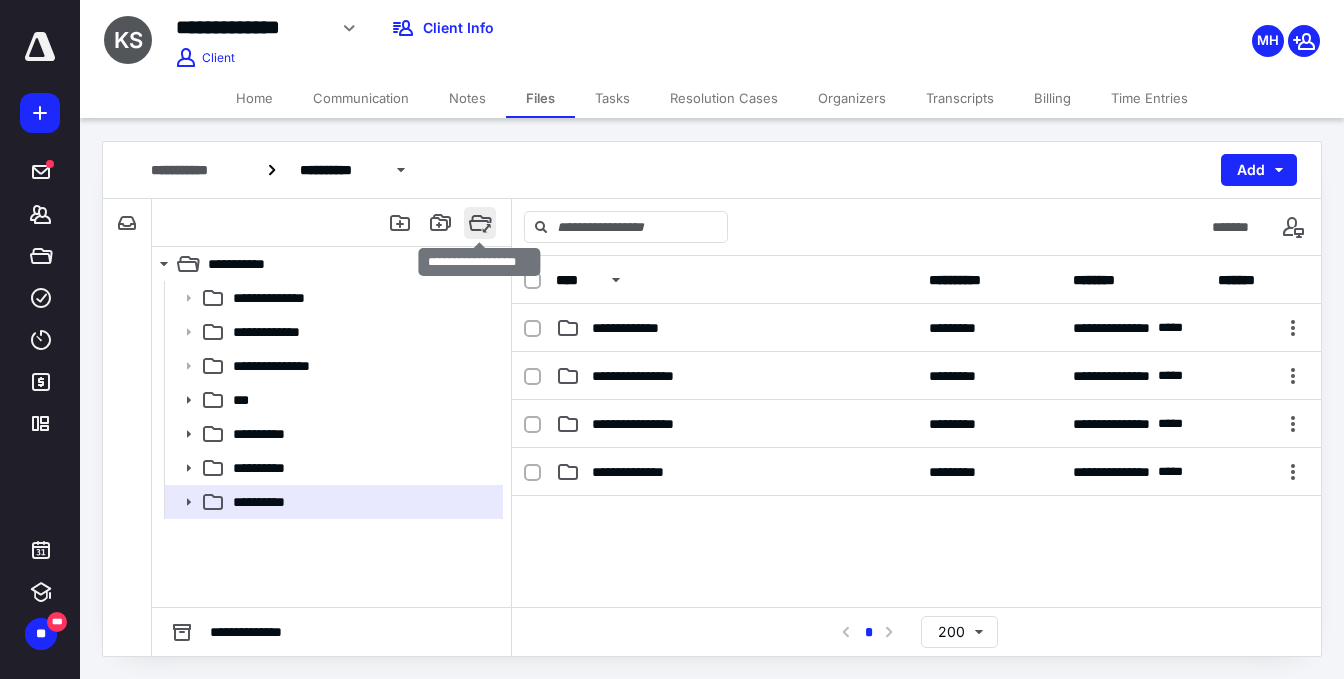 click at bounding box center (480, 223) 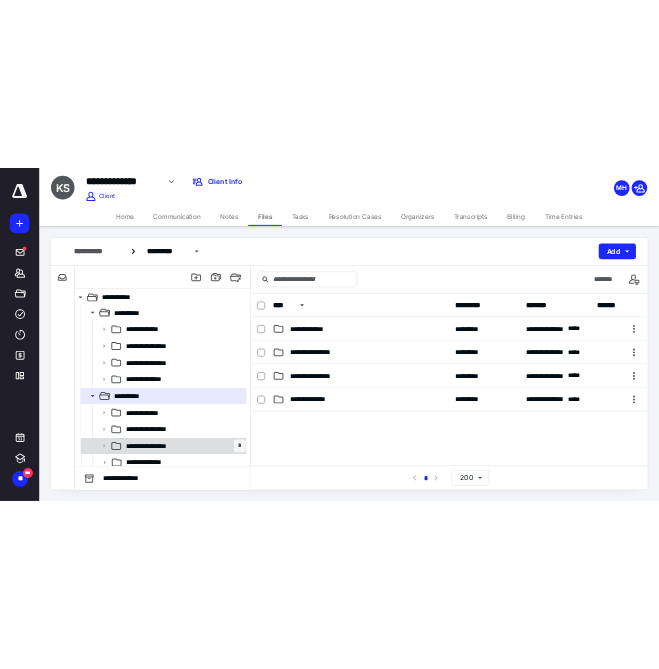 scroll, scrollTop: 828, scrollLeft: 0, axis: vertical 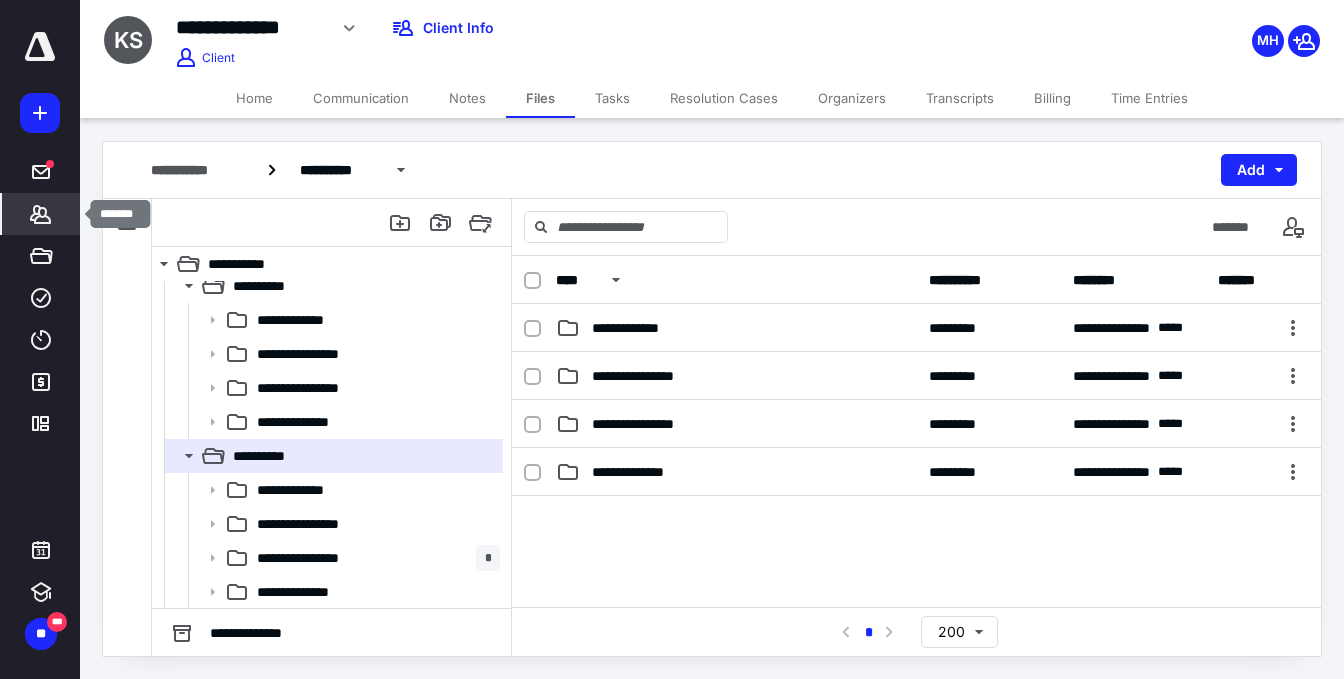 click on "*******" at bounding box center [41, 214] 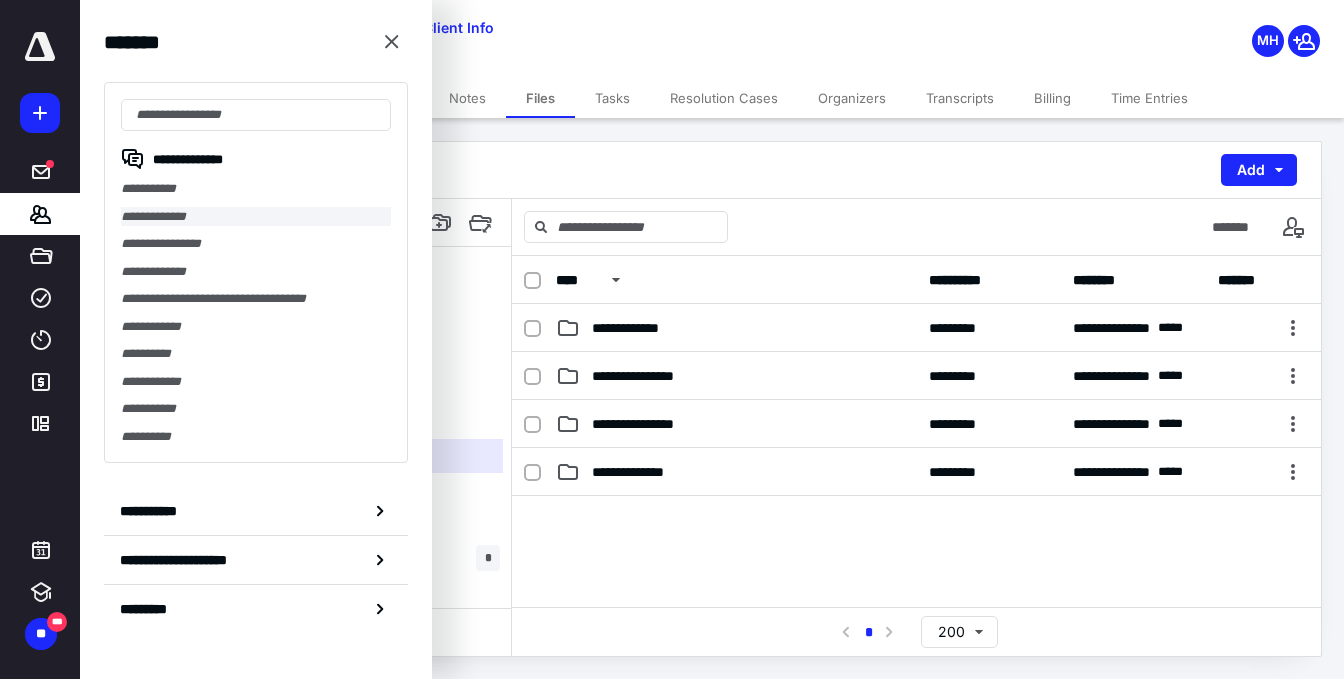 click on "**********" at bounding box center [256, 217] 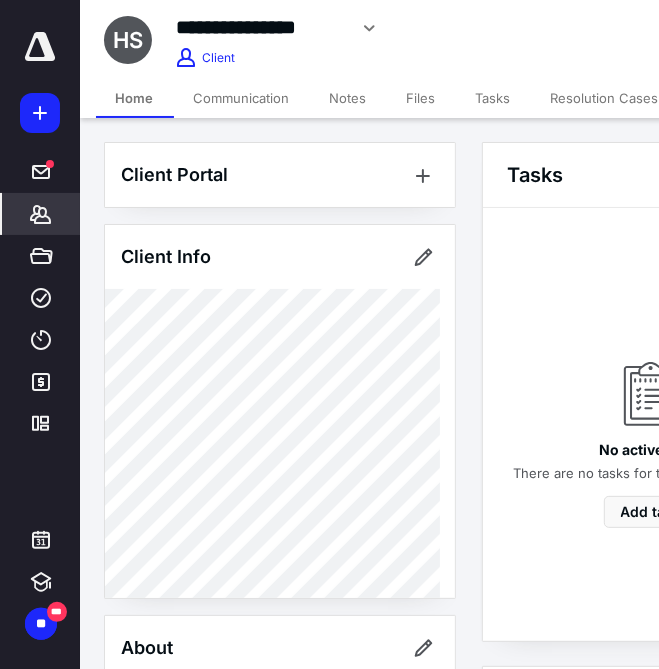 click on "Files" at bounding box center (421, 98) 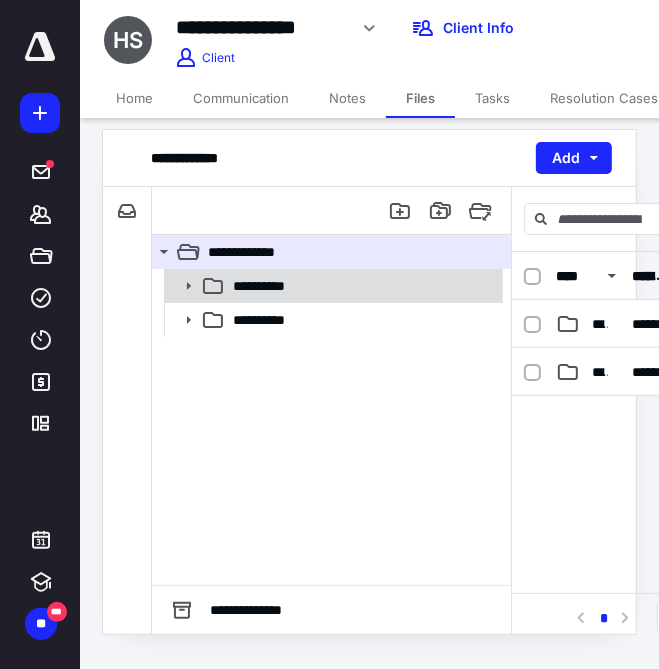 scroll, scrollTop: 15, scrollLeft: 0, axis: vertical 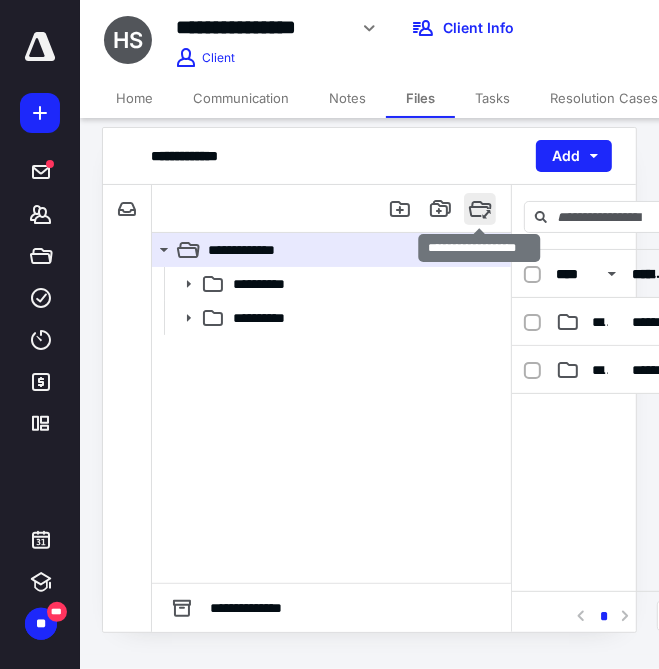 click at bounding box center [480, 209] 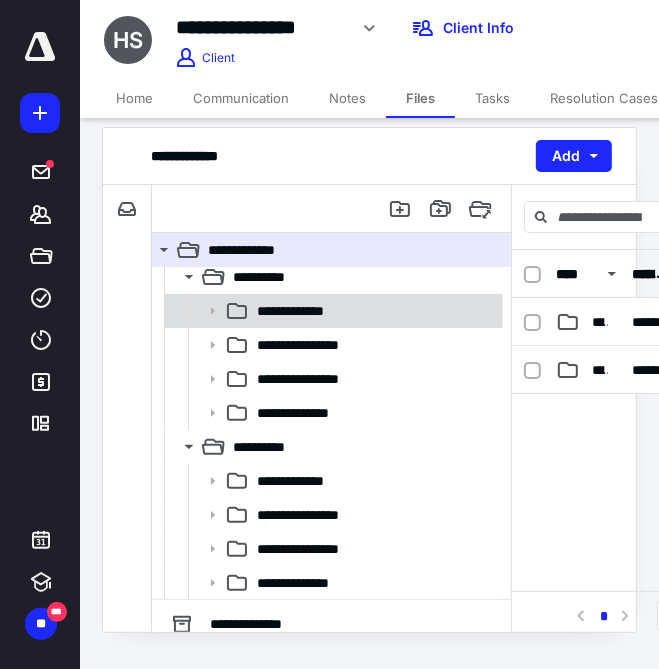 scroll, scrollTop: 8, scrollLeft: 0, axis: vertical 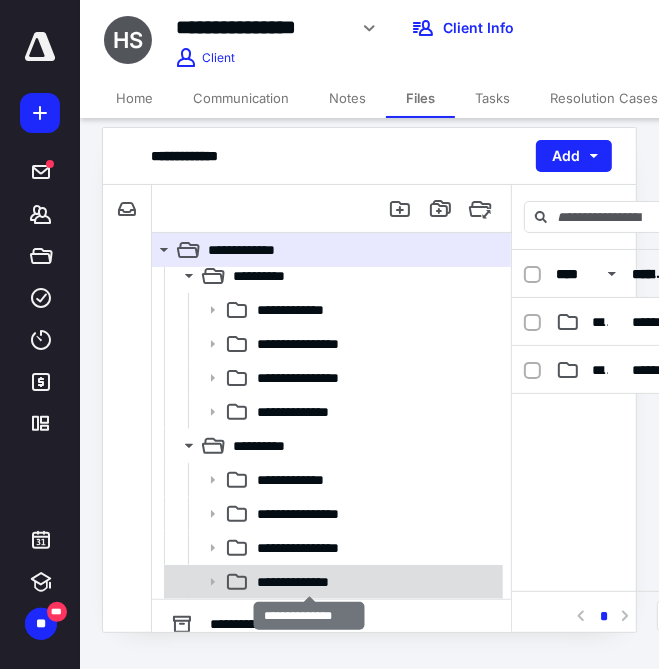 click on "**********" at bounding box center (309, 582) 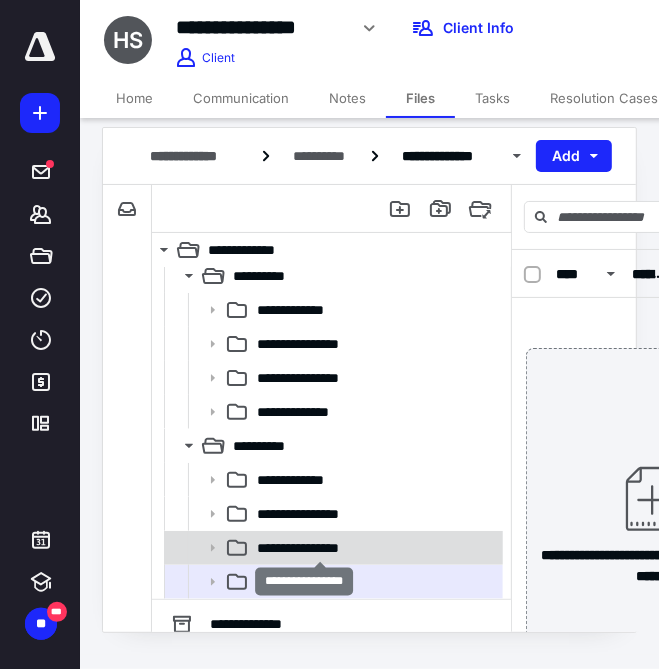 click on "**********" at bounding box center (320, 548) 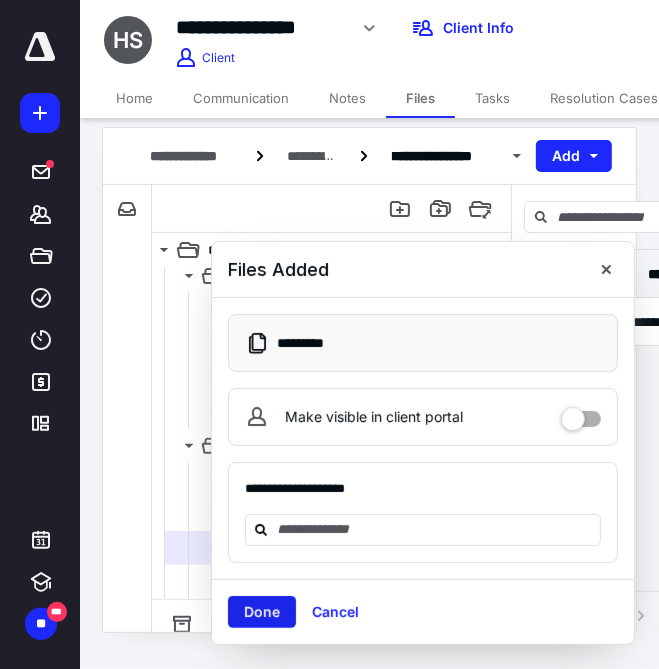 click on "Done" at bounding box center [262, 612] 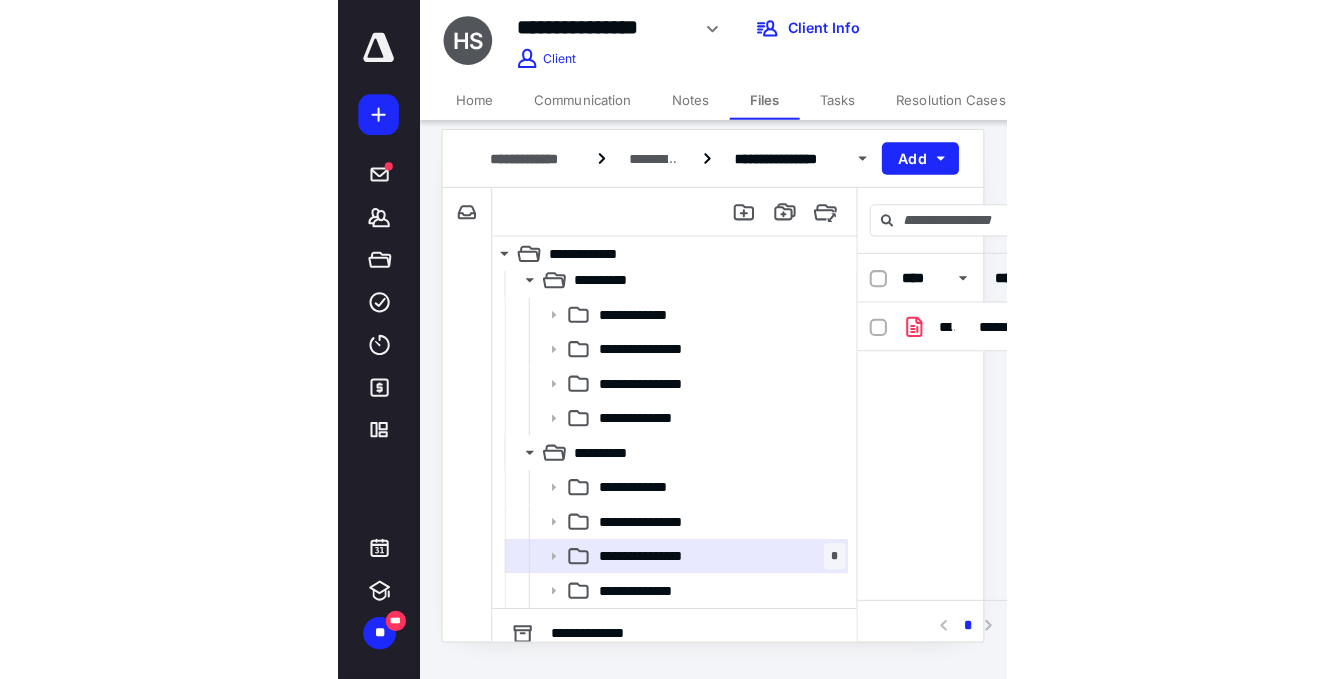 scroll, scrollTop: 0, scrollLeft: 0, axis: both 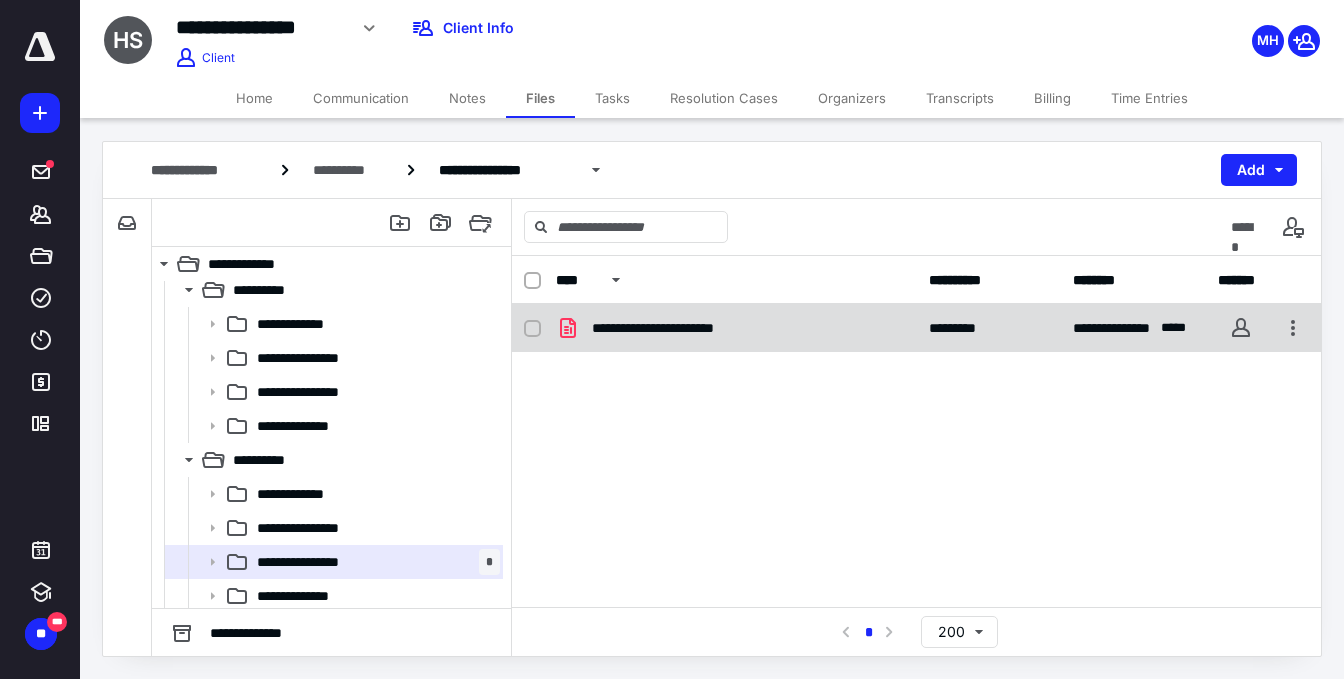 click 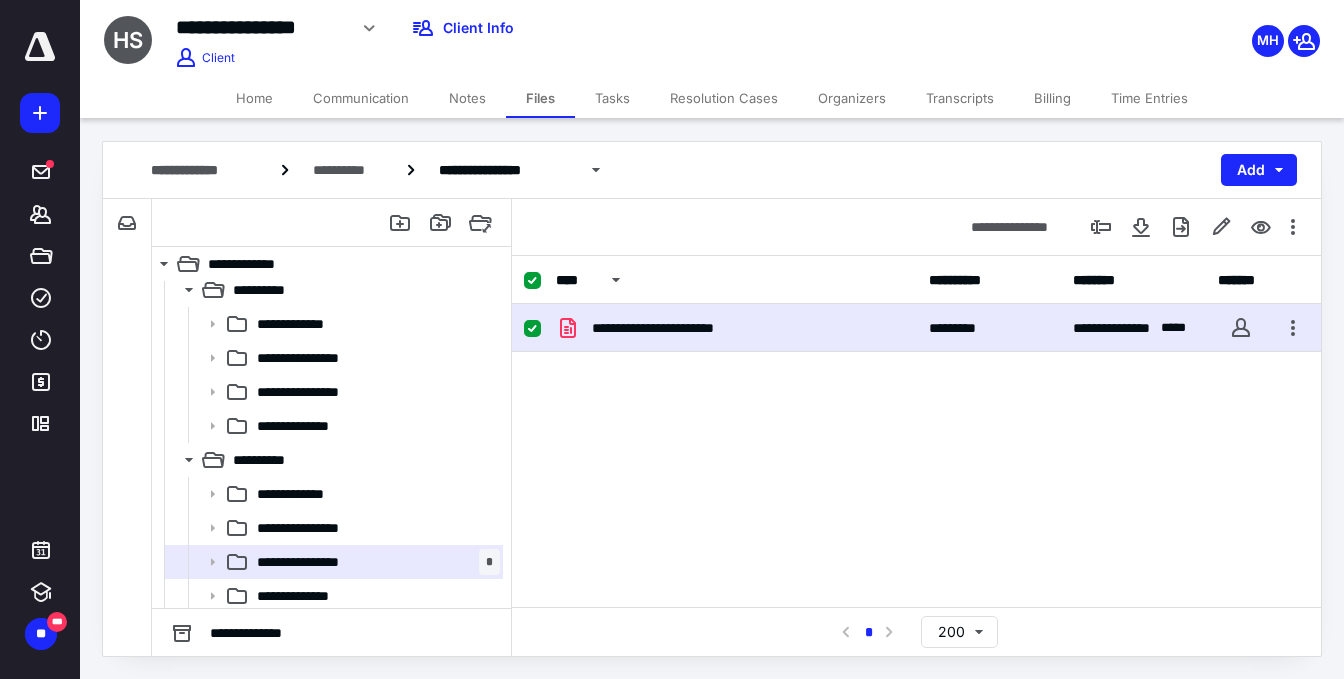 click 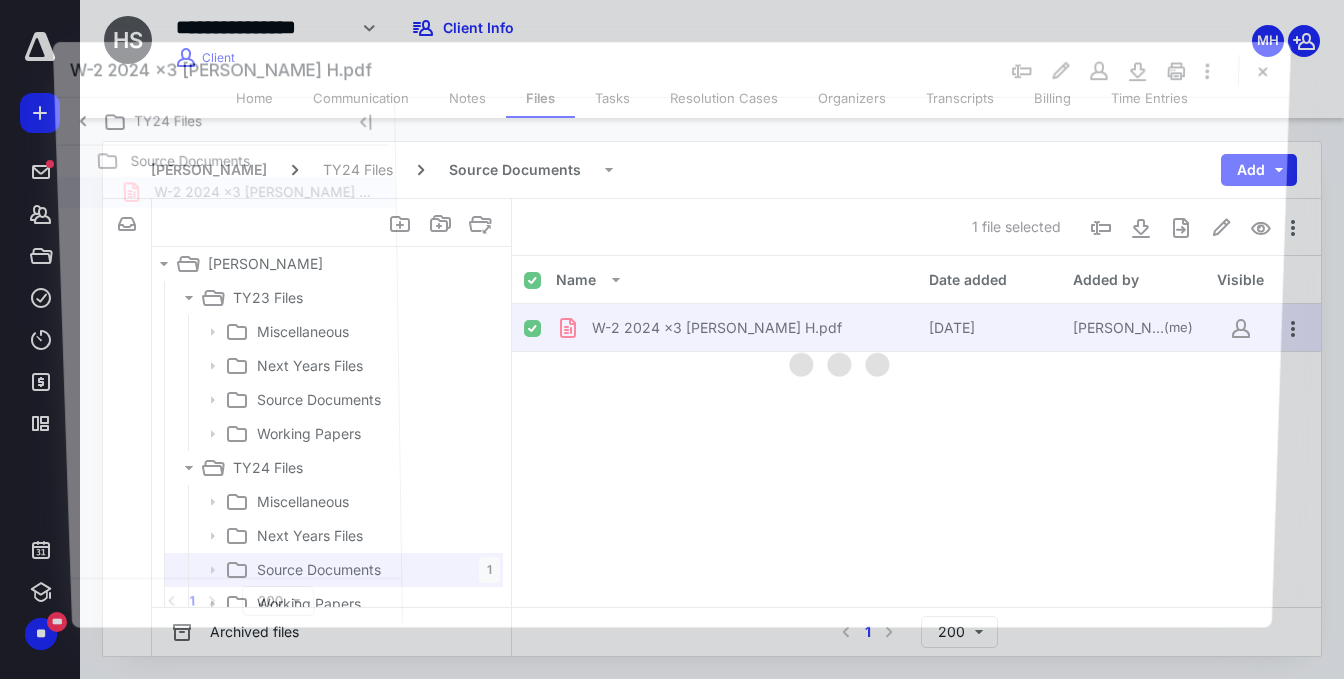 scroll, scrollTop: 8, scrollLeft: 0, axis: vertical 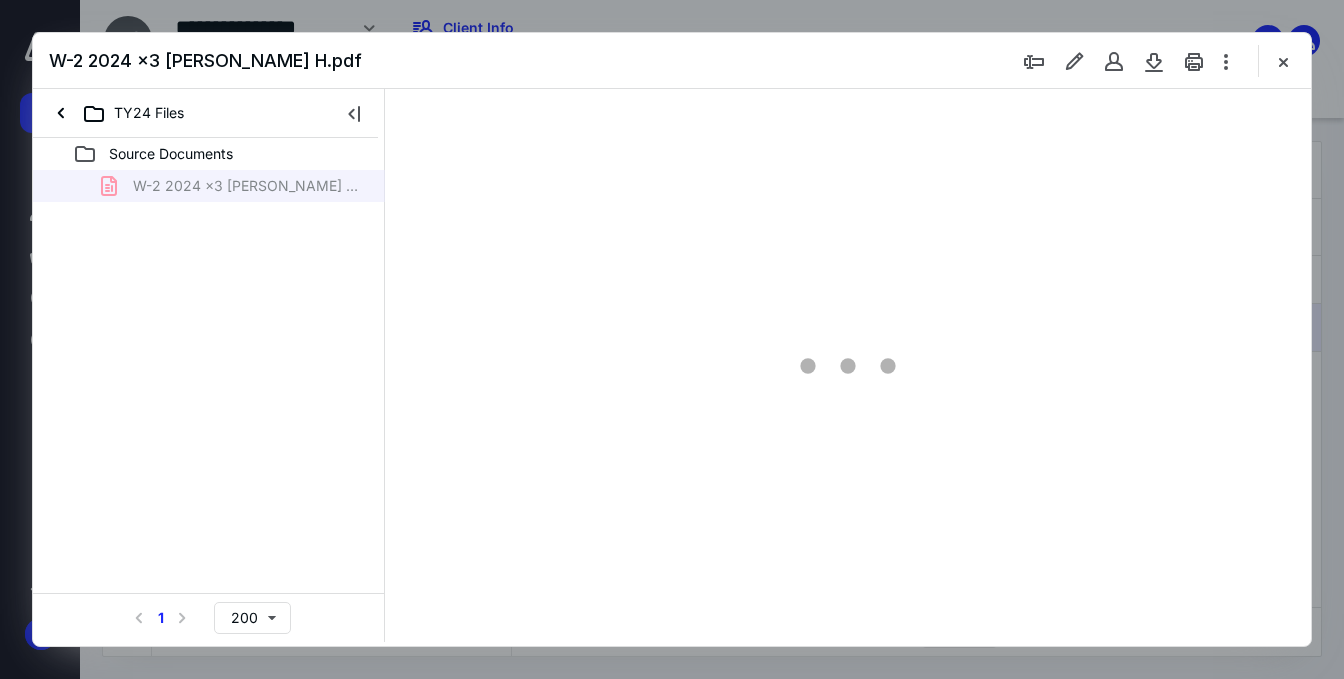 type on "120" 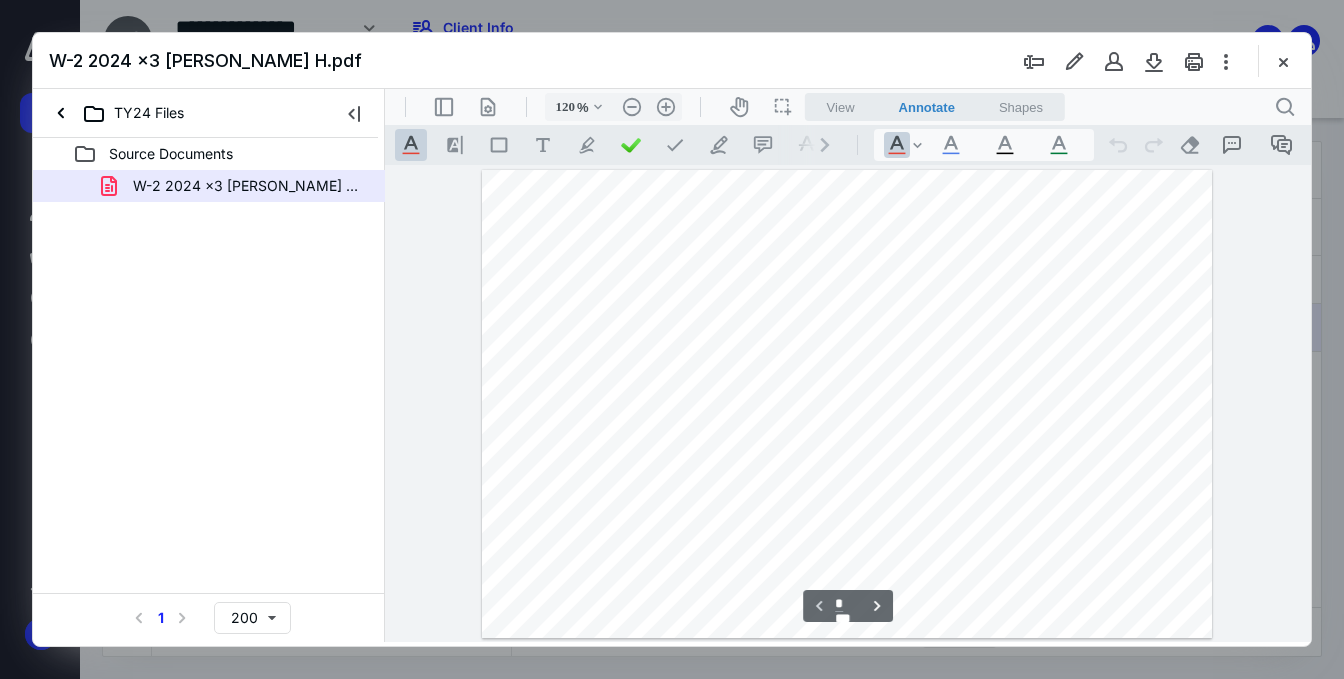 scroll, scrollTop: 80, scrollLeft: 0, axis: vertical 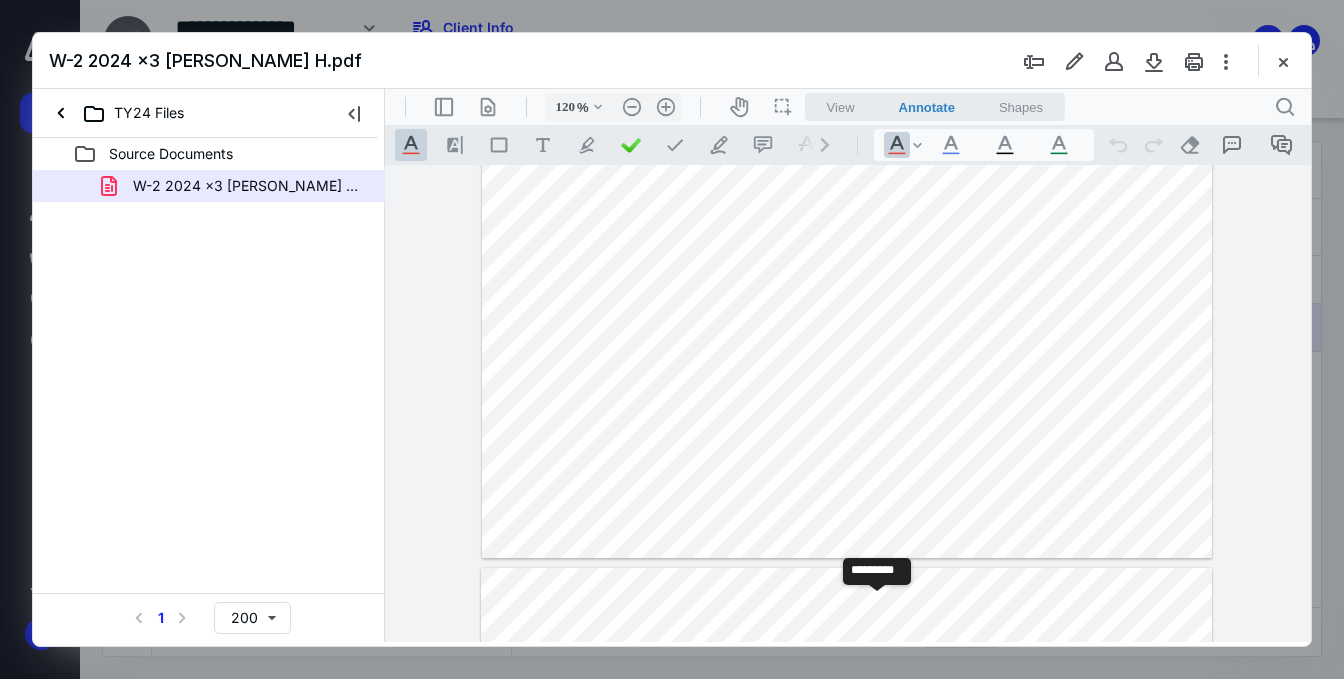 click on "**********" at bounding box center (877, 606) 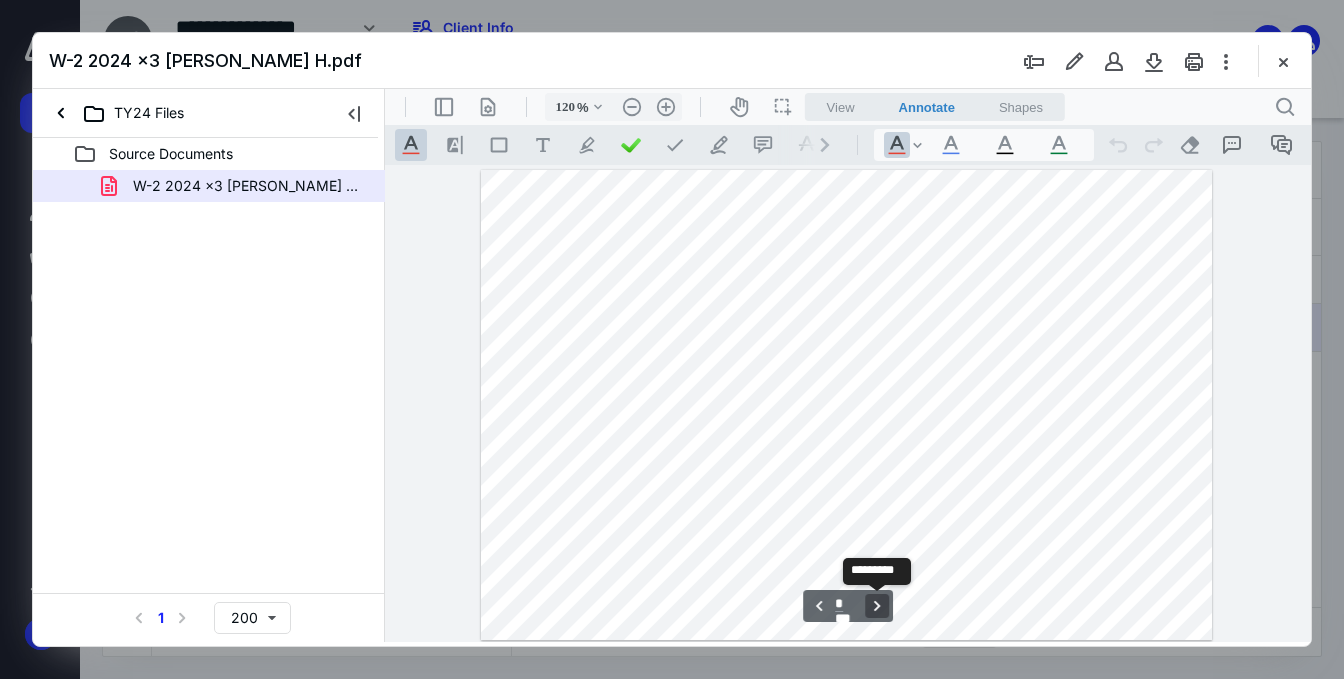 click on "**********" at bounding box center [877, 606] 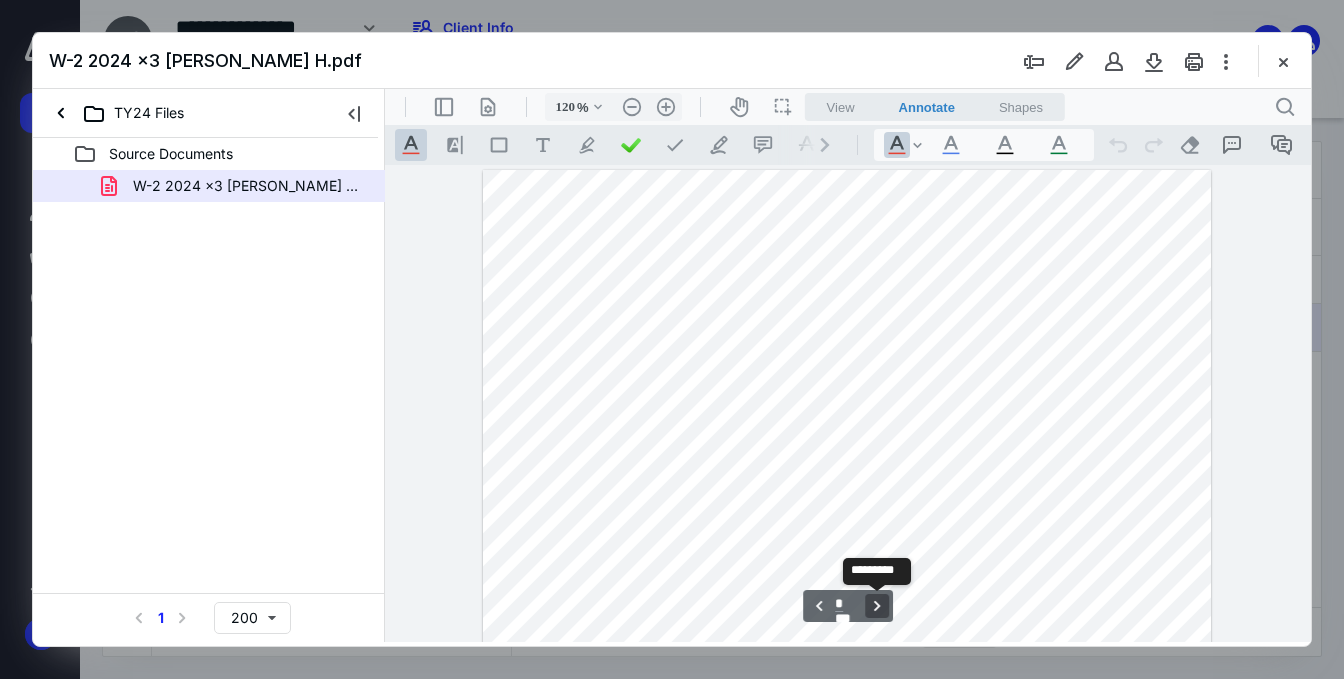 click on "**********" at bounding box center (877, 606) 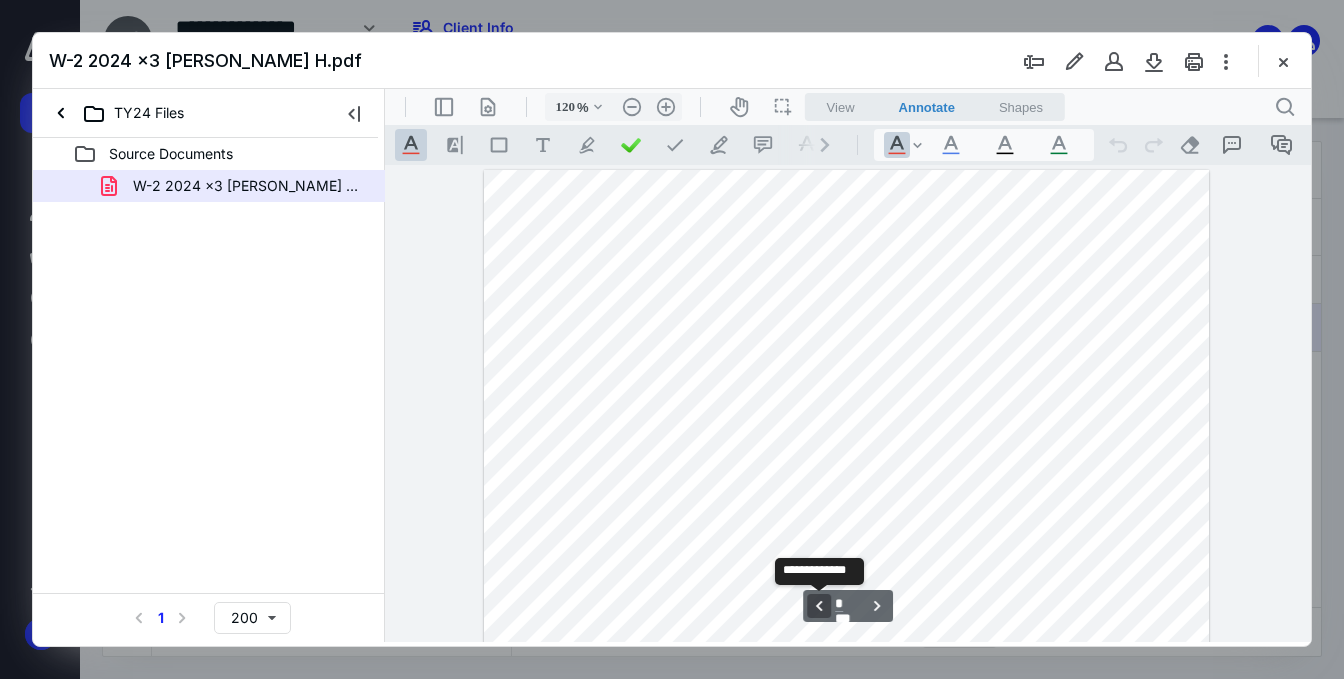 click on "**********" at bounding box center [819, 606] 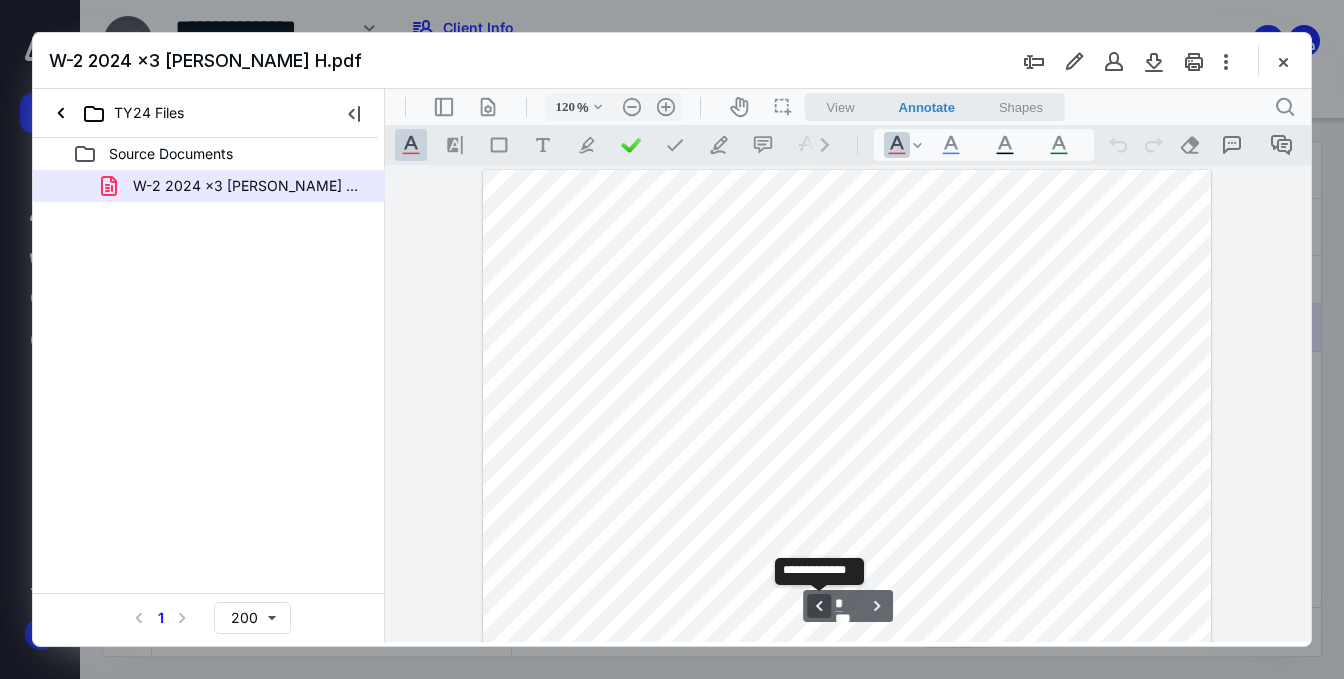 click on "**********" at bounding box center (819, 606) 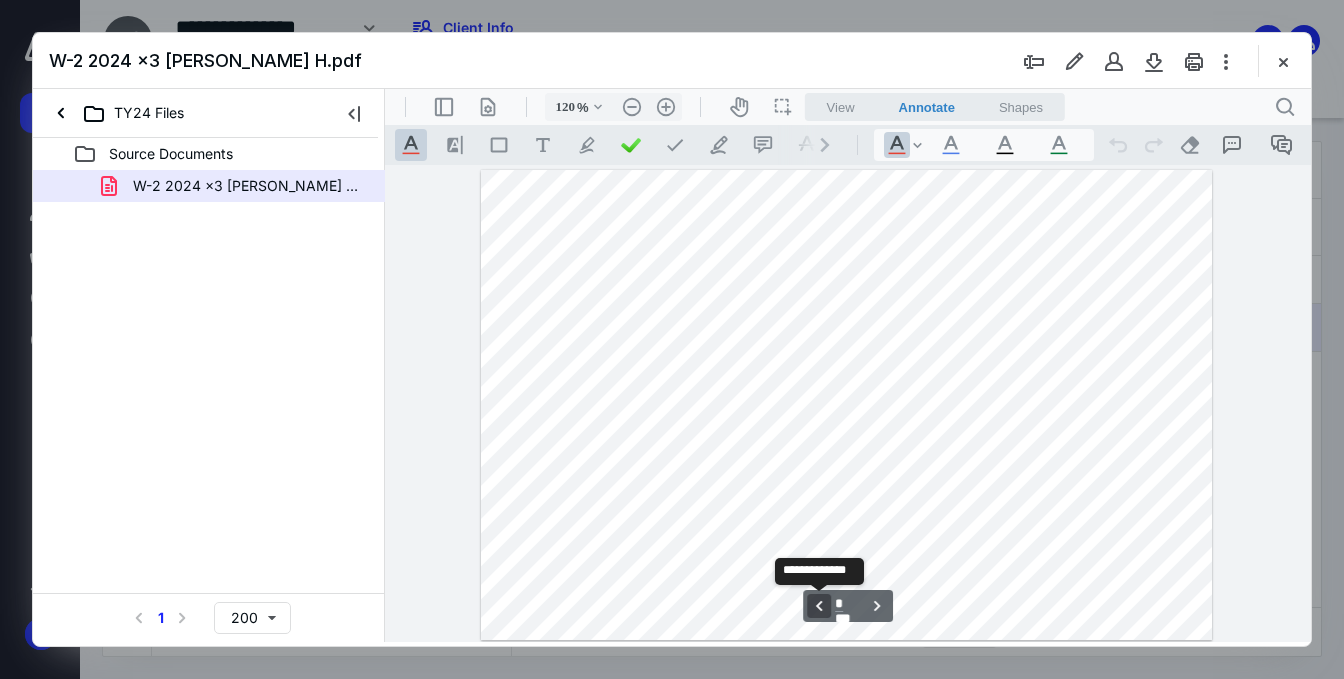 click on "**********" at bounding box center (819, 606) 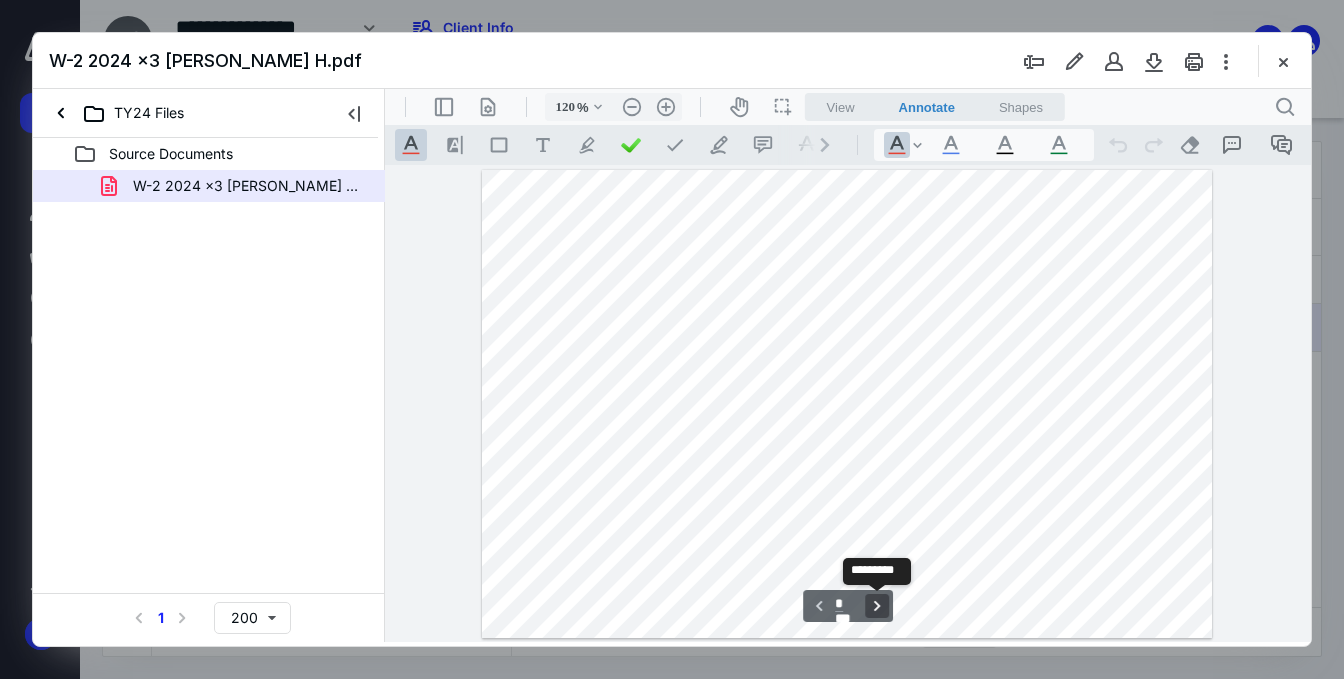click on "**********" at bounding box center [877, 606] 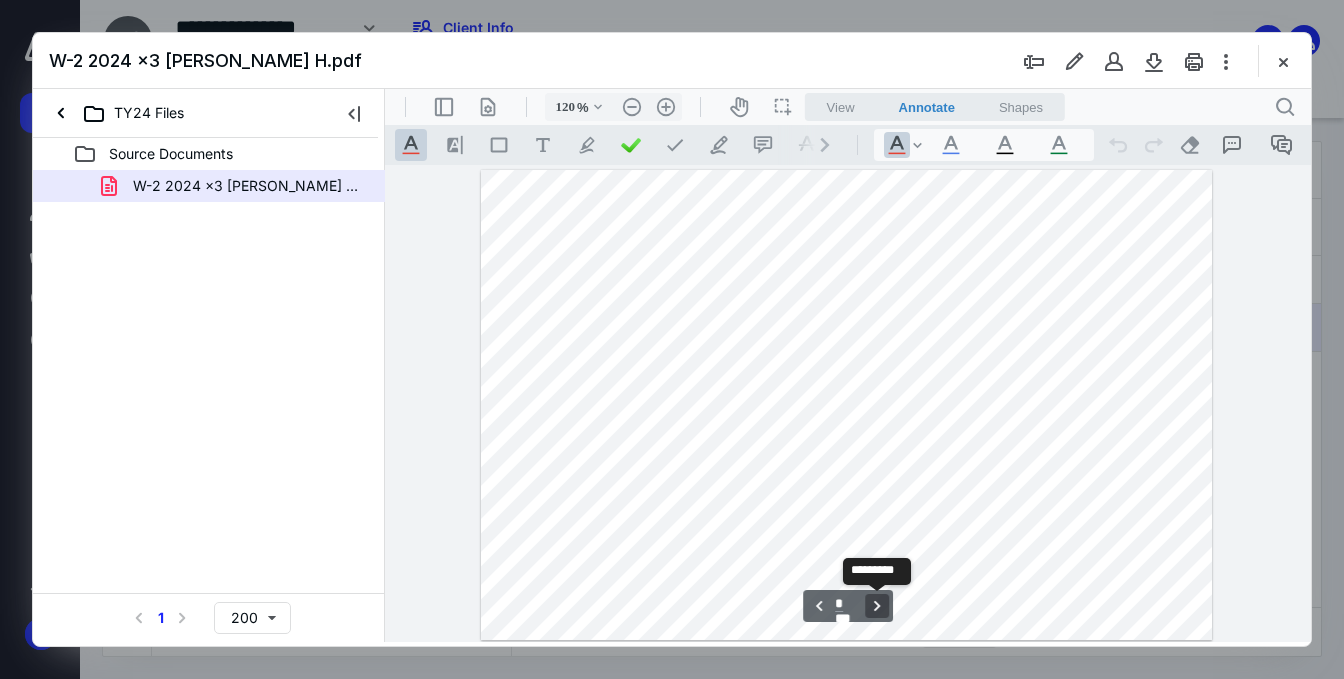 click on "**********" at bounding box center [877, 606] 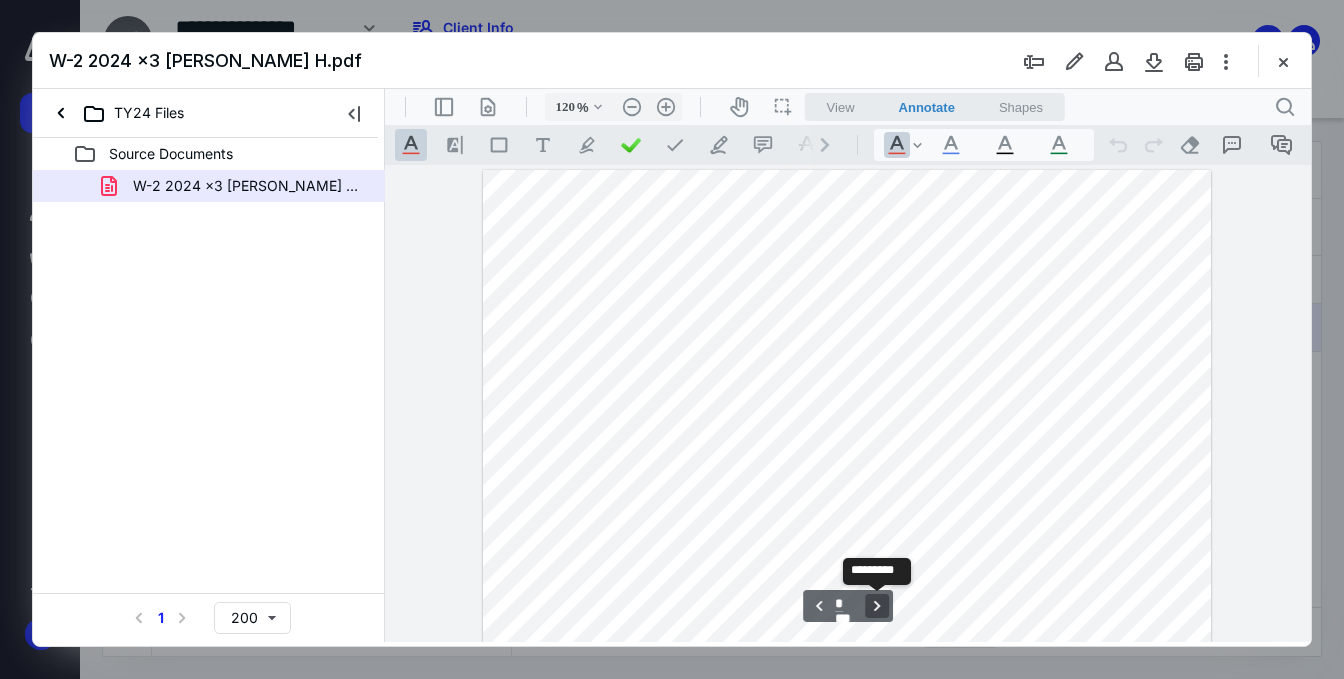 click on "**********" at bounding box center (877, 606) 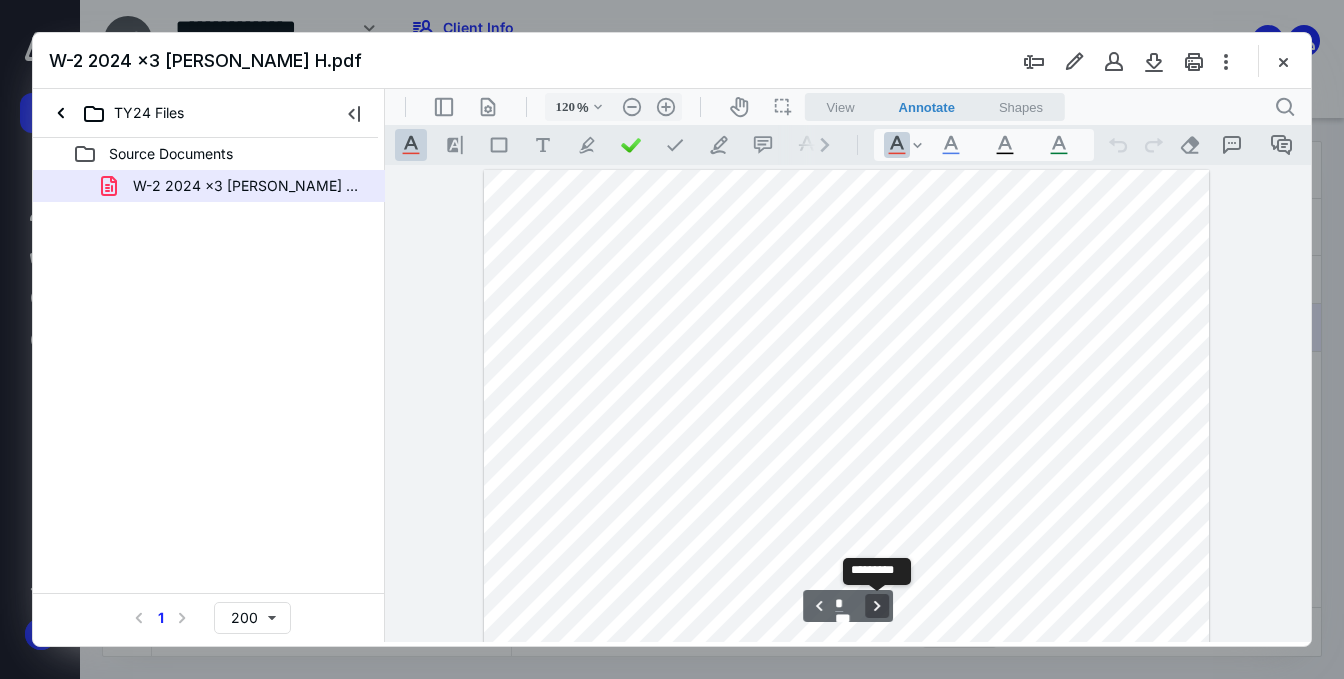 click on "**********" at bounding box center (877, 606) 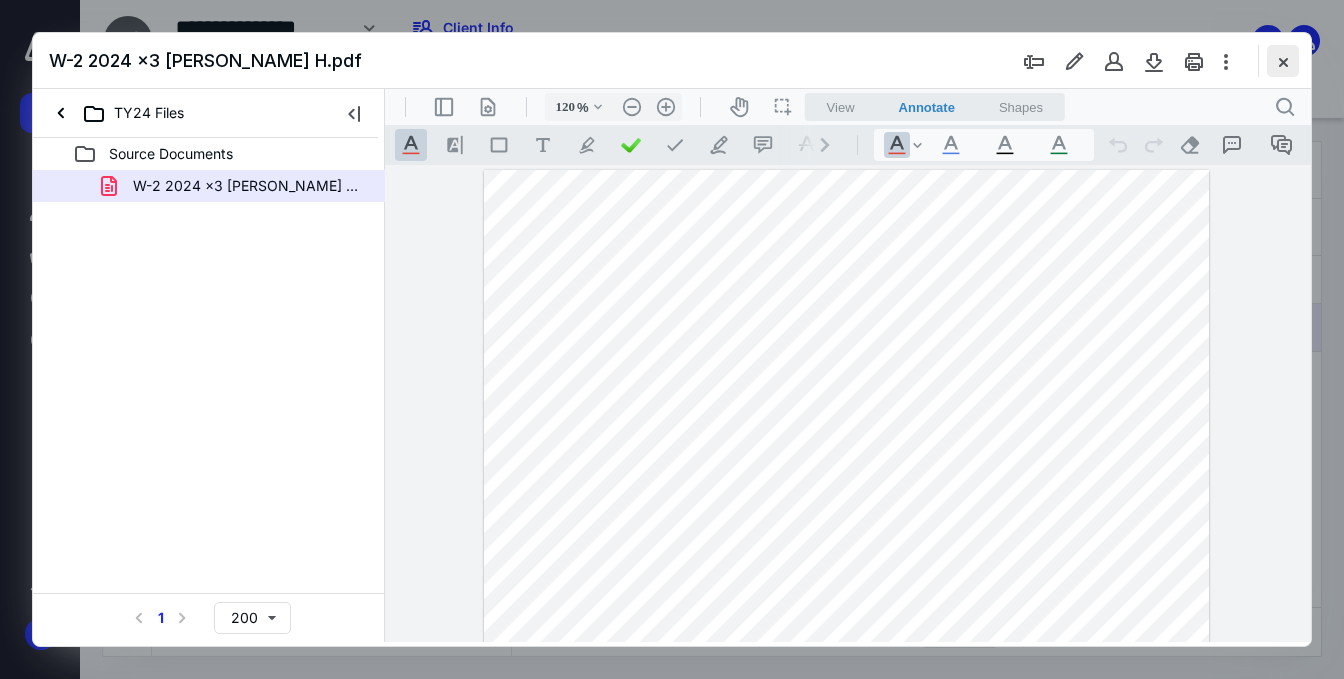 click at bounding box center [1283, 61] 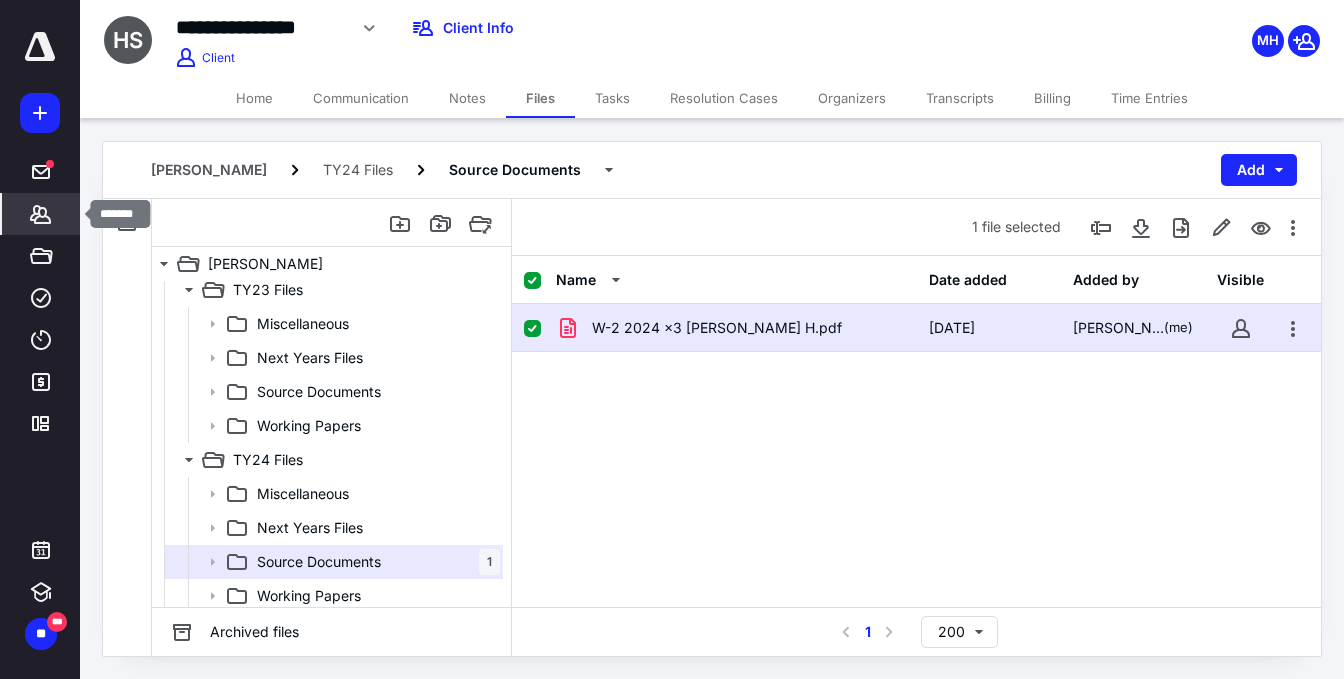 click 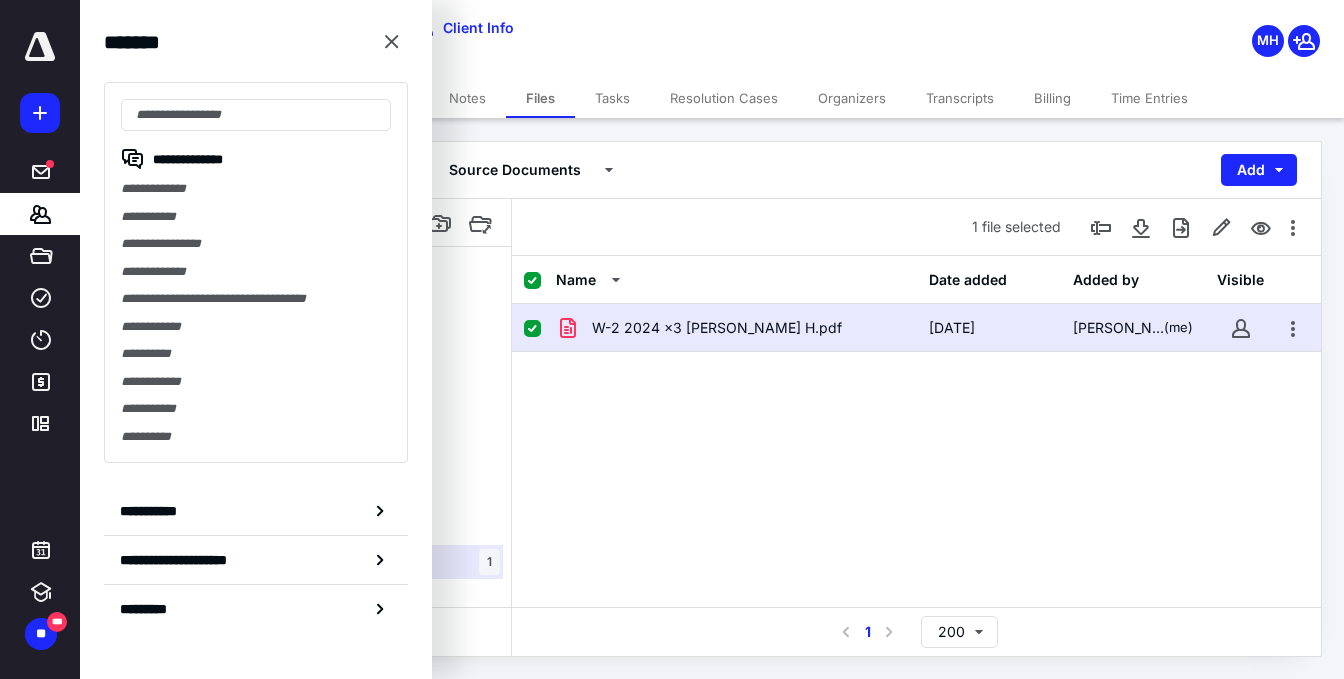 click on "**********" at bounding box center [256, 272] 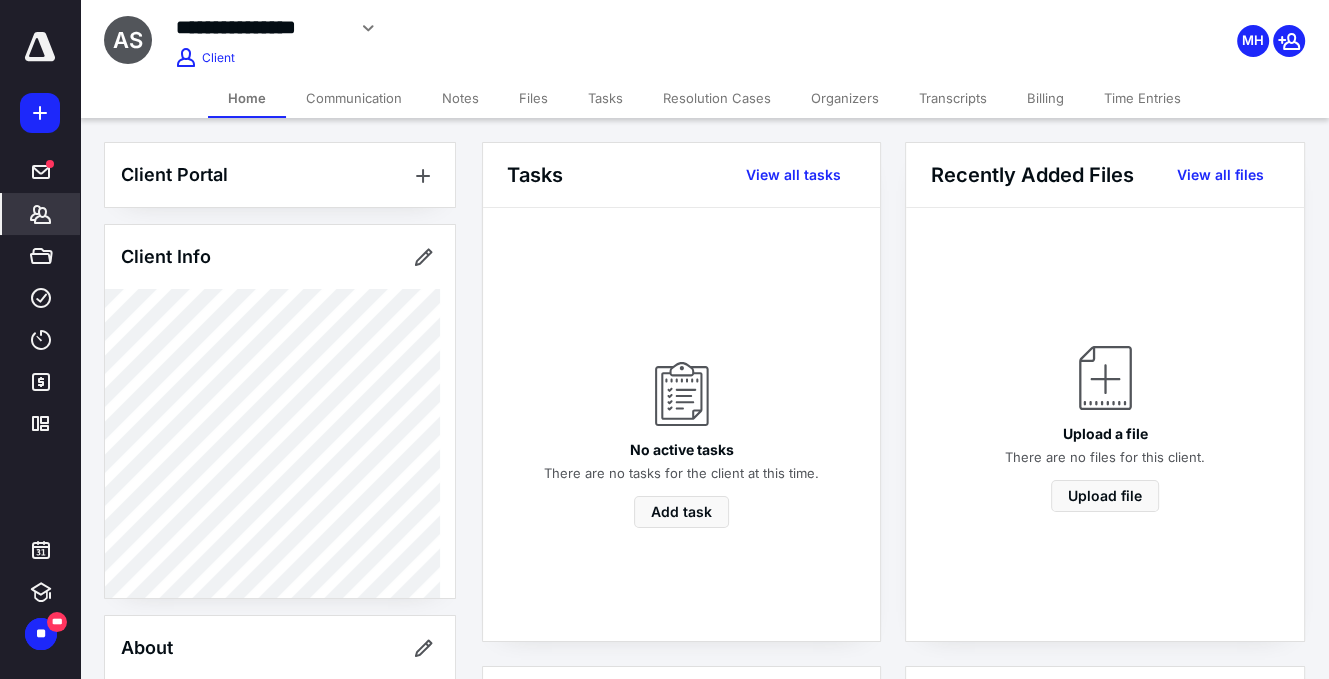 click on "Files" at bounding box center (533, 98) 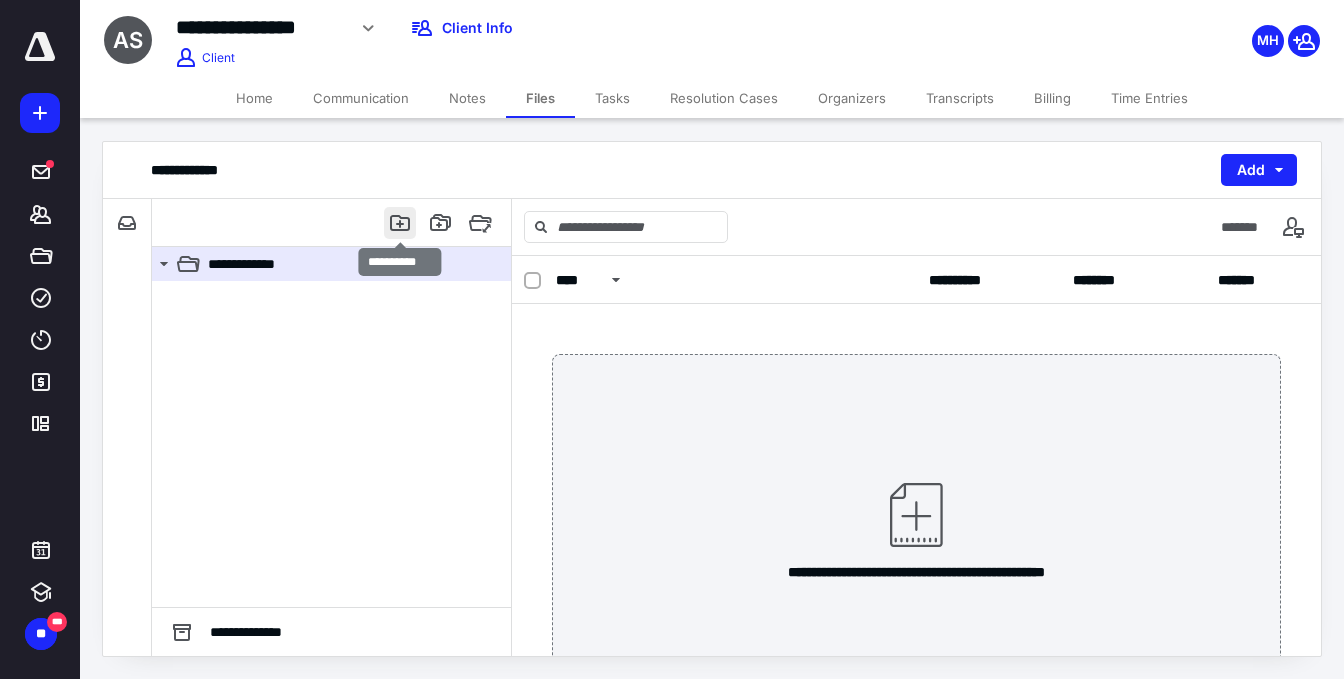 click at bounding box center [400, 223] 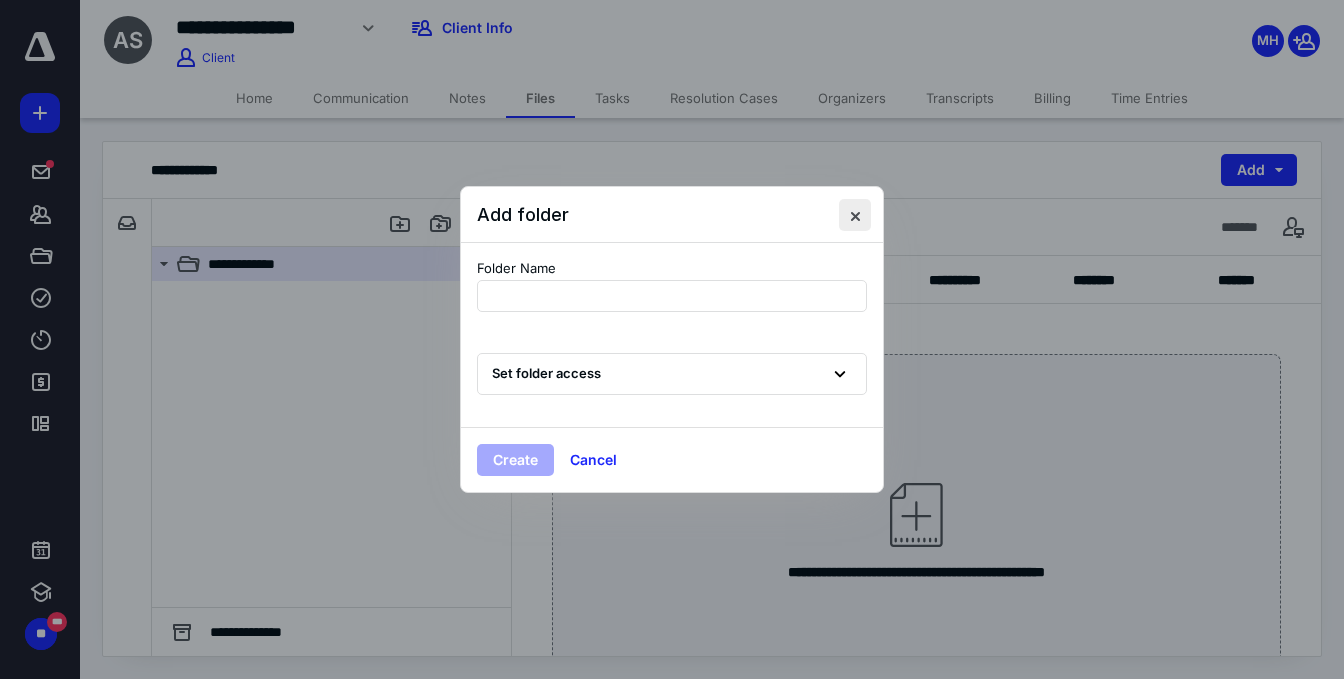 click at bounding box center (855, 215) 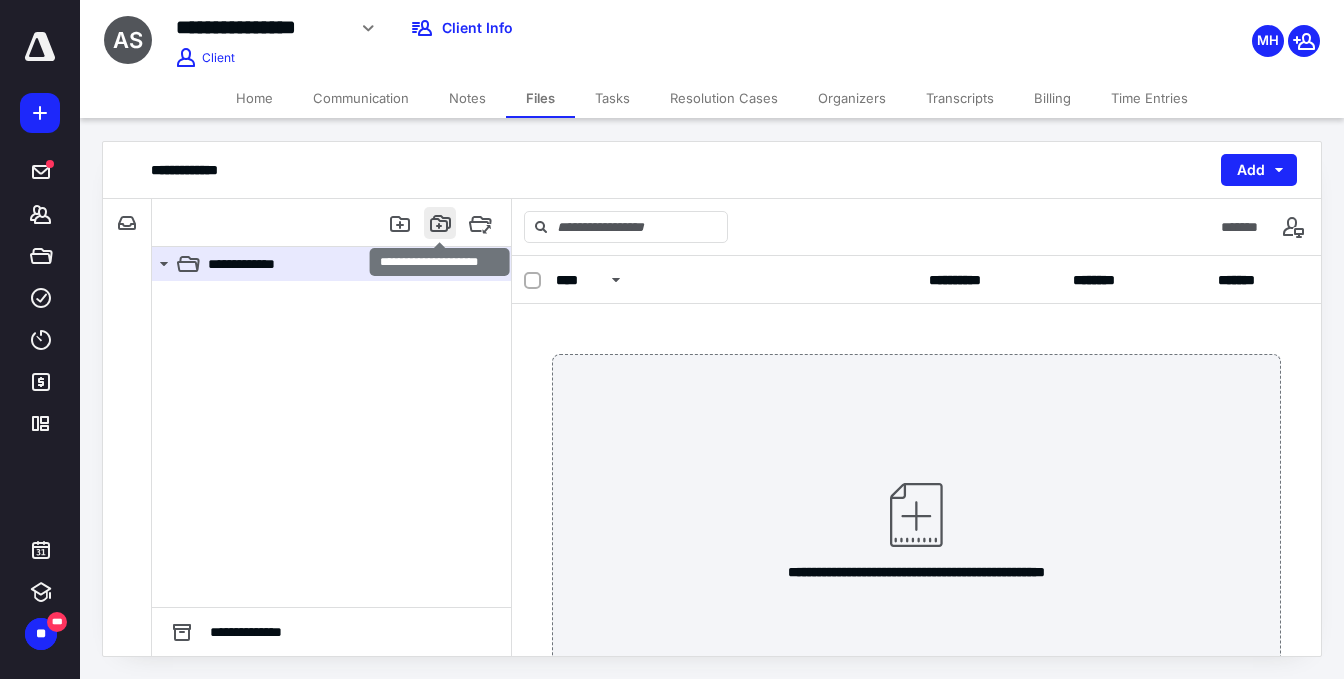 click at bounding box center (440, 223) 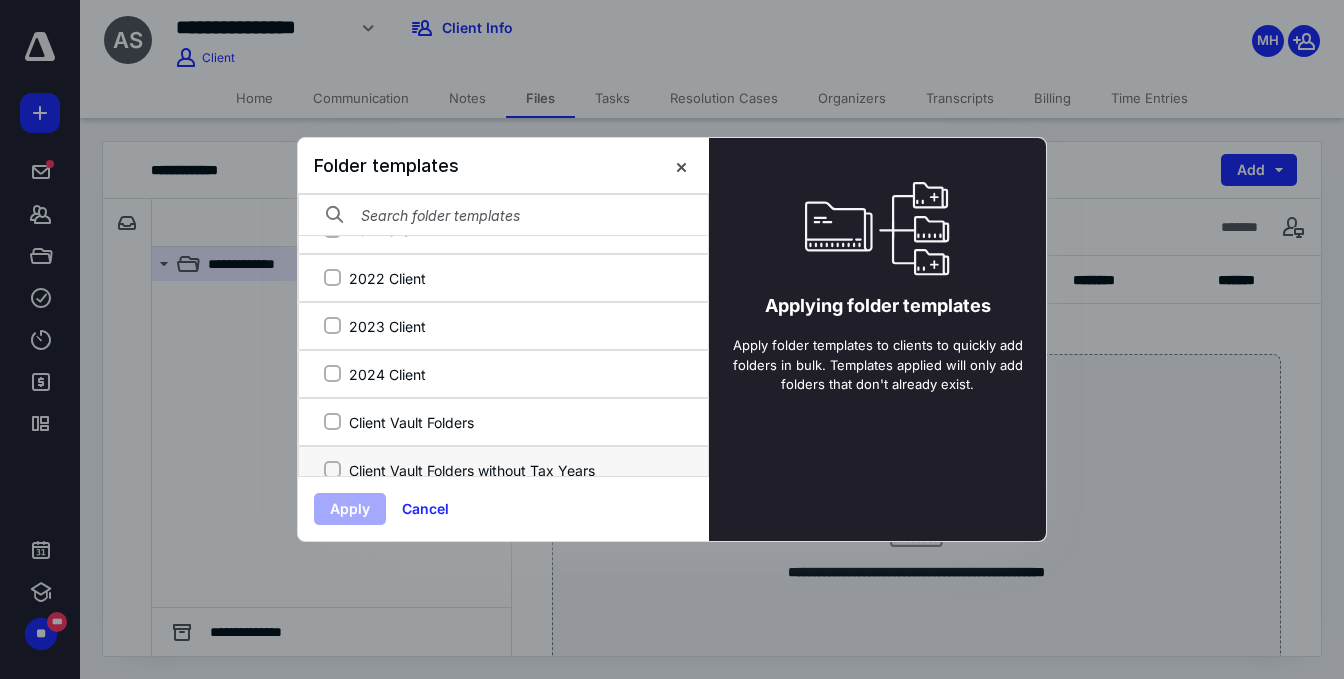 scroll, scrollTop: 432, scrollLeft: 0, axis: vertical 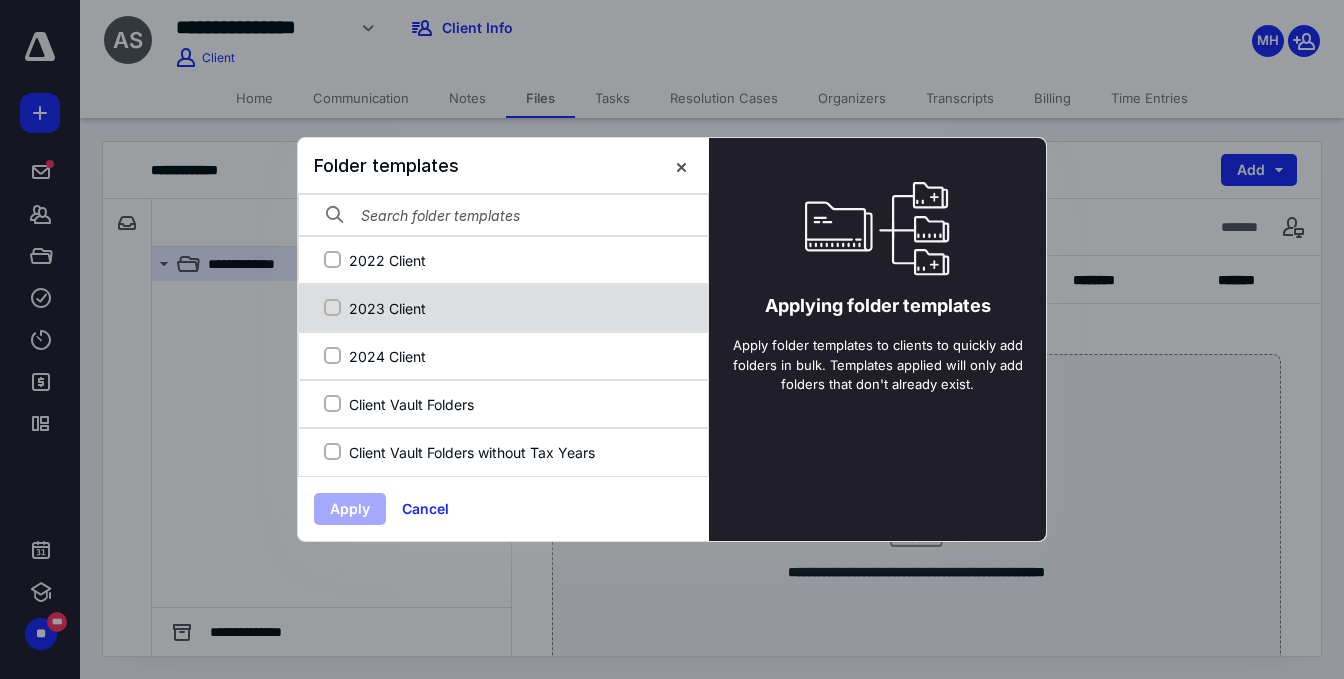 drag, startPoint x: 334, startPoint y: 309, endPoint x: 331, endPoint y: 325, distance: 16.27882 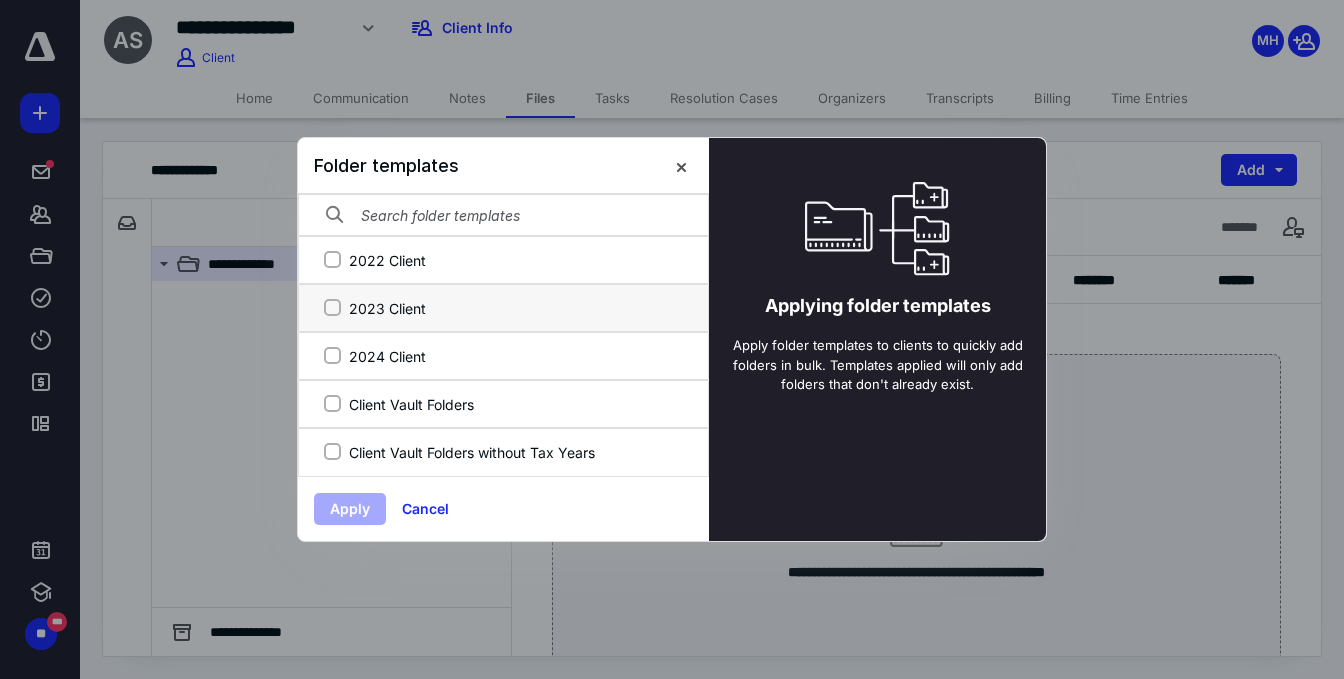 click on "2023 Client" at bounding box center [332, 308] 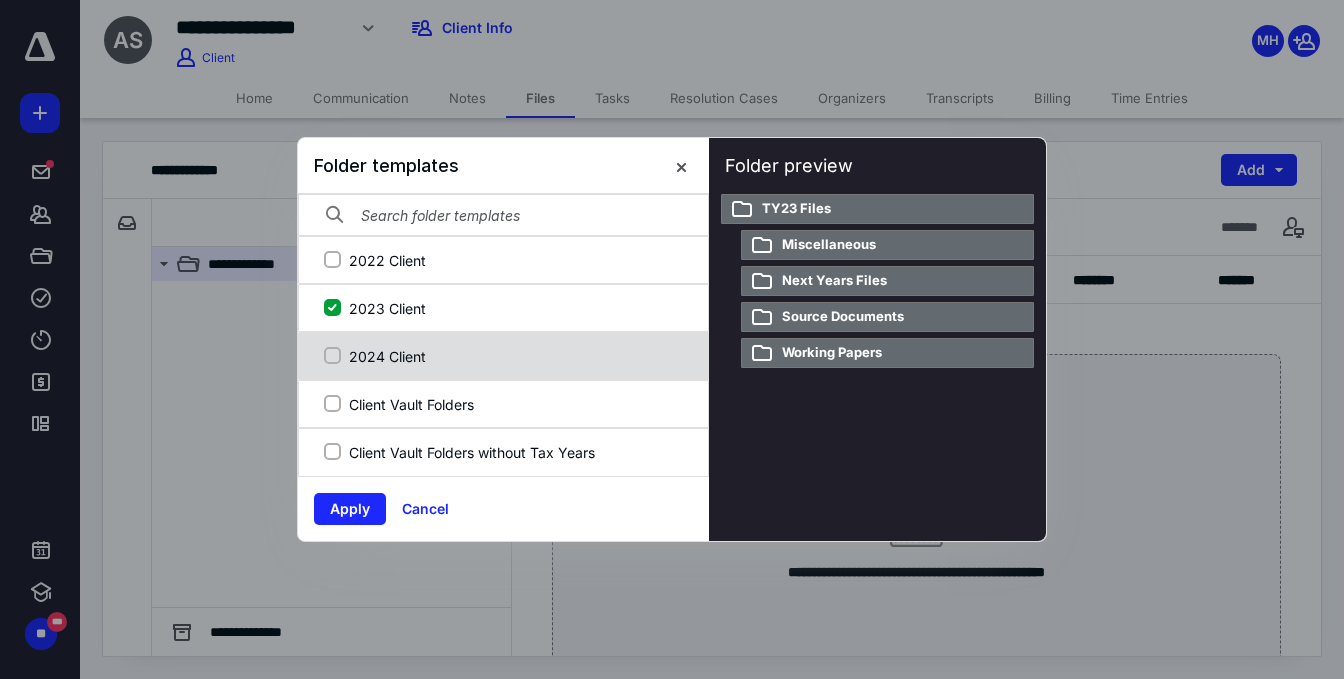 click 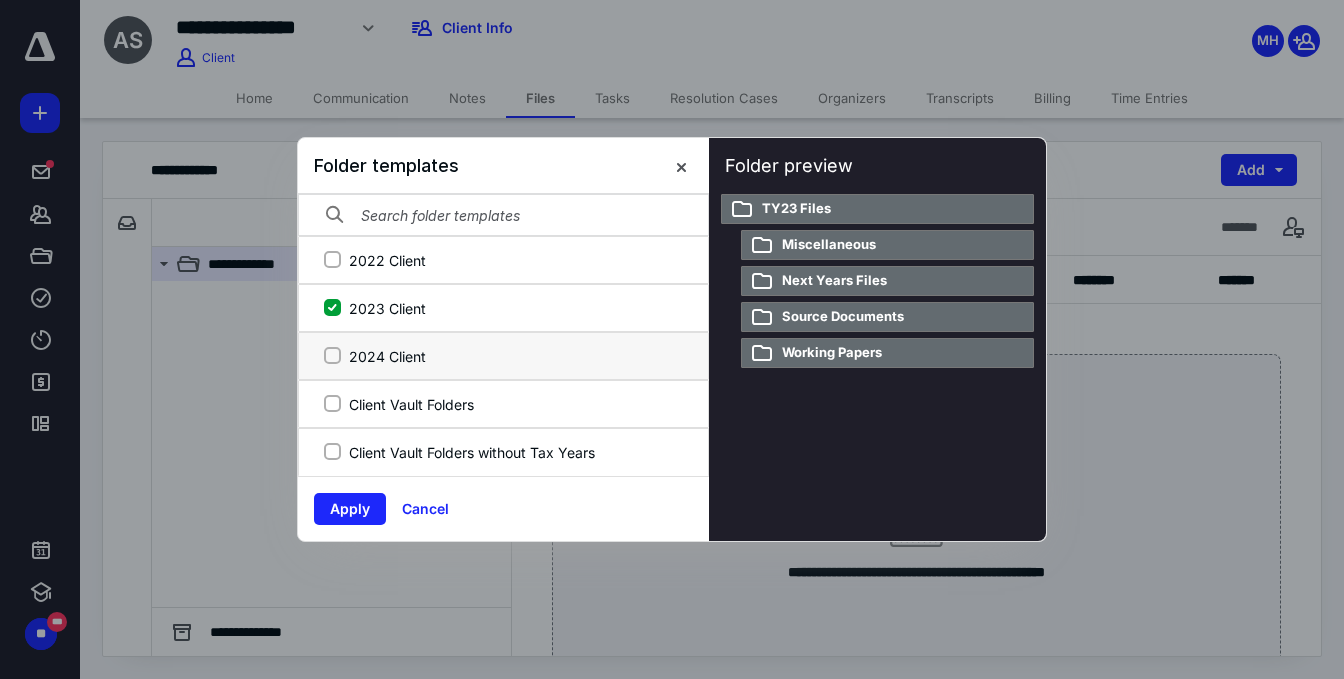 click on "2024 Client" at bounding box center (332, 356) 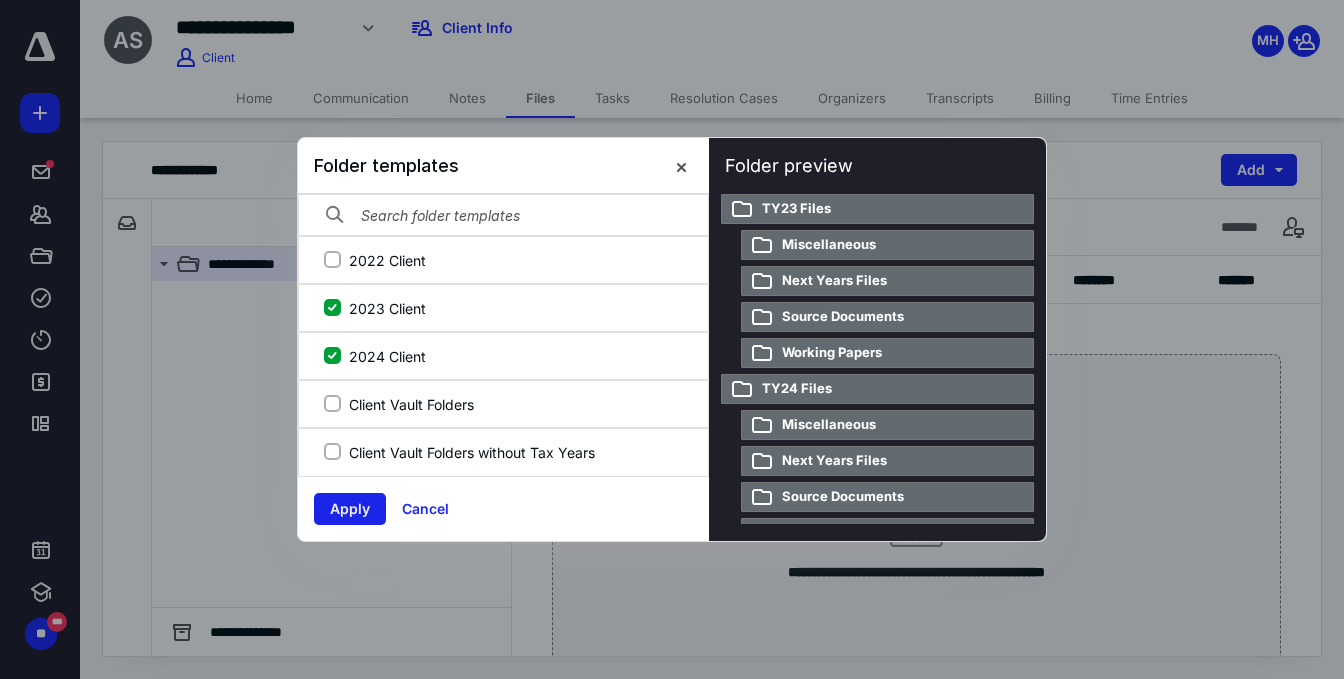 click on "Apply" at bounding box center (350, 509) 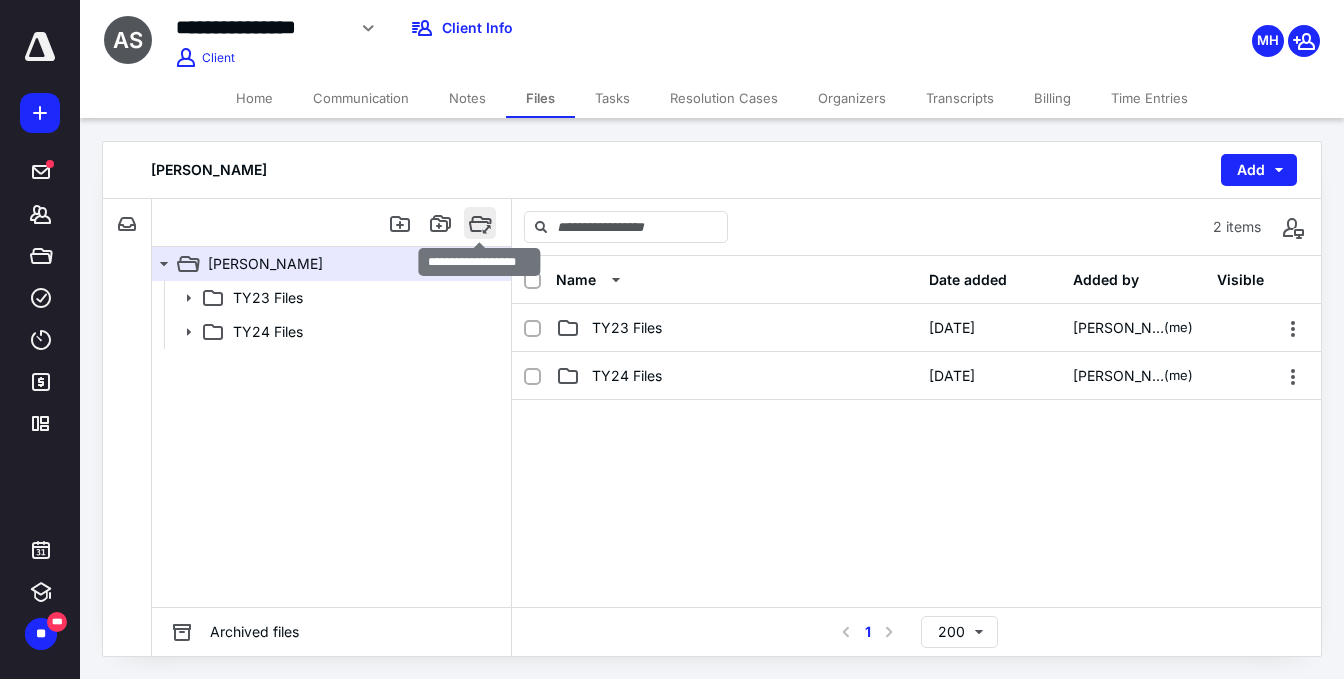 click at bounding box center (480, 223) 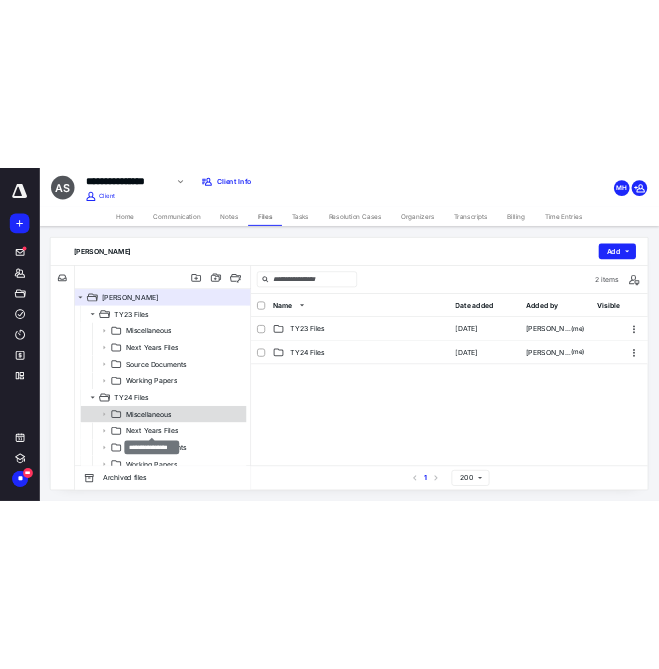 scroll, scrollTop: 12, scrollLeft: 0, axis: vertical 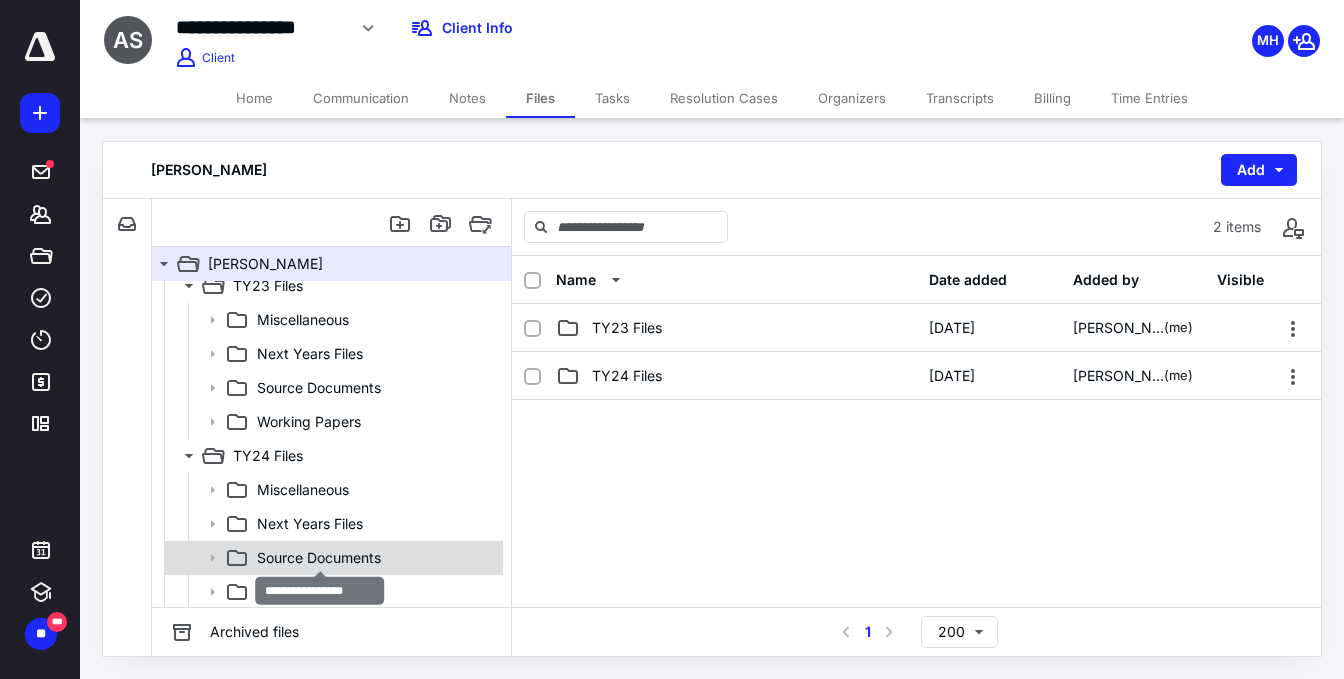 click on "Source Documents" at bounding box center [319, 558] 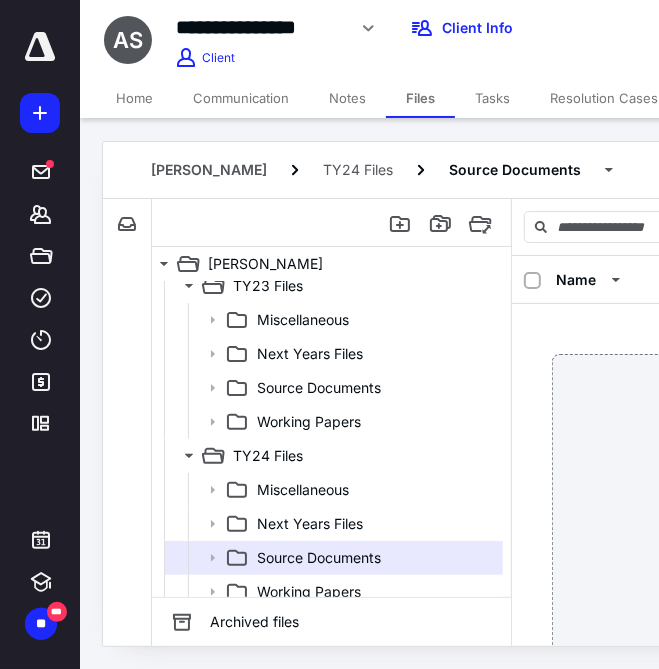 scroll, scrollTop: 8, scrollLeft: 0, axis: vertical 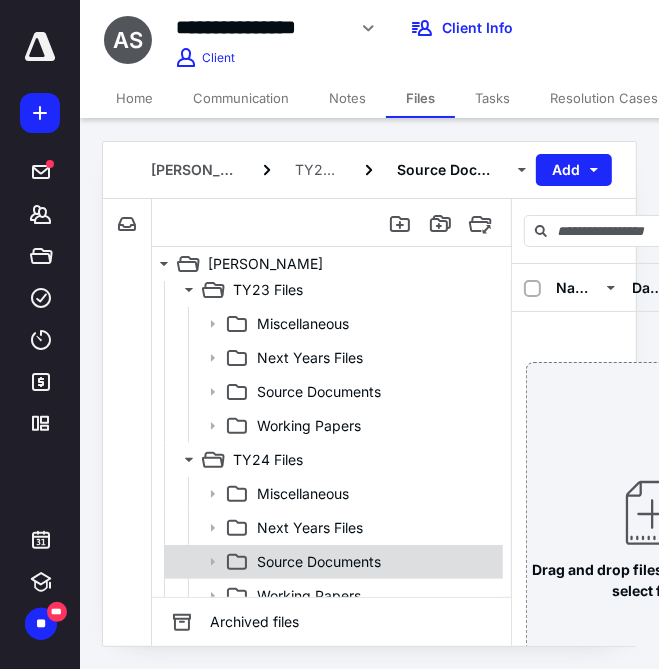 click on "Source Documents" at bounding box center (332, 562) 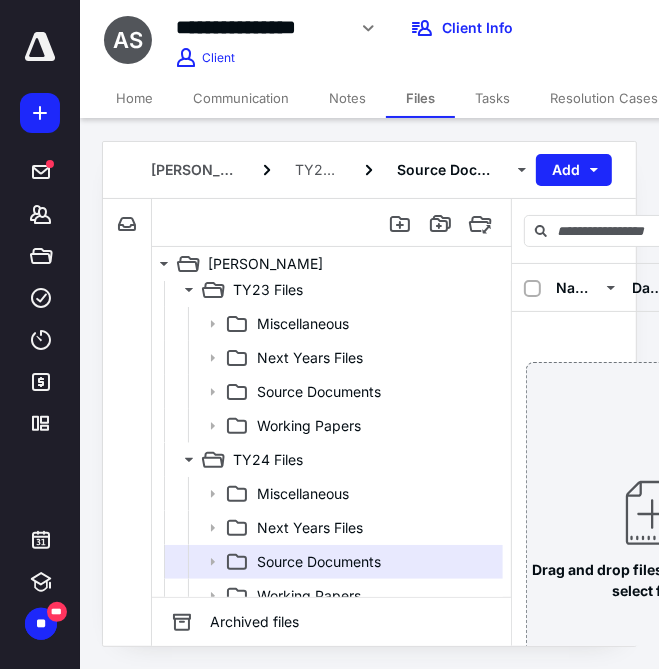 click on "Drag and drop files here, or click to select files." at bounding box center (652, 537) 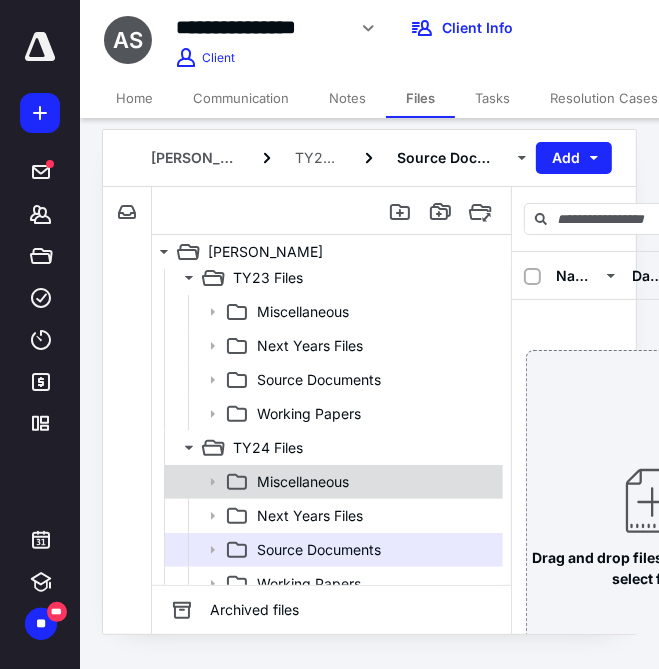 scroll, scrollTop: 15, scrollLeft: 0, axis: vertical 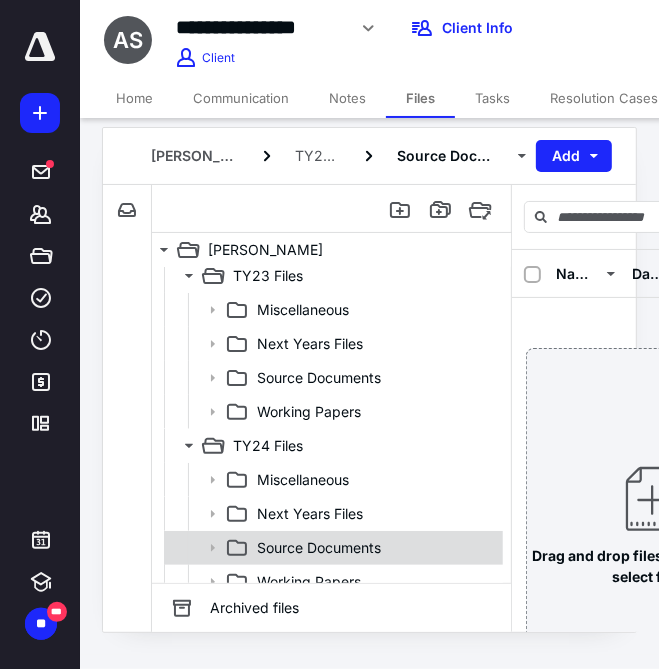 click on "Source Documents" at bounding box center [319, 548] 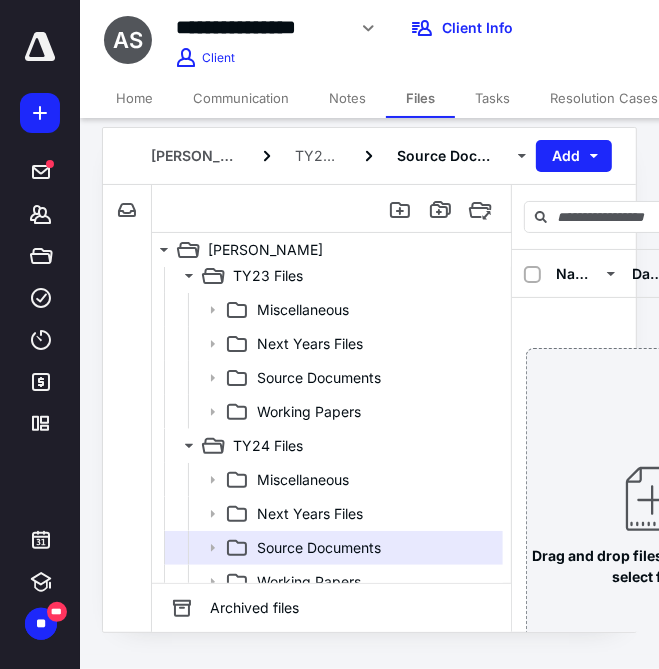 click on "Drag and drop files here, or click to select files." at bounding box center [652, 523] 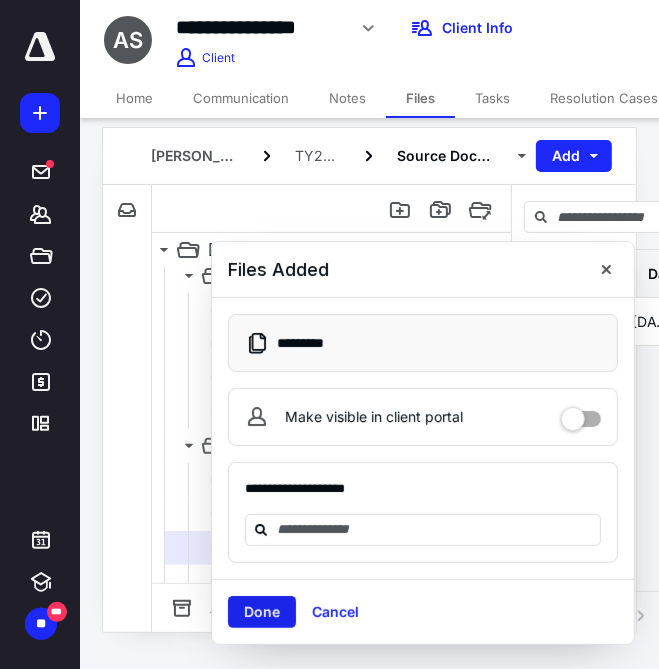 click on "Done" at bounding box center (262, 612) 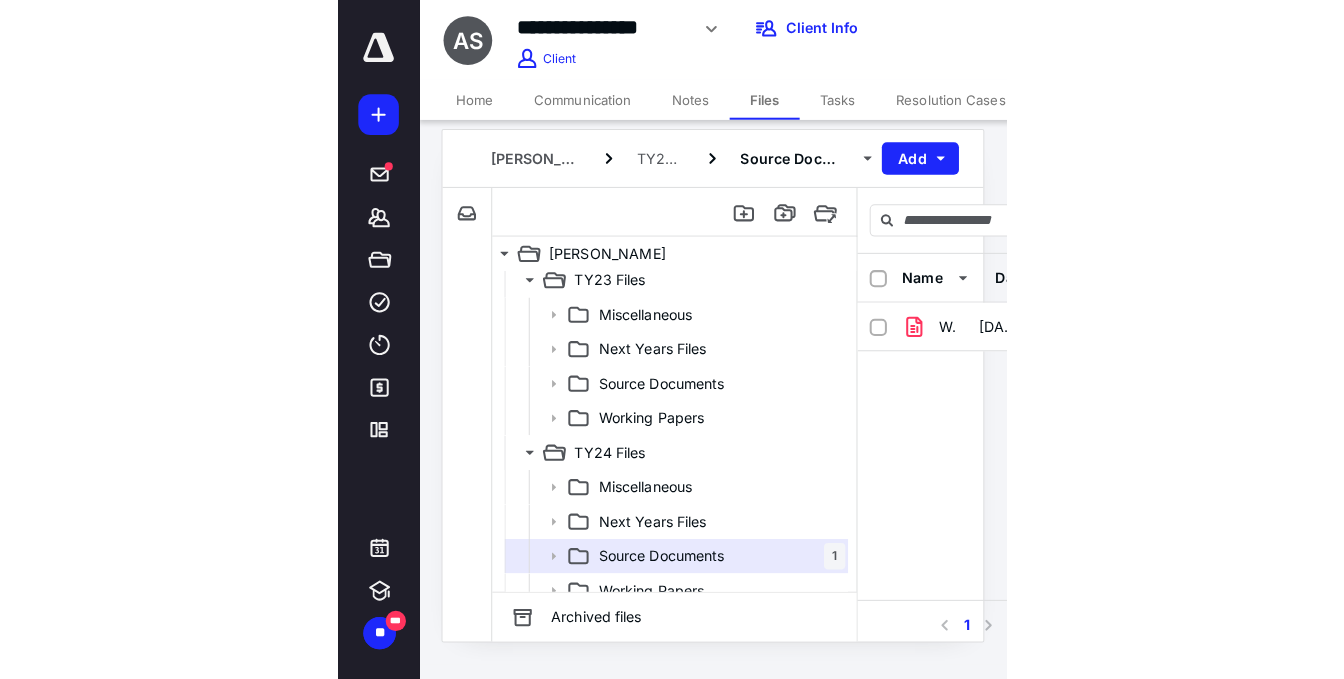 scroll, scrollTop: 0, scrollLeft: 0, axis: both 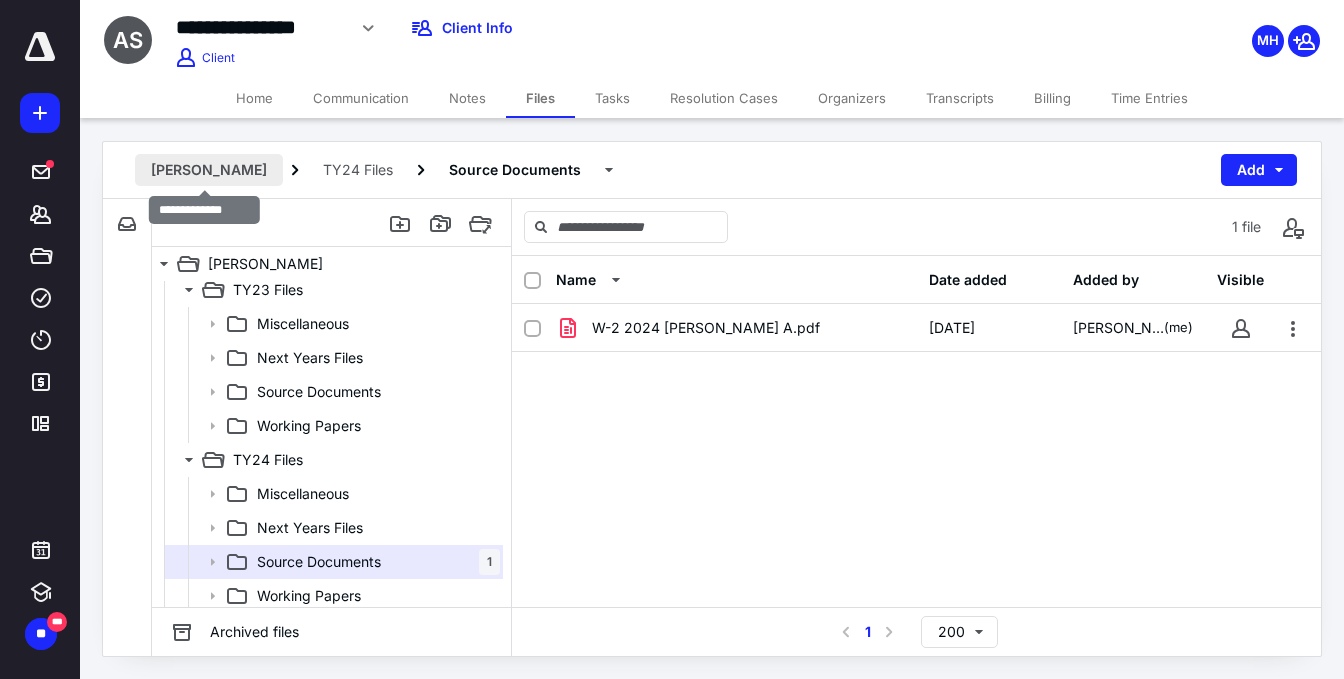click on "[PERSON_NAME]" at bounding box center [209, 170] 